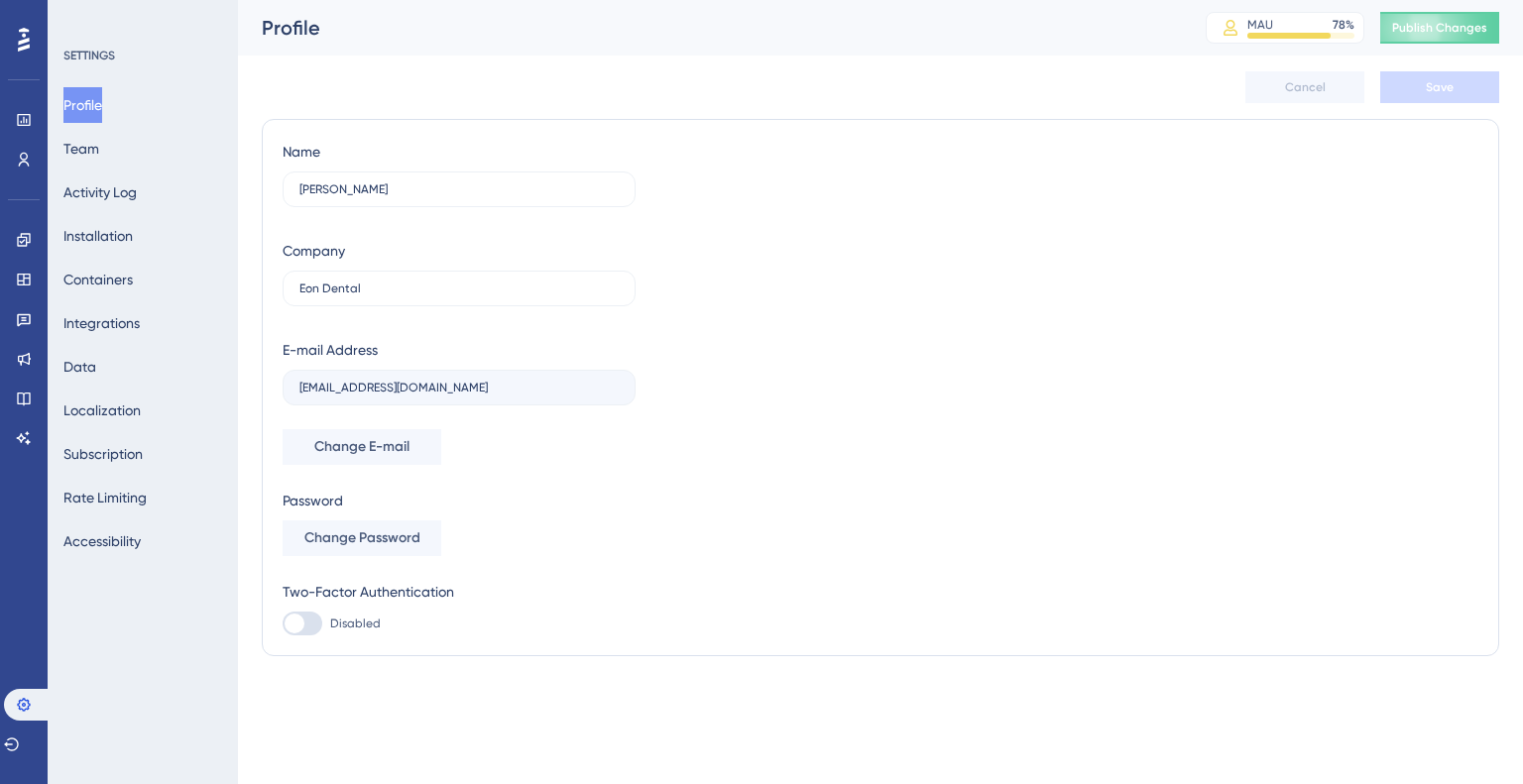 scroll, scrollTop: 0, scrollLeft: 0, axis: both 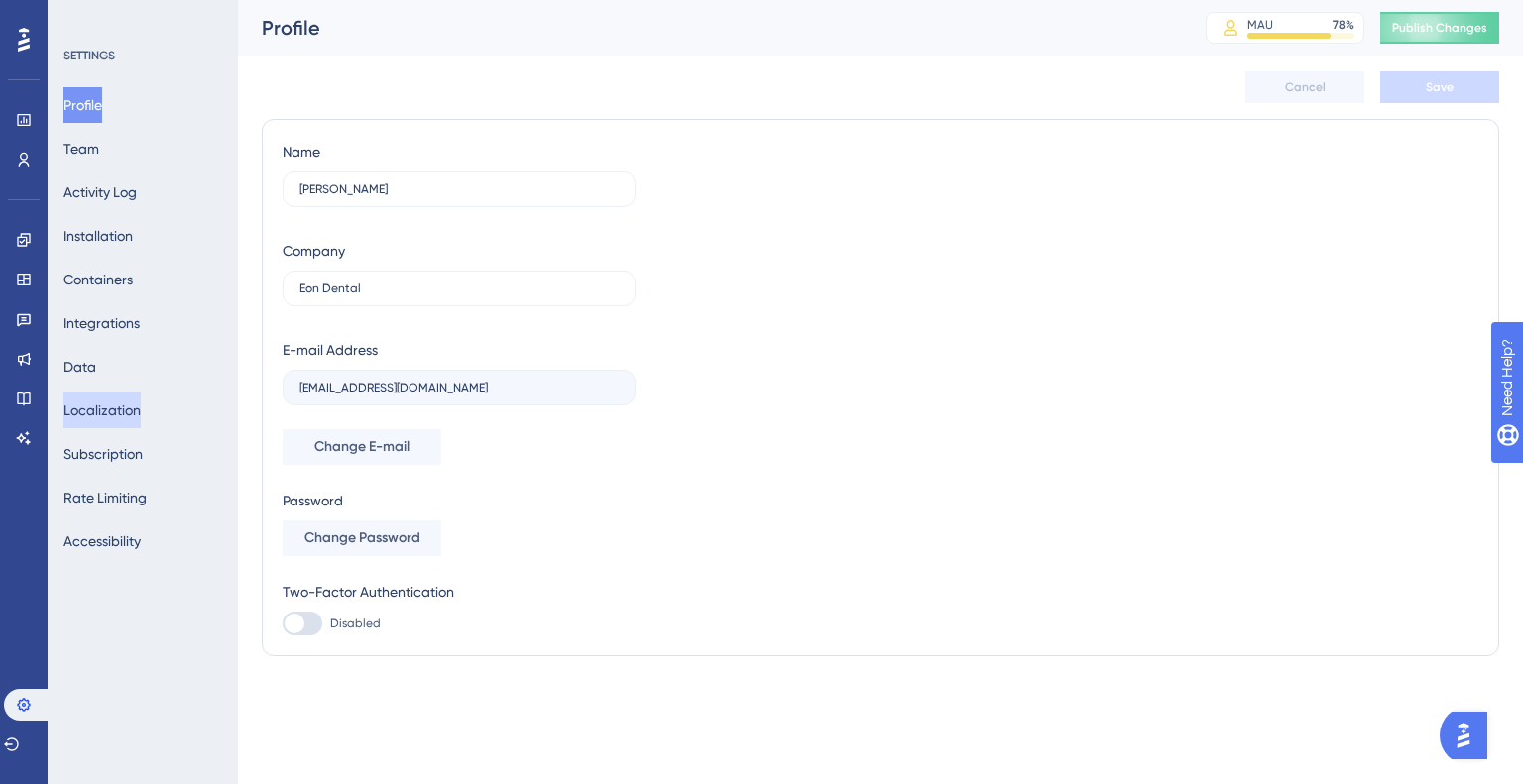 click on "Localization" at bounding box center [102, 410] 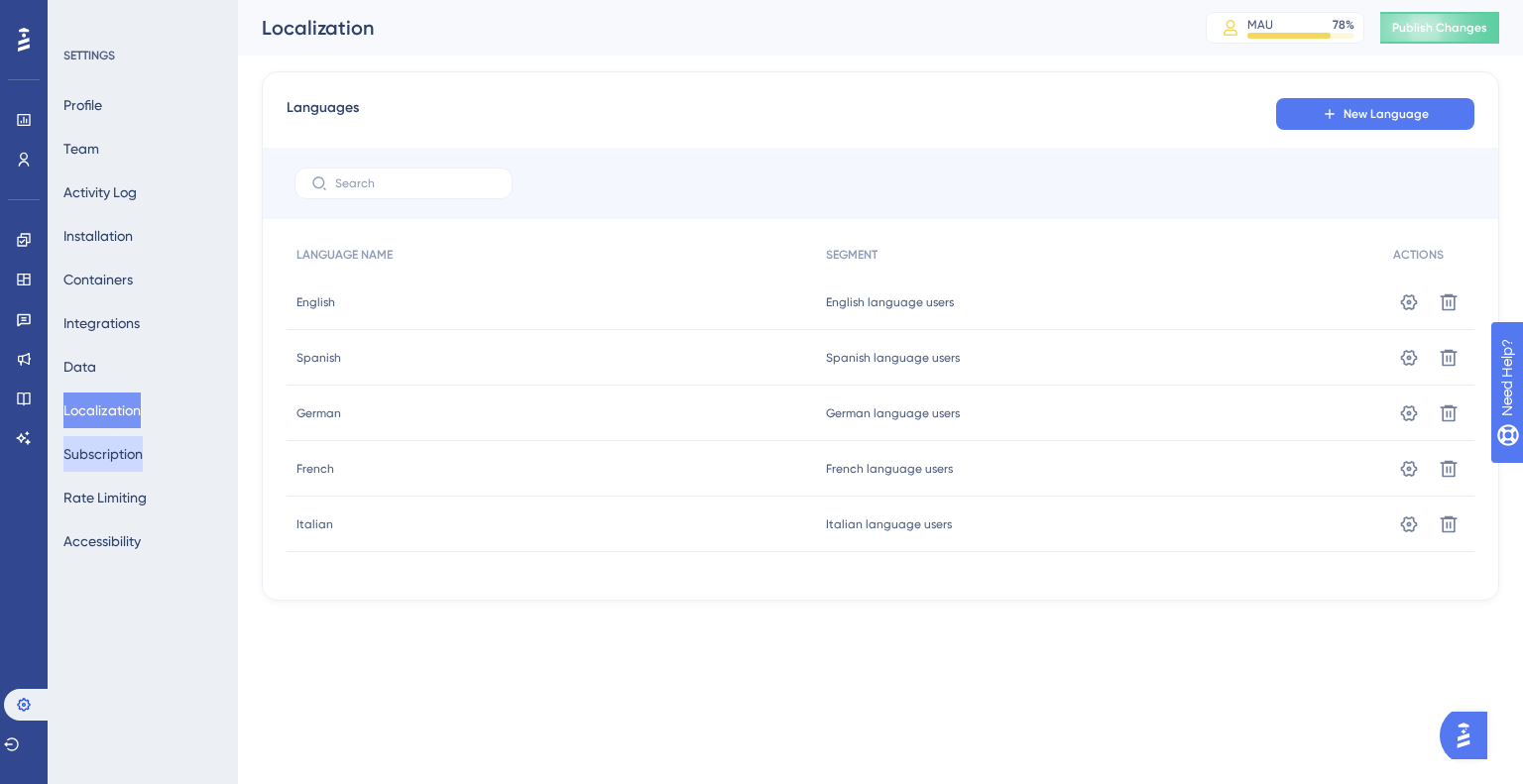click on "Subscription" at bounding box center [103, 454] 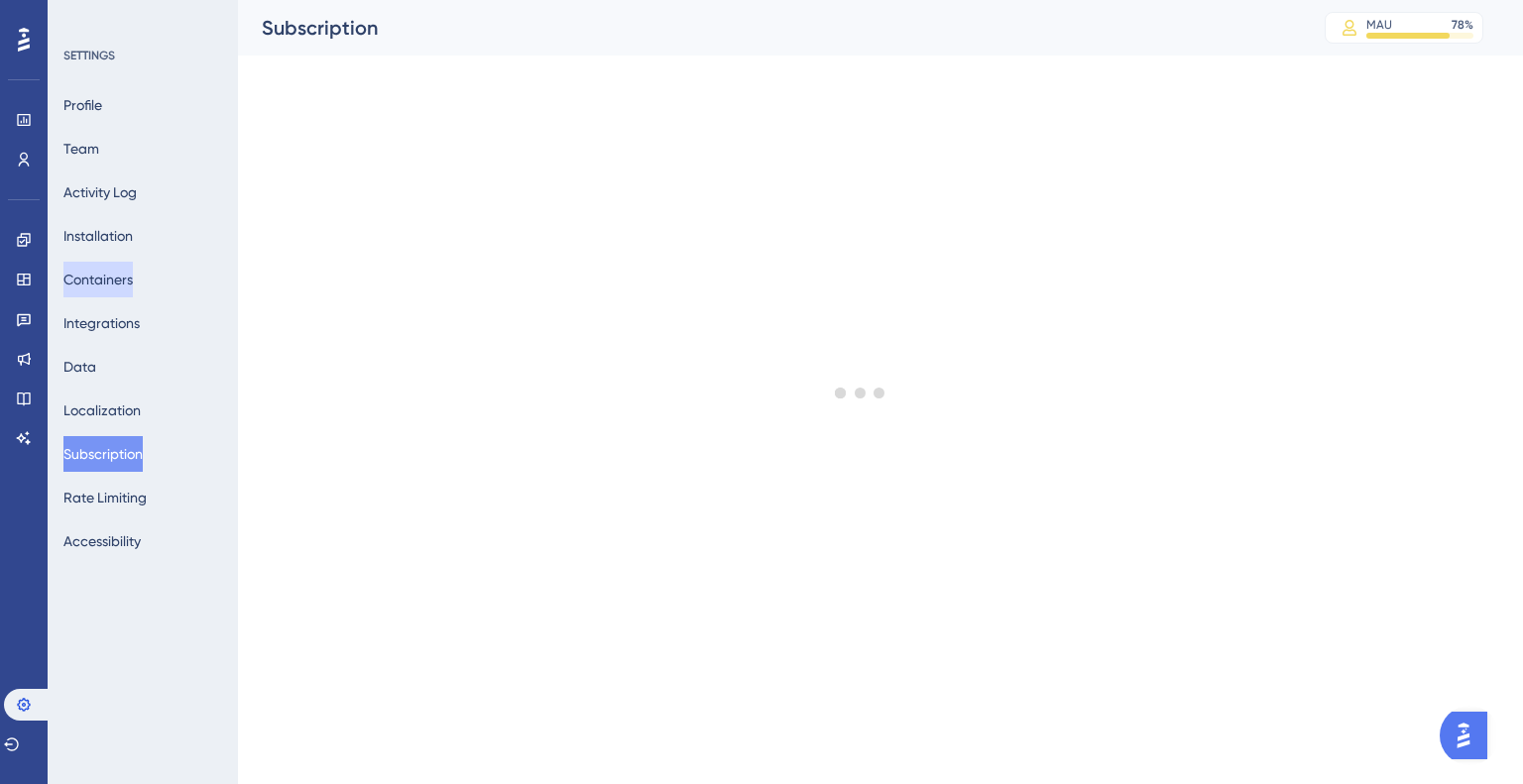 click on "Containers" at bounding box center [98, 280] 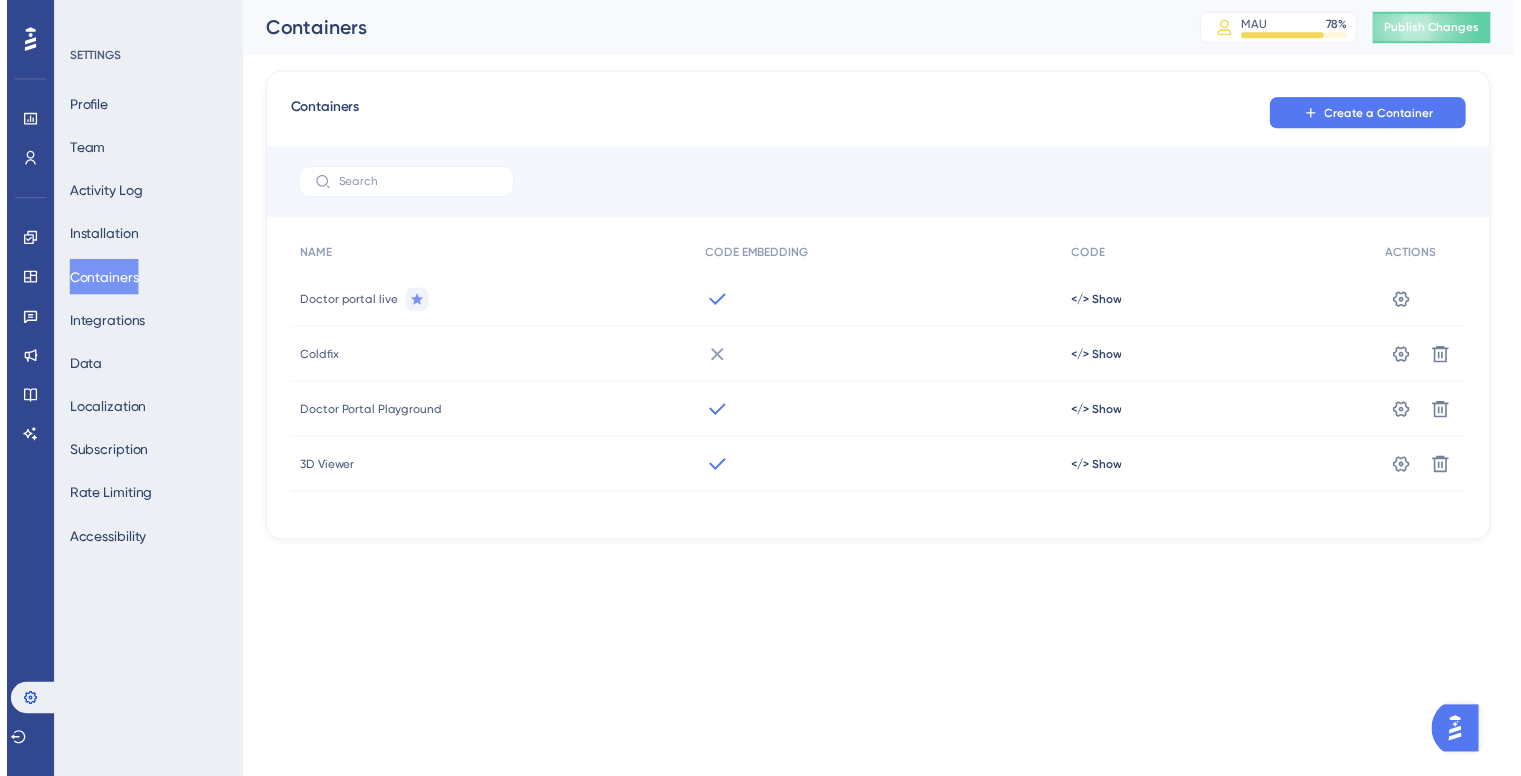 scroll, scrollTop: 0, scrollLeft: 0, axis: both 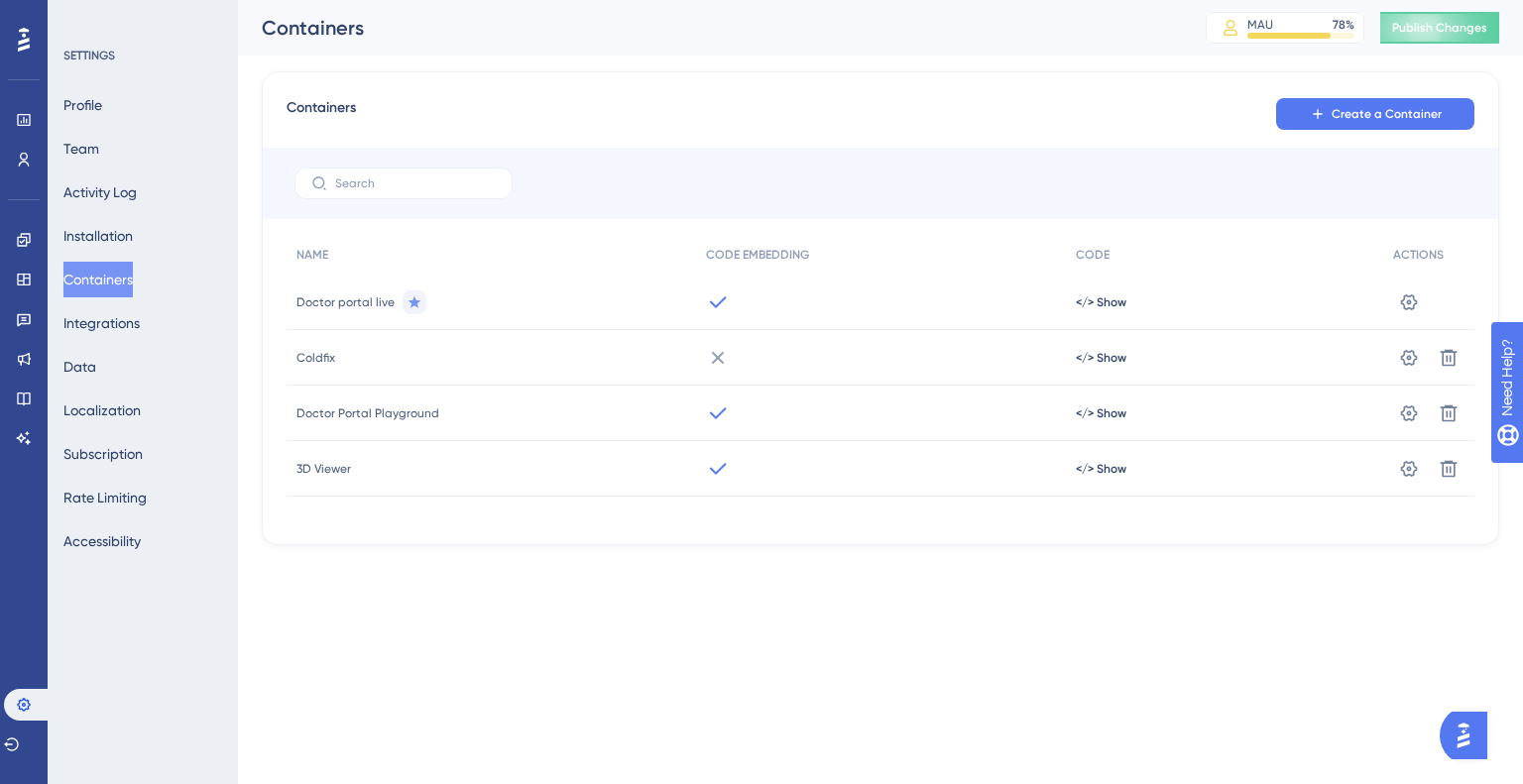 click 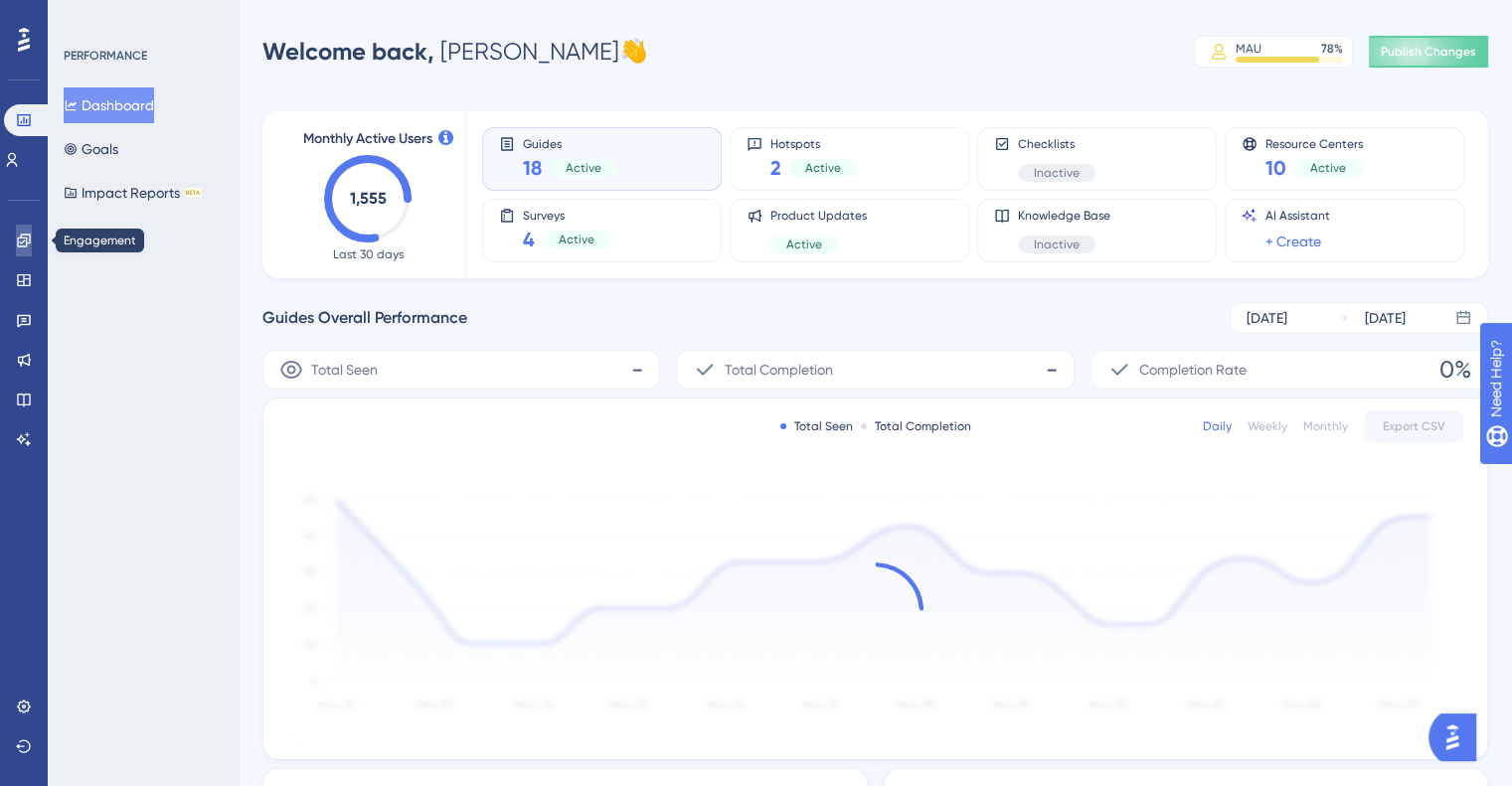 click at bounding box center [24, 240] 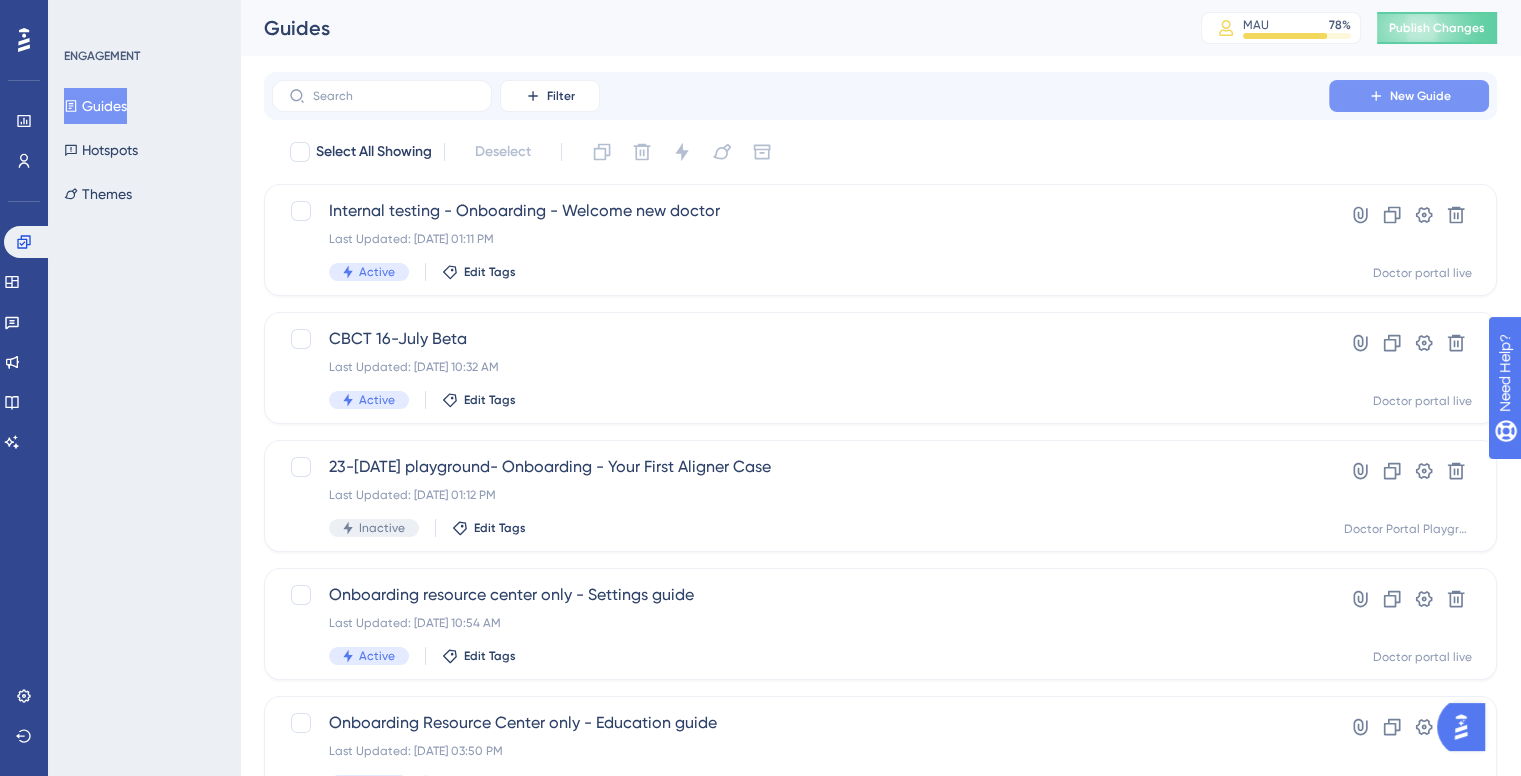 click on "New Guide" at bounding box center (1409, 96) 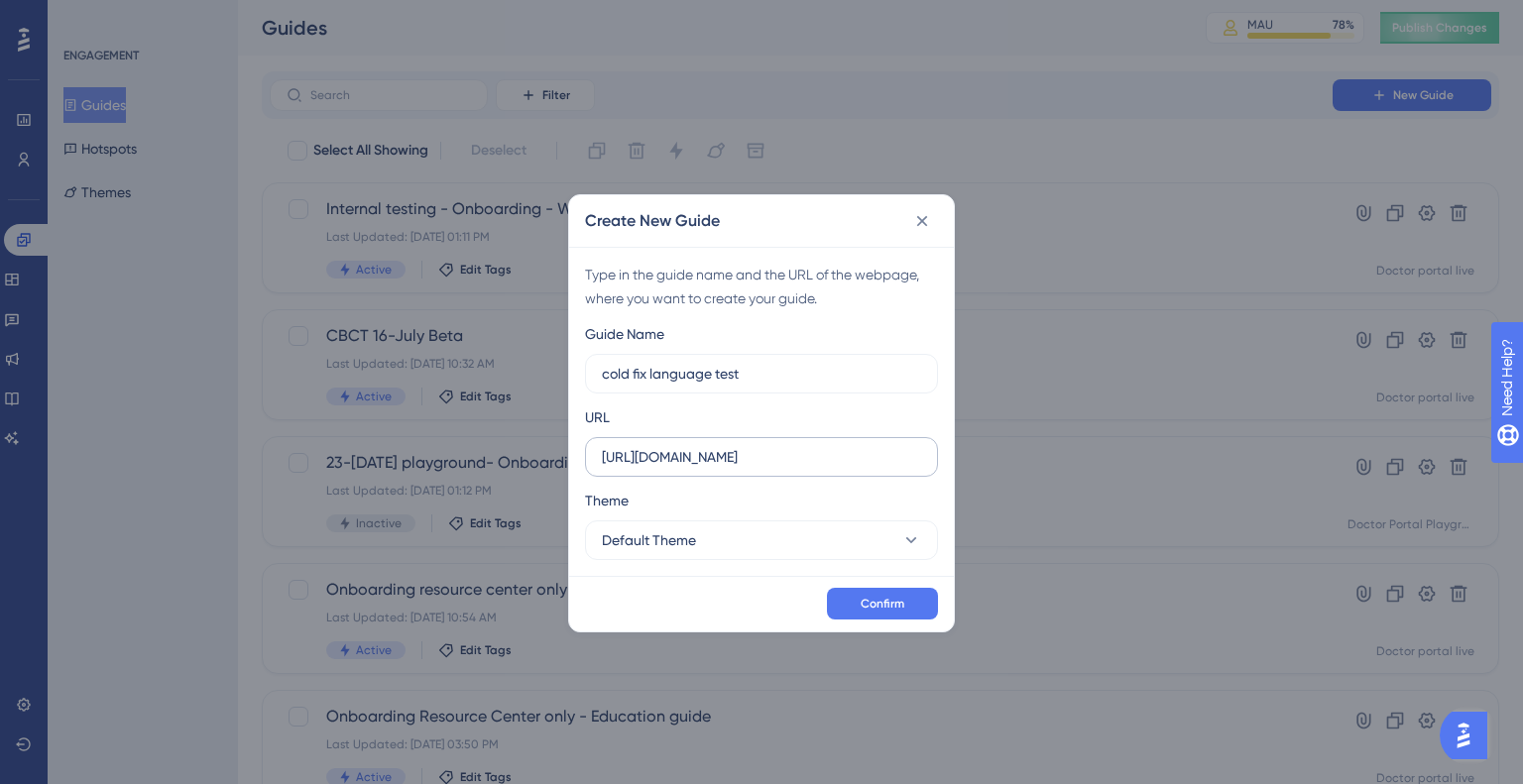 type on "cold fix language test" 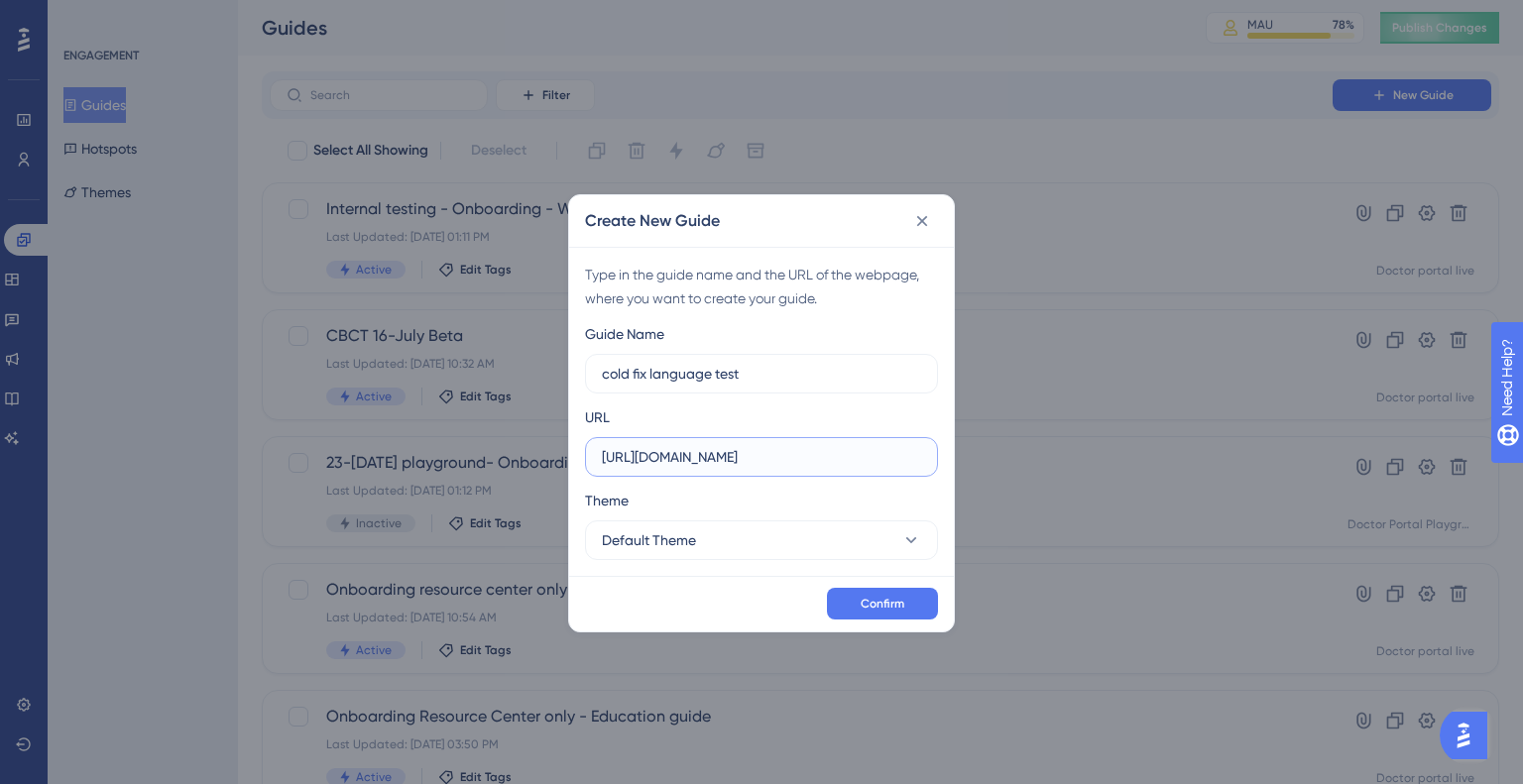 click on "https://www.eonaccess.eonaligner.com" at bounding box center [762, 457] 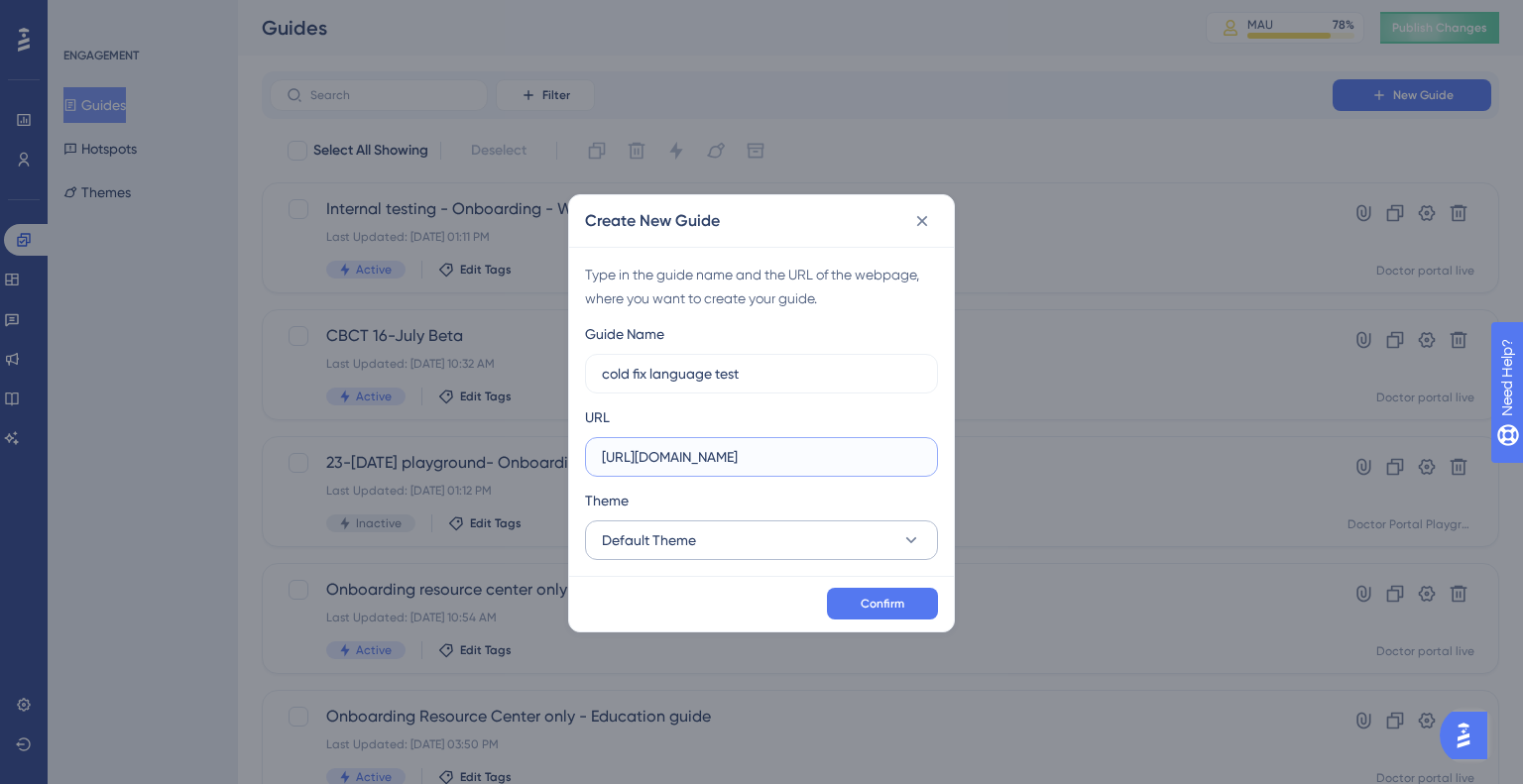 type on "https://www.doctor-coldfix.eonmfg.com" 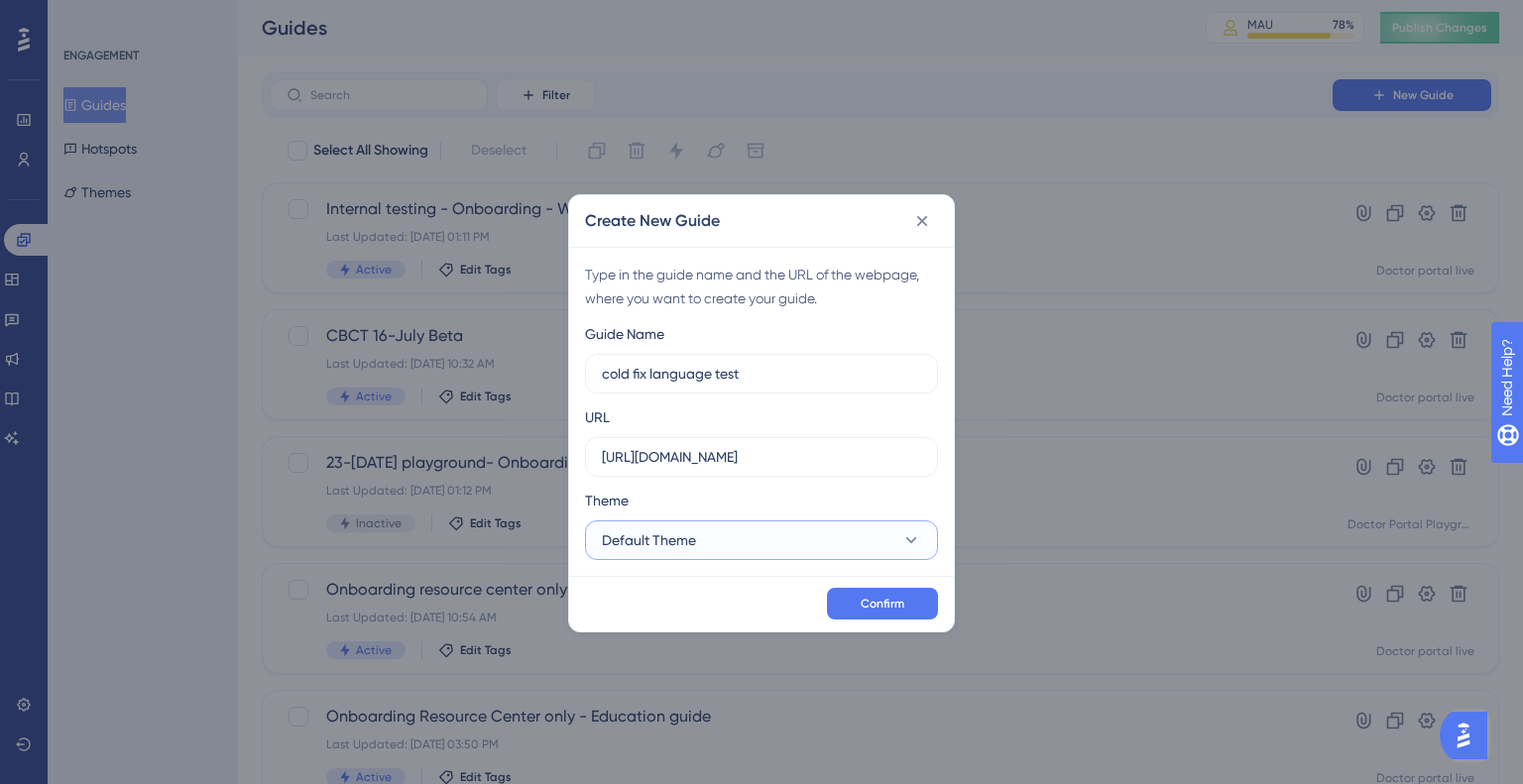click on "Default Theme" at bounding box center (762, 540) 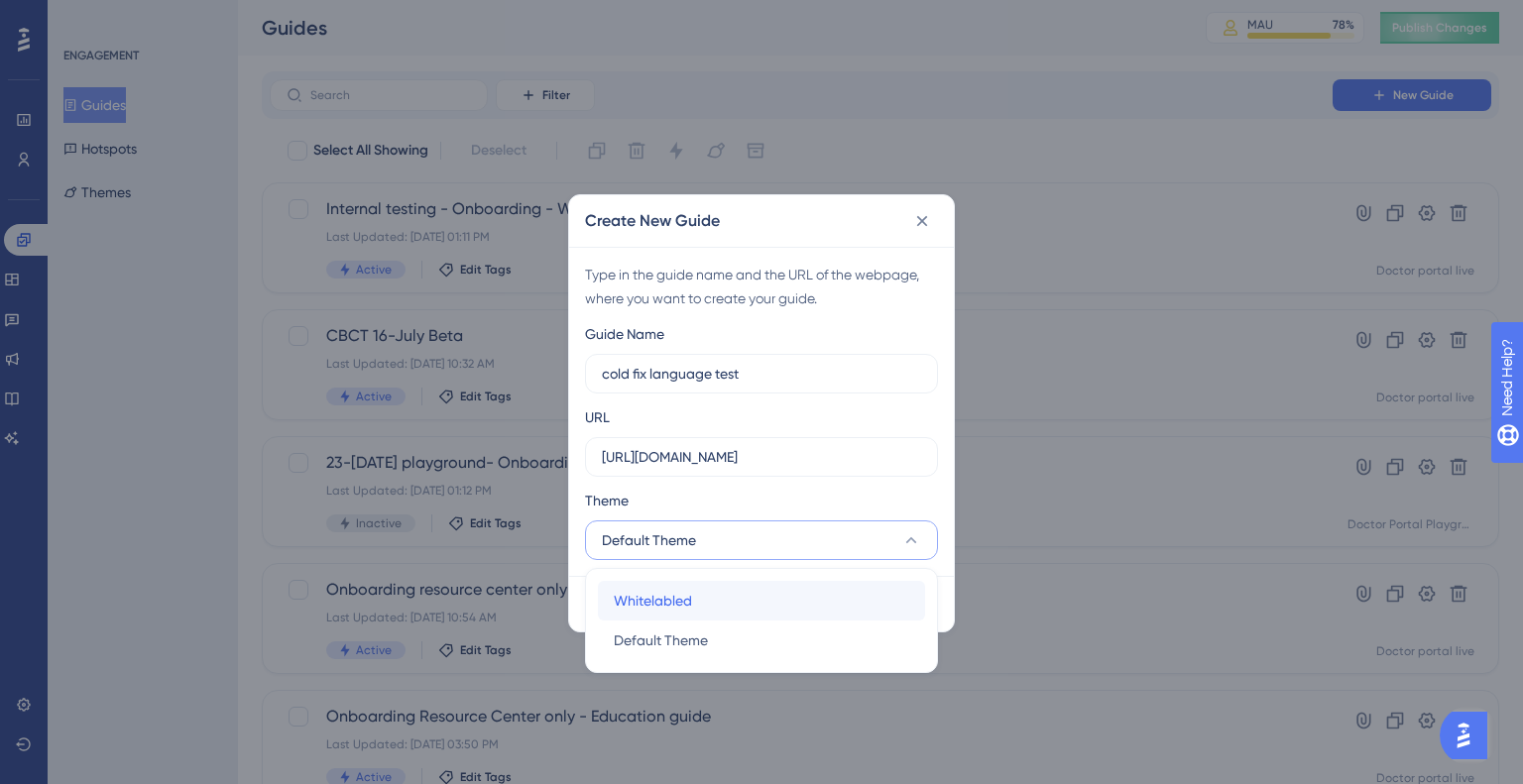 click on "Whitelabled Whitelabled" at bounding box center (762, 601) 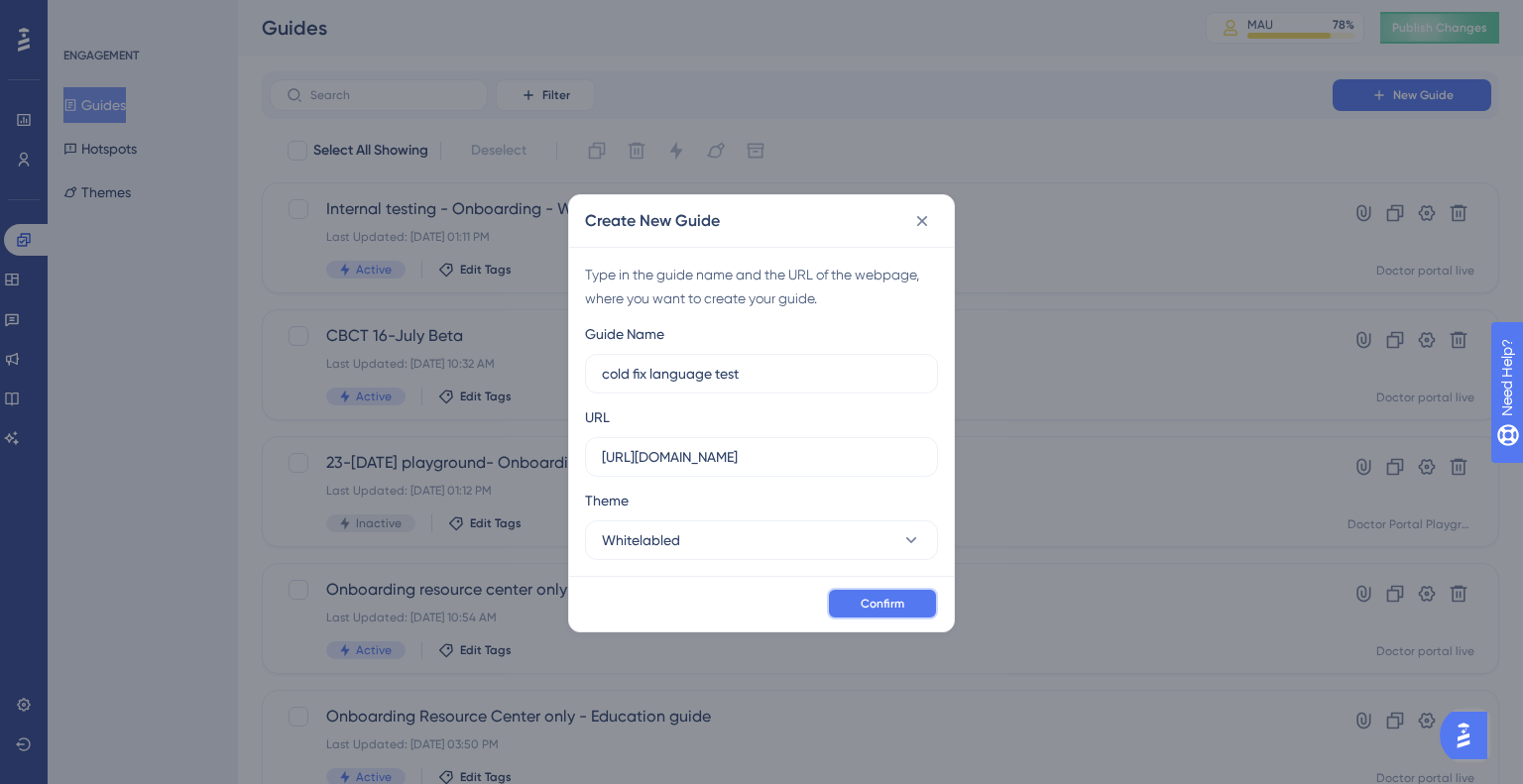 click on "Confirm" at bounding box center (882, 604) 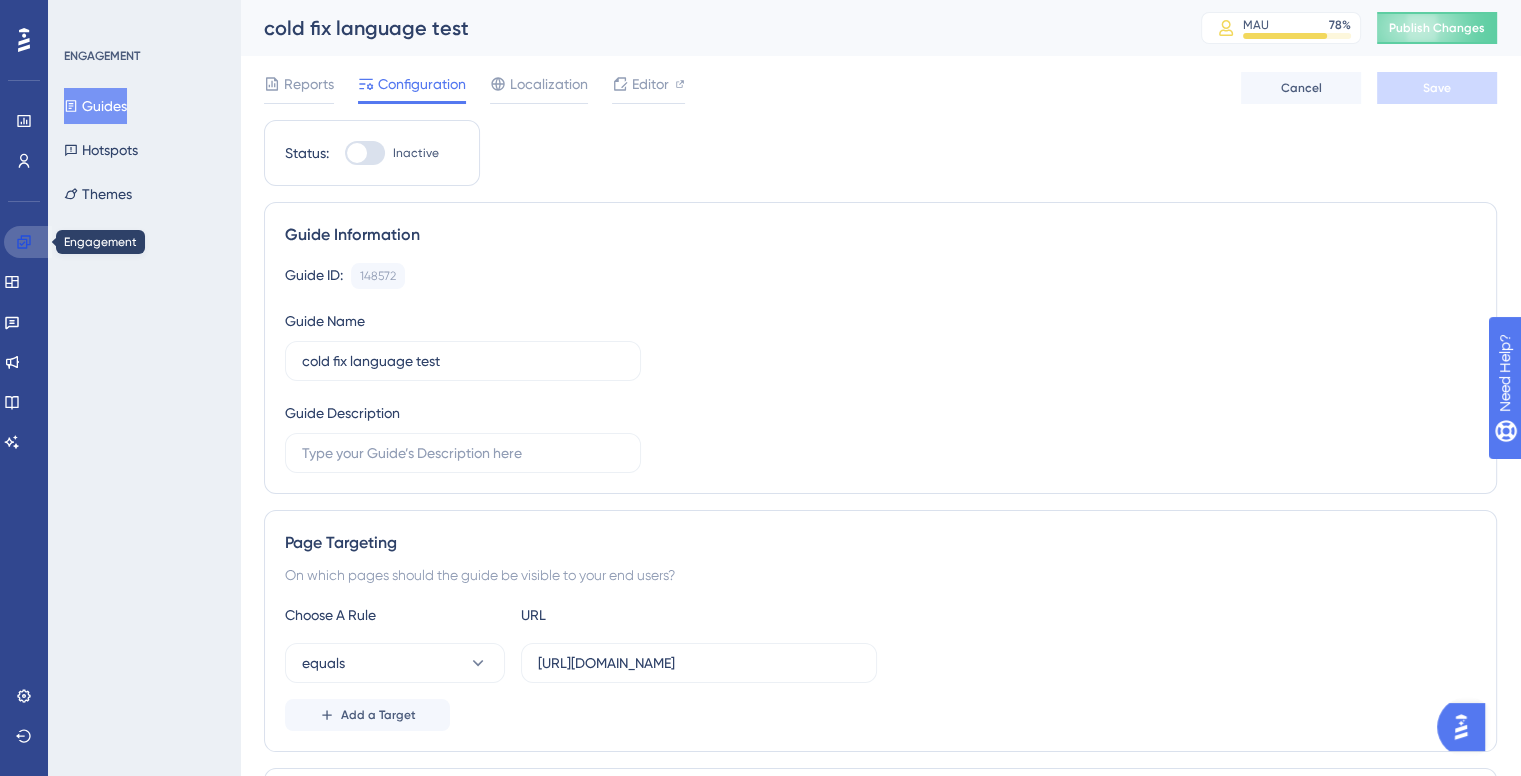 click 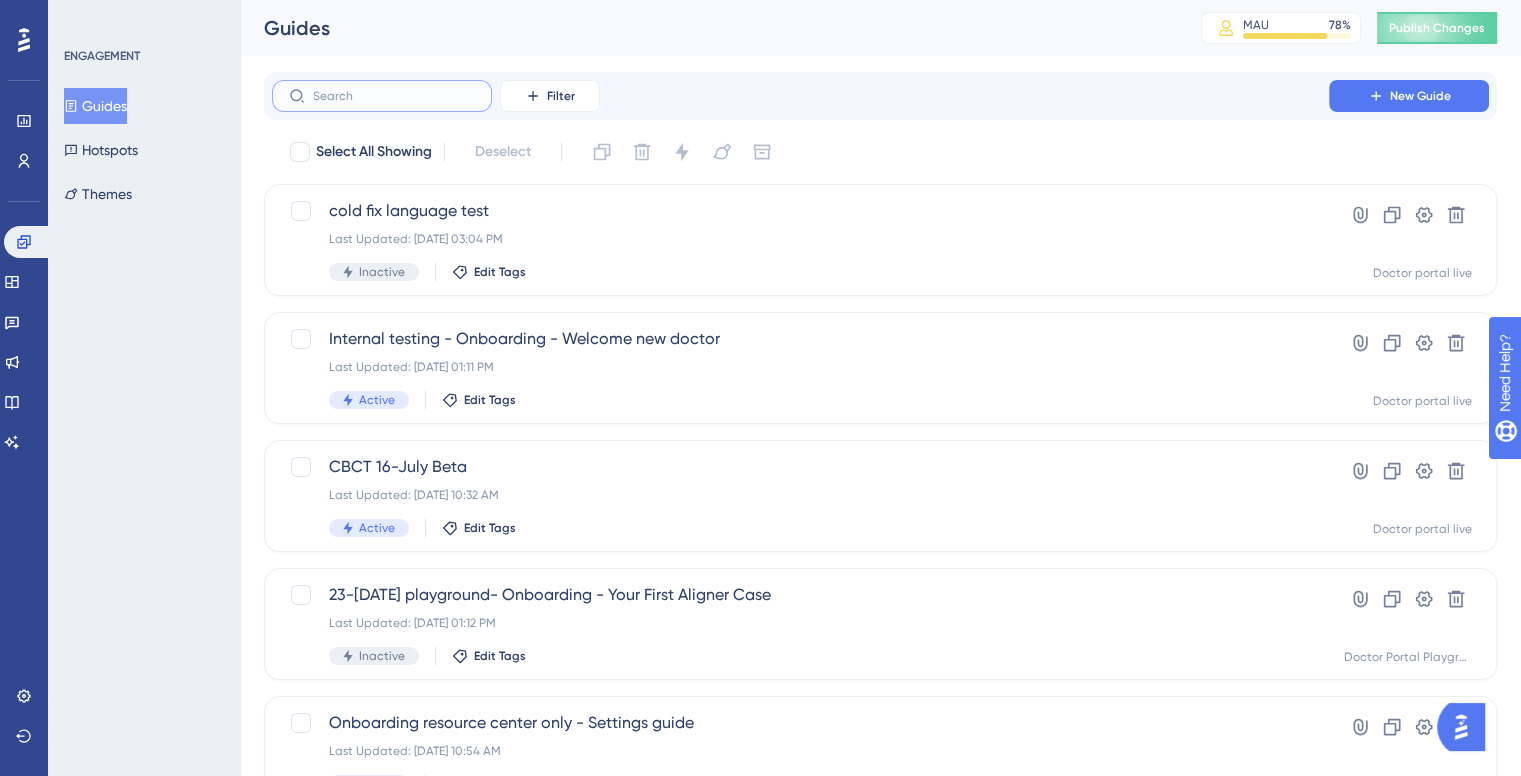 click at bounding box center (394, 96) 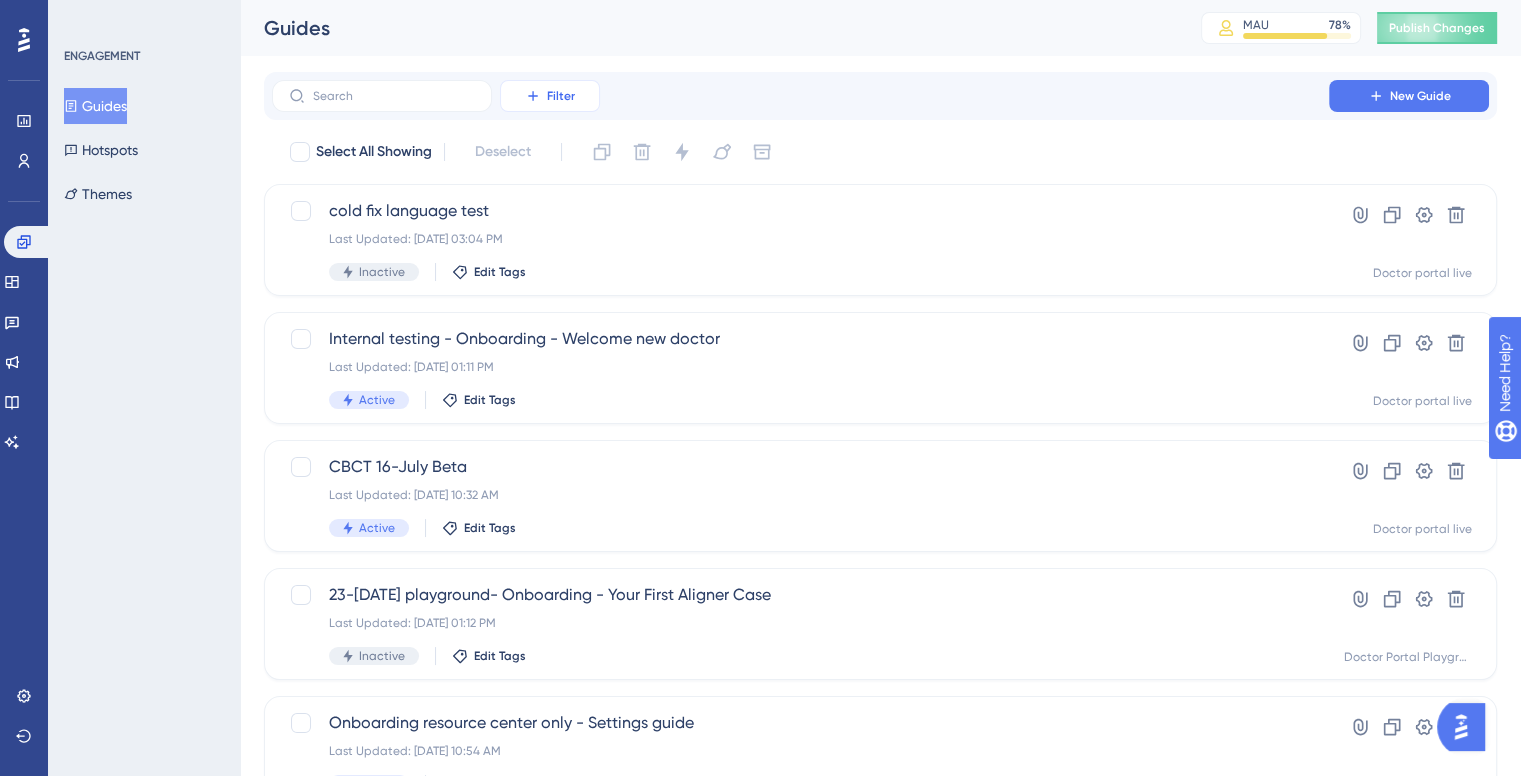 click on "Filter" at bounding box center (550, 96) 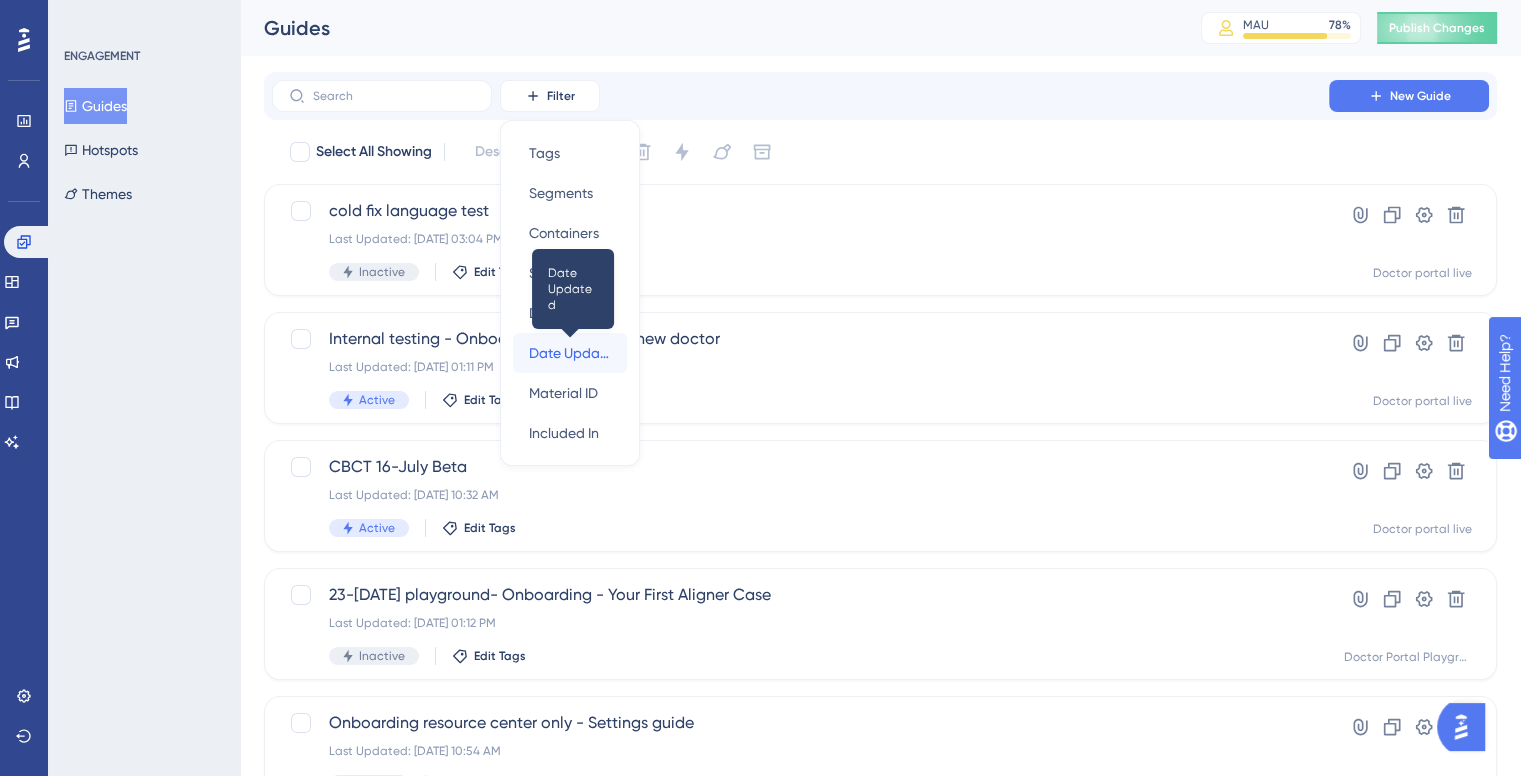 click on "Date Updated" at bounding box center [570, 353] 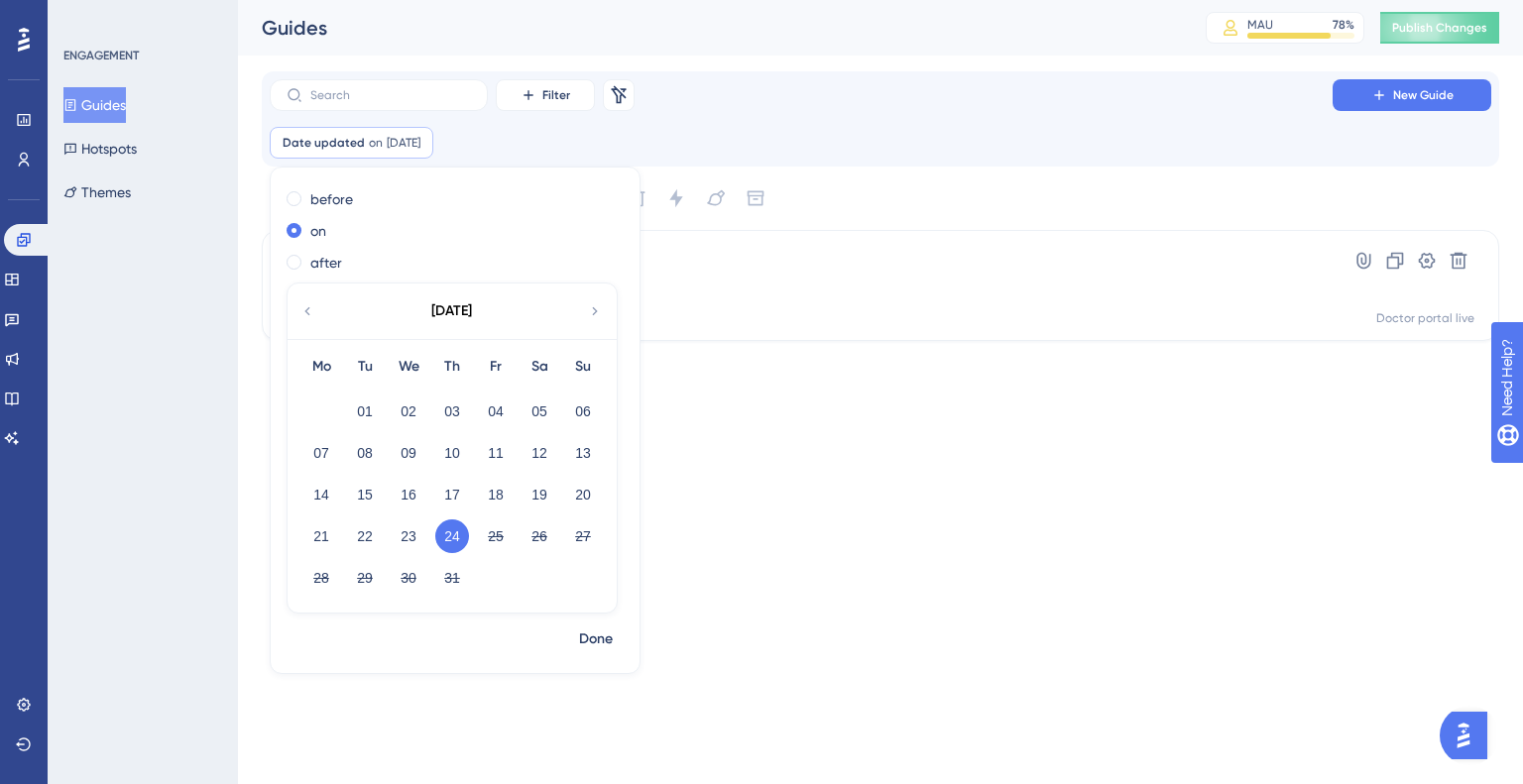 click on "24" at bounding box center [452, 536] 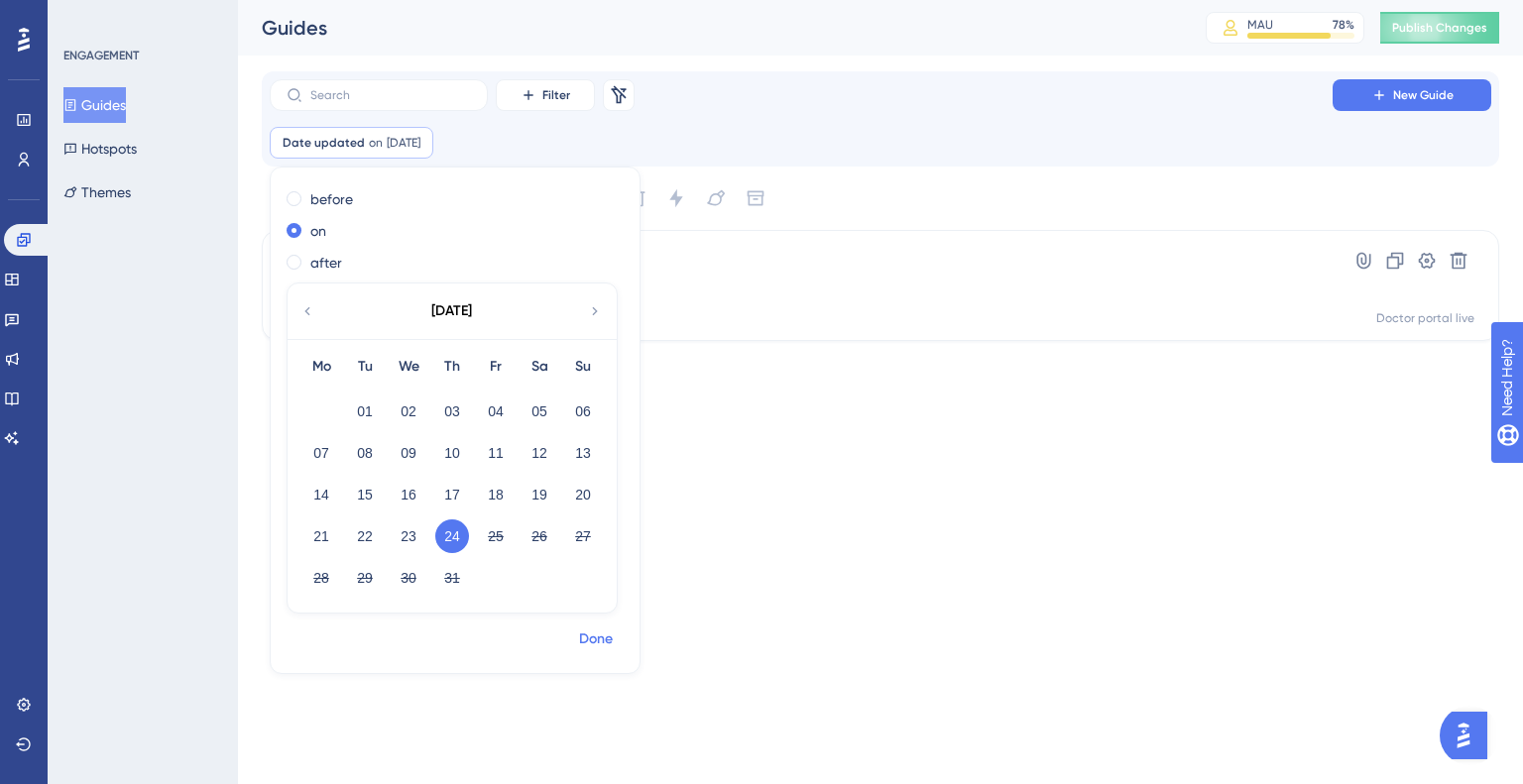 click on "Done" at bounding box center (596, 639) 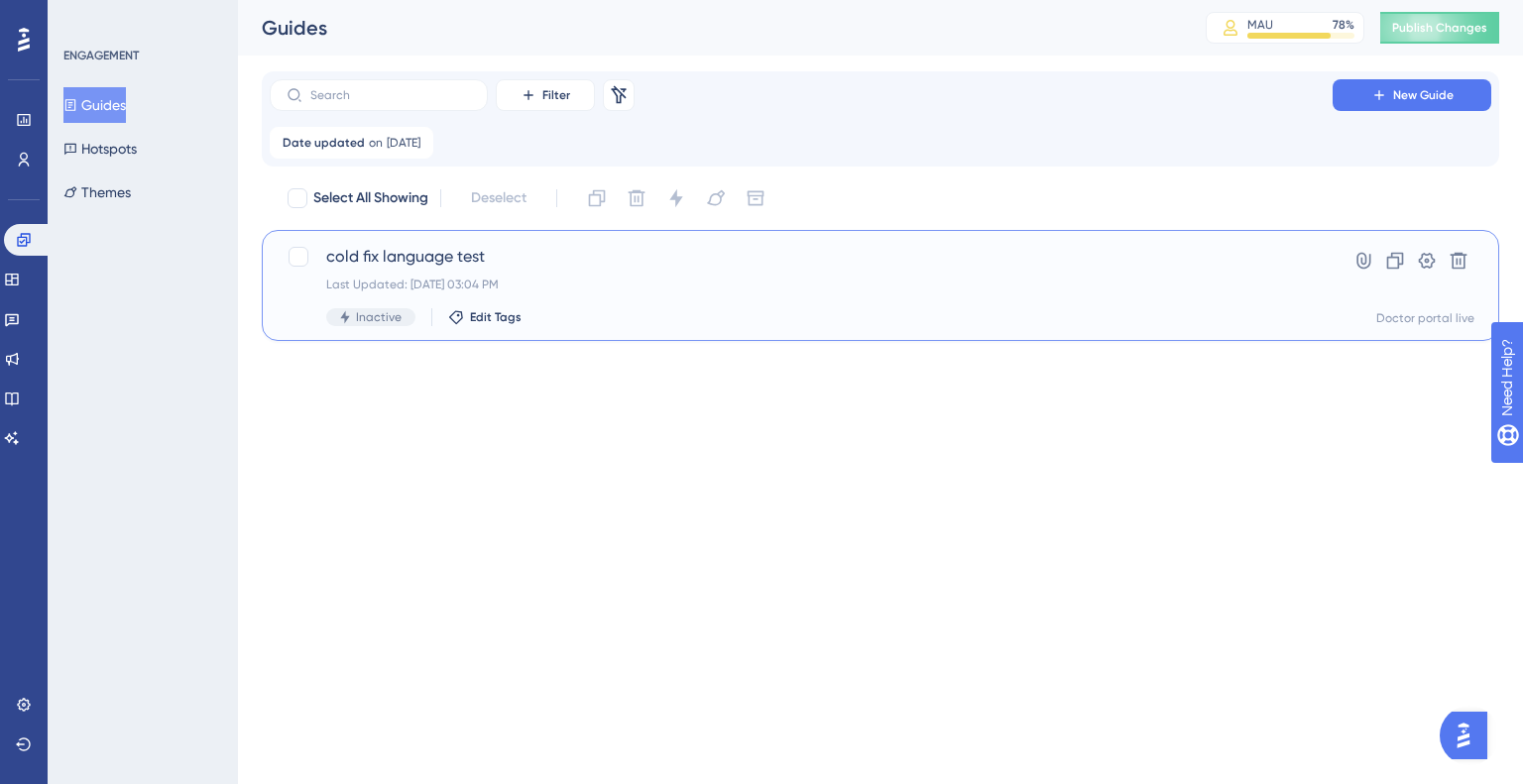 click on "cold fix language test" at bounding box center [801, 257] 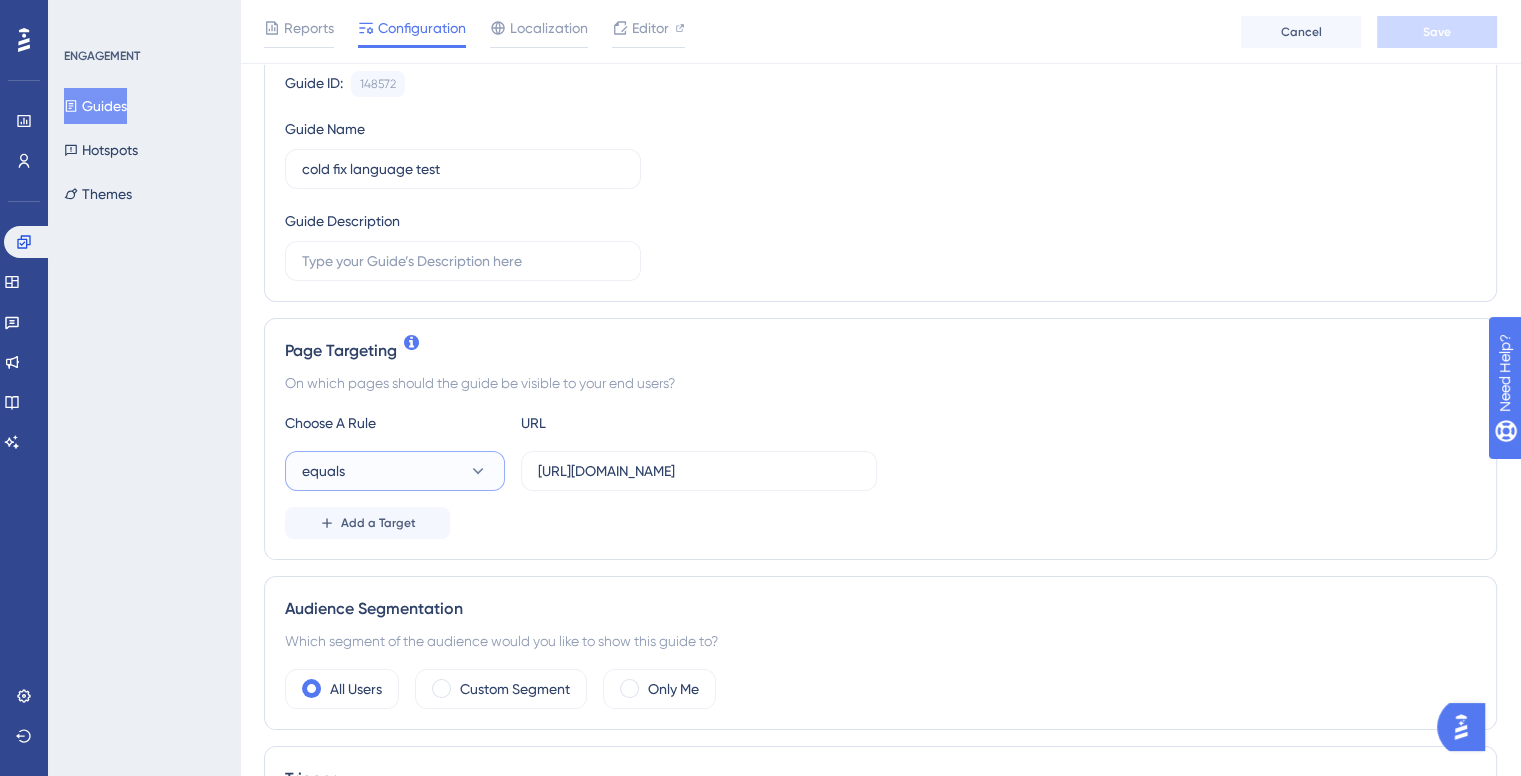 click on "equals" at bounding box center [395, 471] 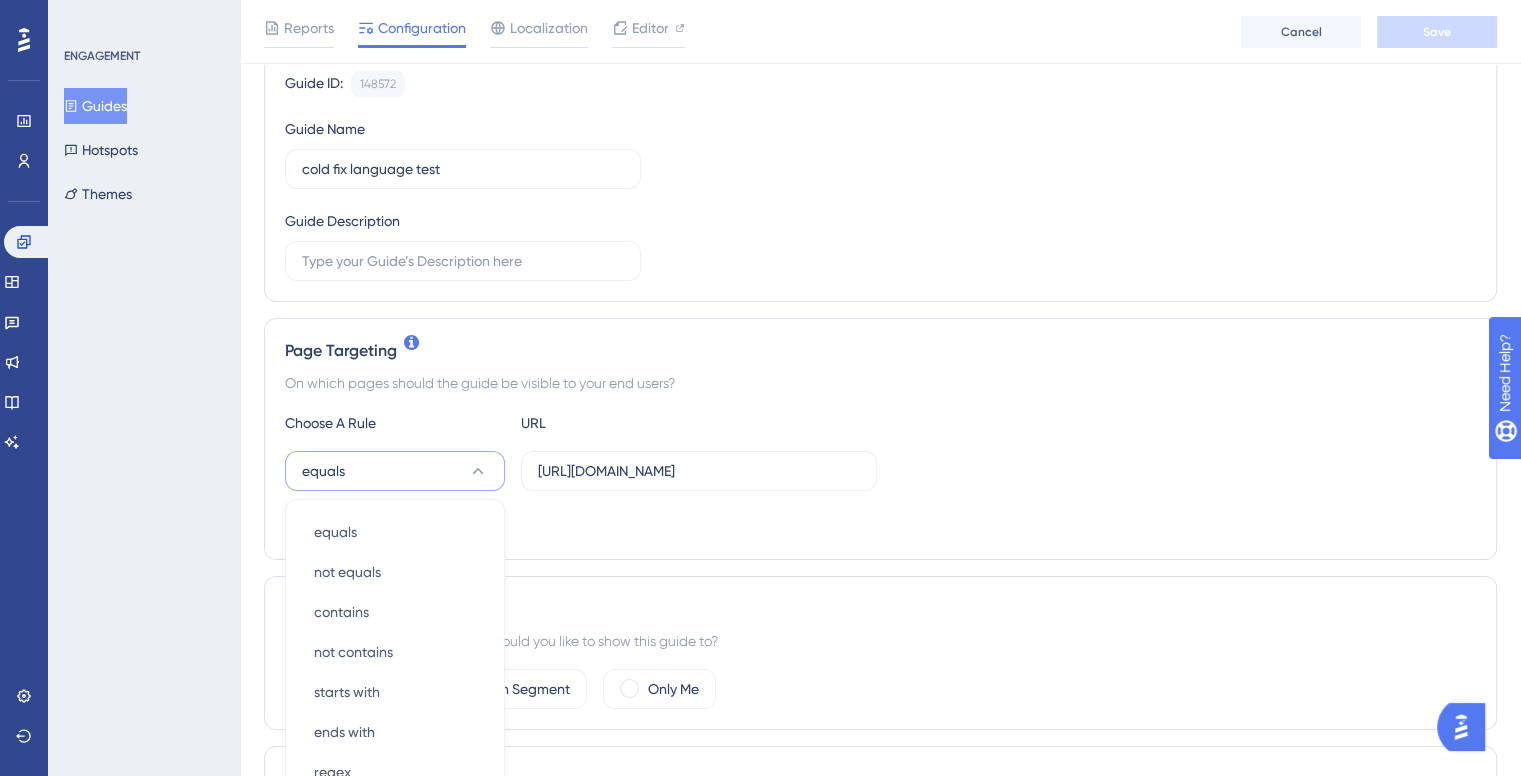 scroll, scrollTop: 461, scrollLeft: 0, axis: vertical 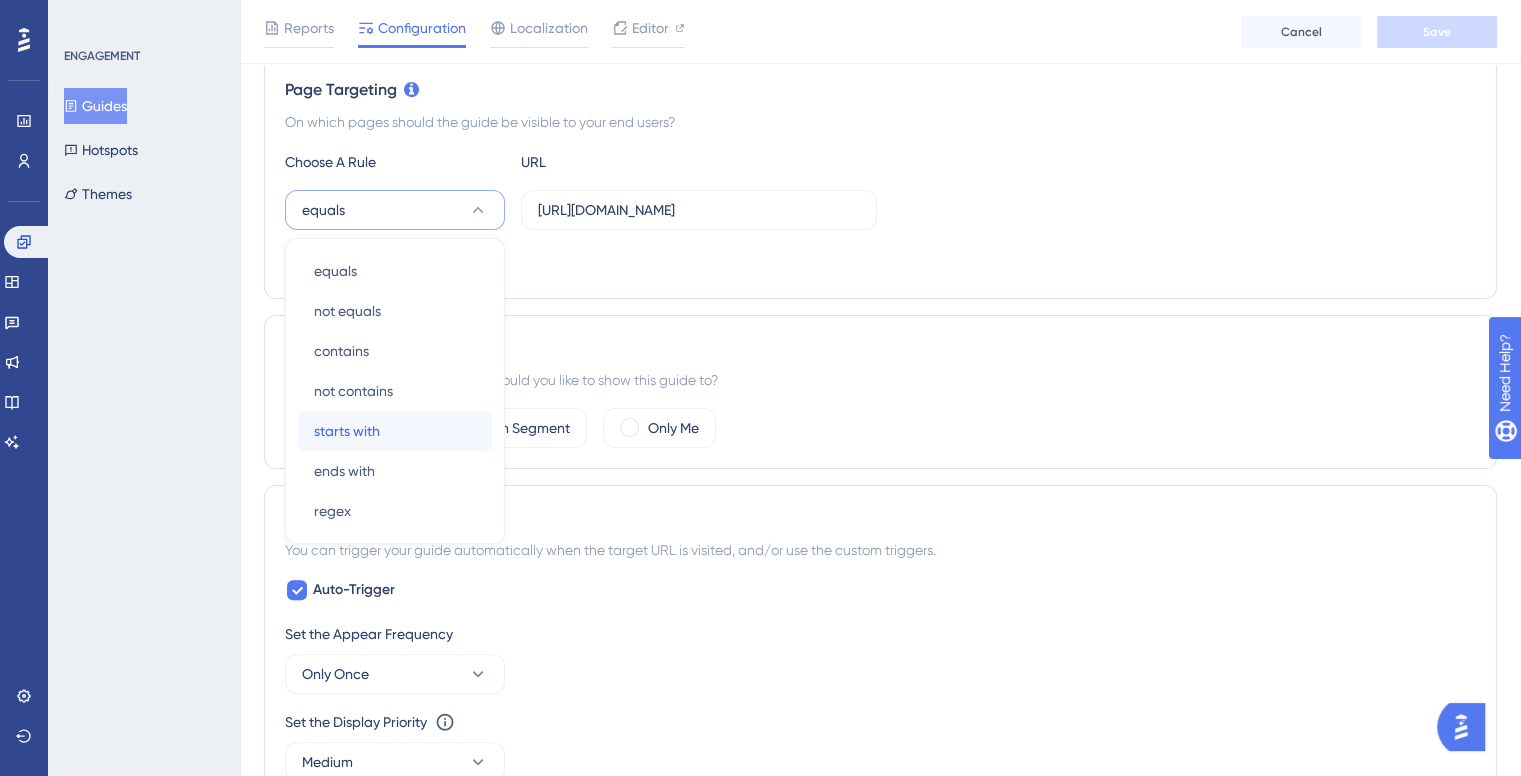 click on "starts with starts with" at bounding box center (395, 431) 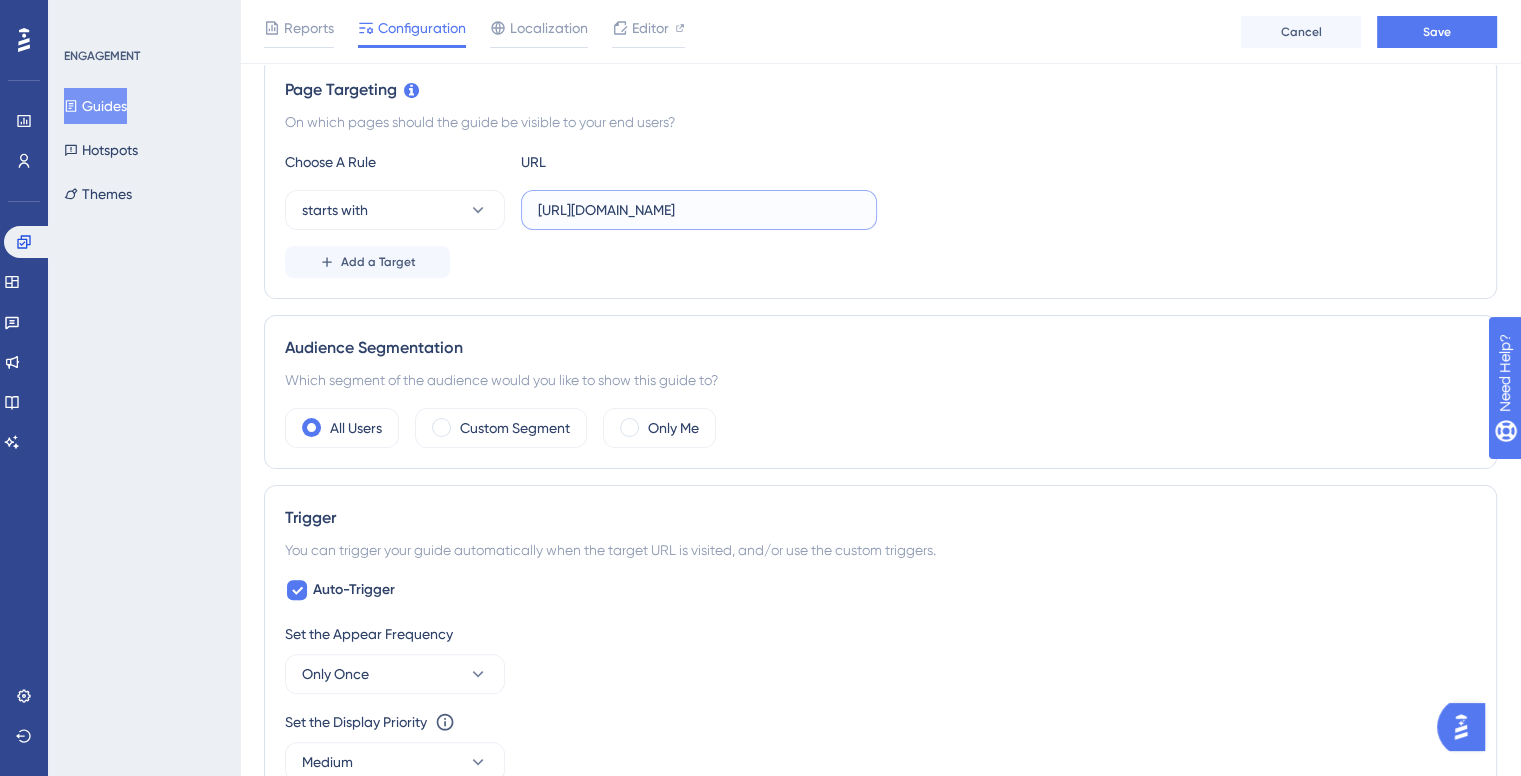 scroll, scrollTop: 0, scrollLeft: 79, axis: horizontal 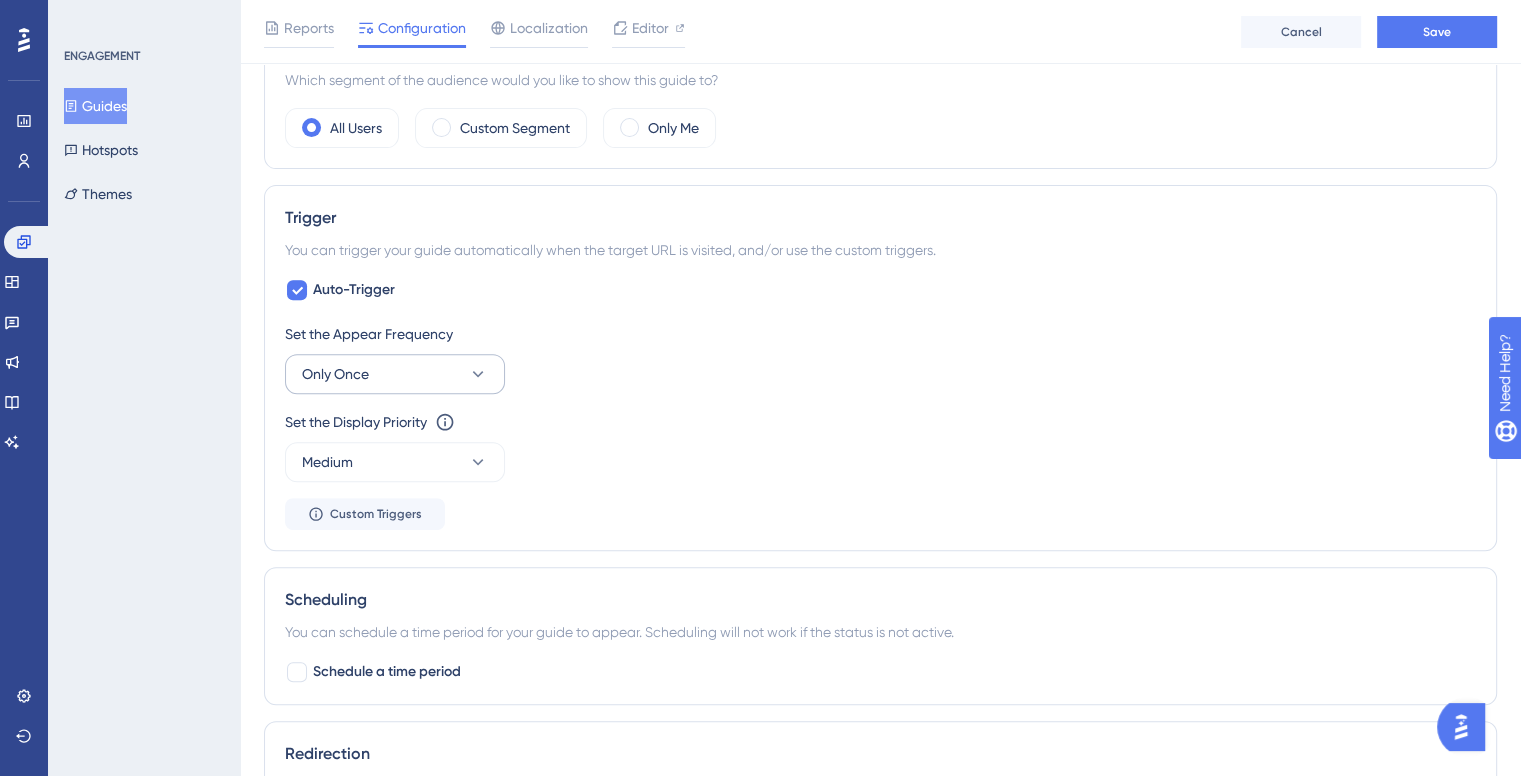 type on "https://www.doctor-coldfix.eonmfg.com" 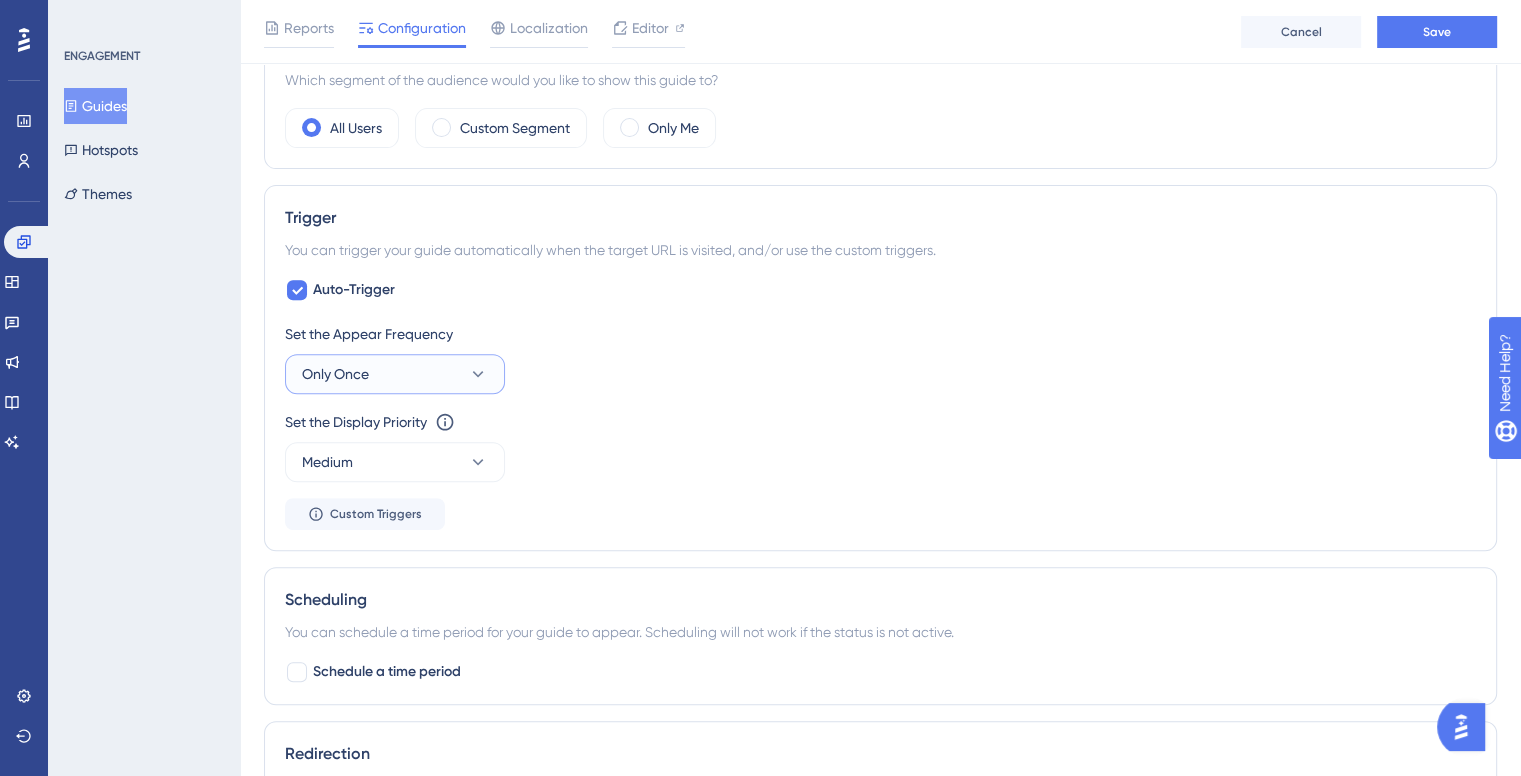 click on "Only Once" at bounding box center (395, 374) 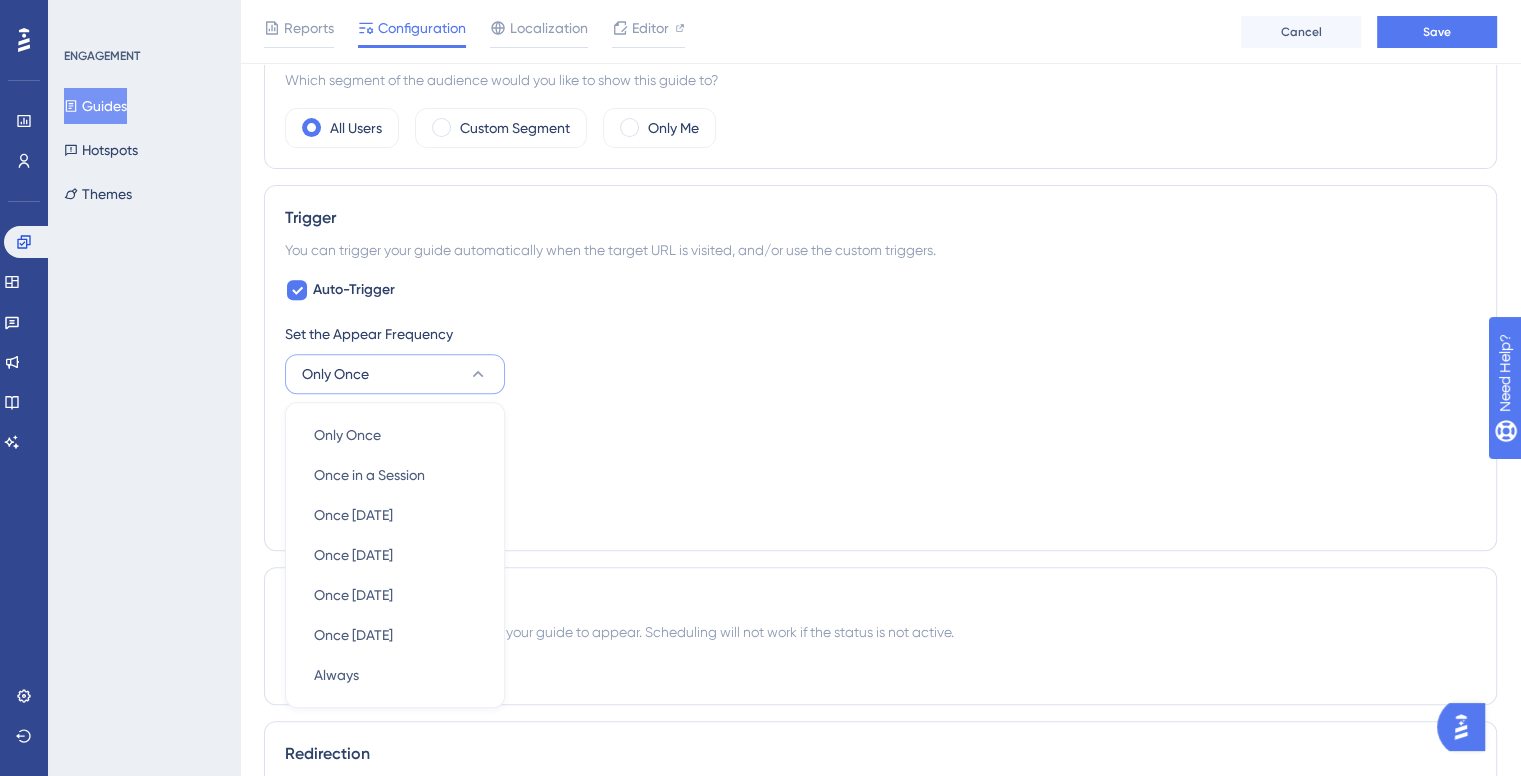 scroll, scrollTop: 924, scrollLeft: 0, axis: vertical 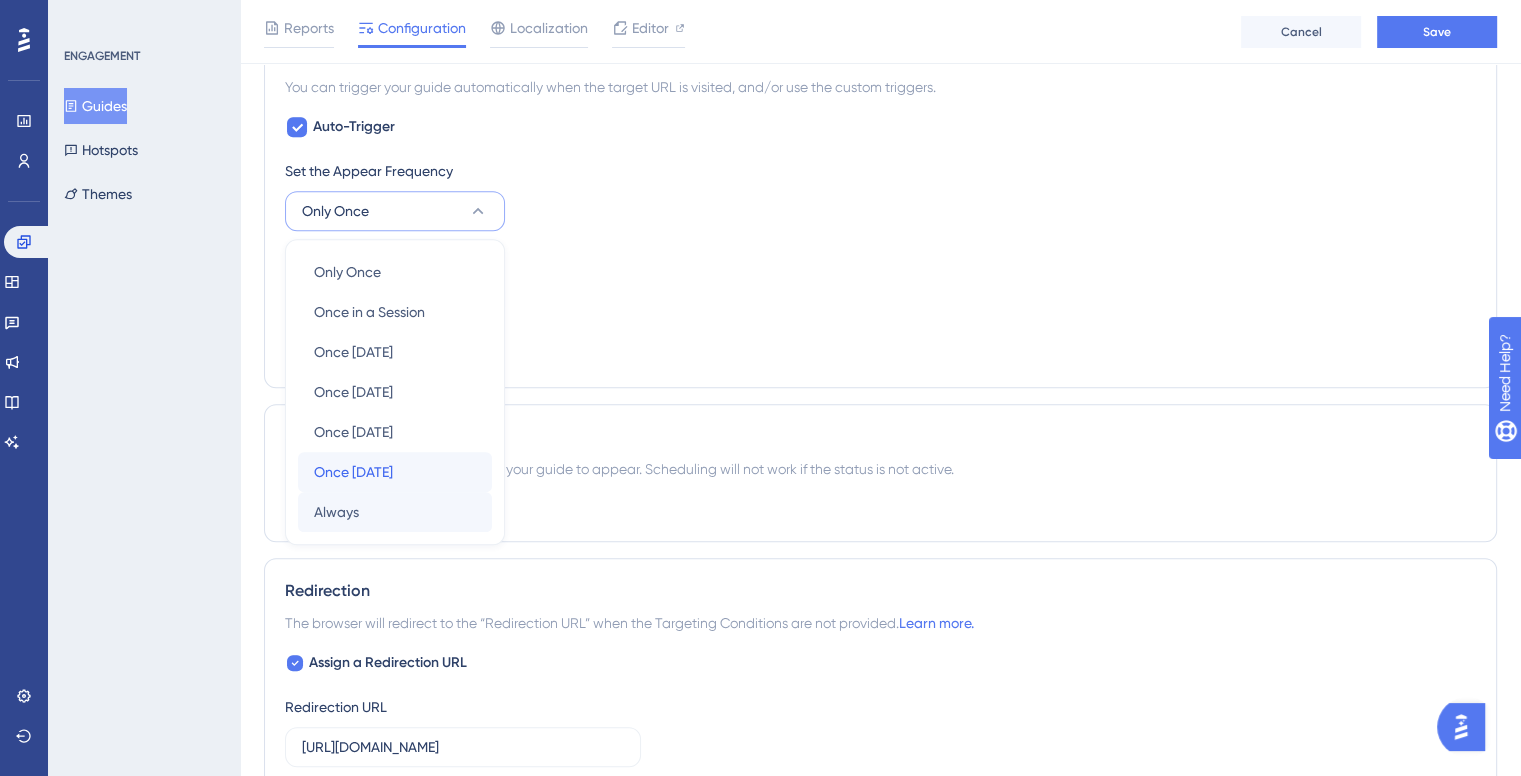 drag, startPoint x: 385, startPoint y: 487, endPoint x: 385, endPoint y: 505, distance: 18 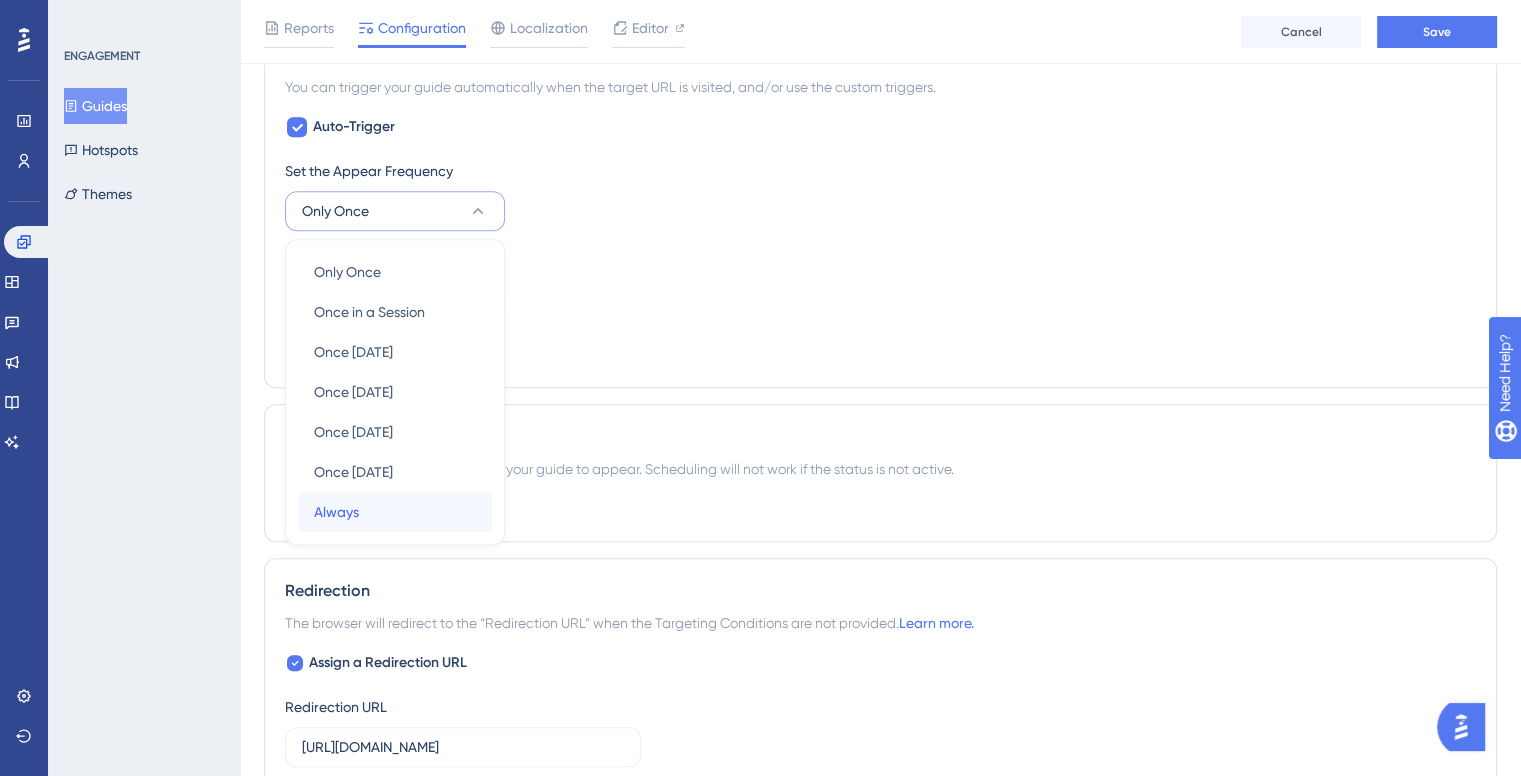 click on "Always Always" at bounding box center (395, 512) 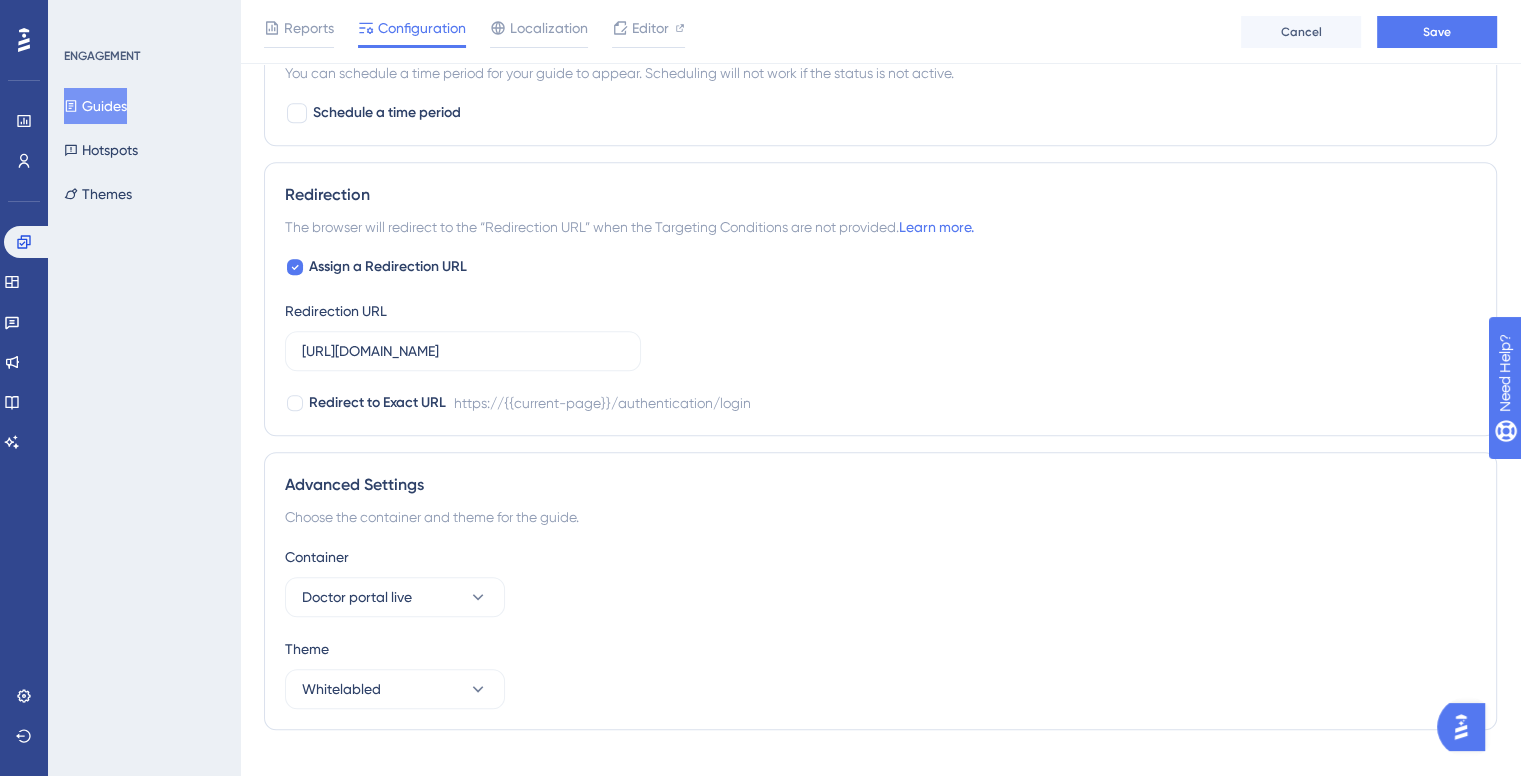 scroll, scrollTop: 1558, scrollLeft: 0, axis: vertical 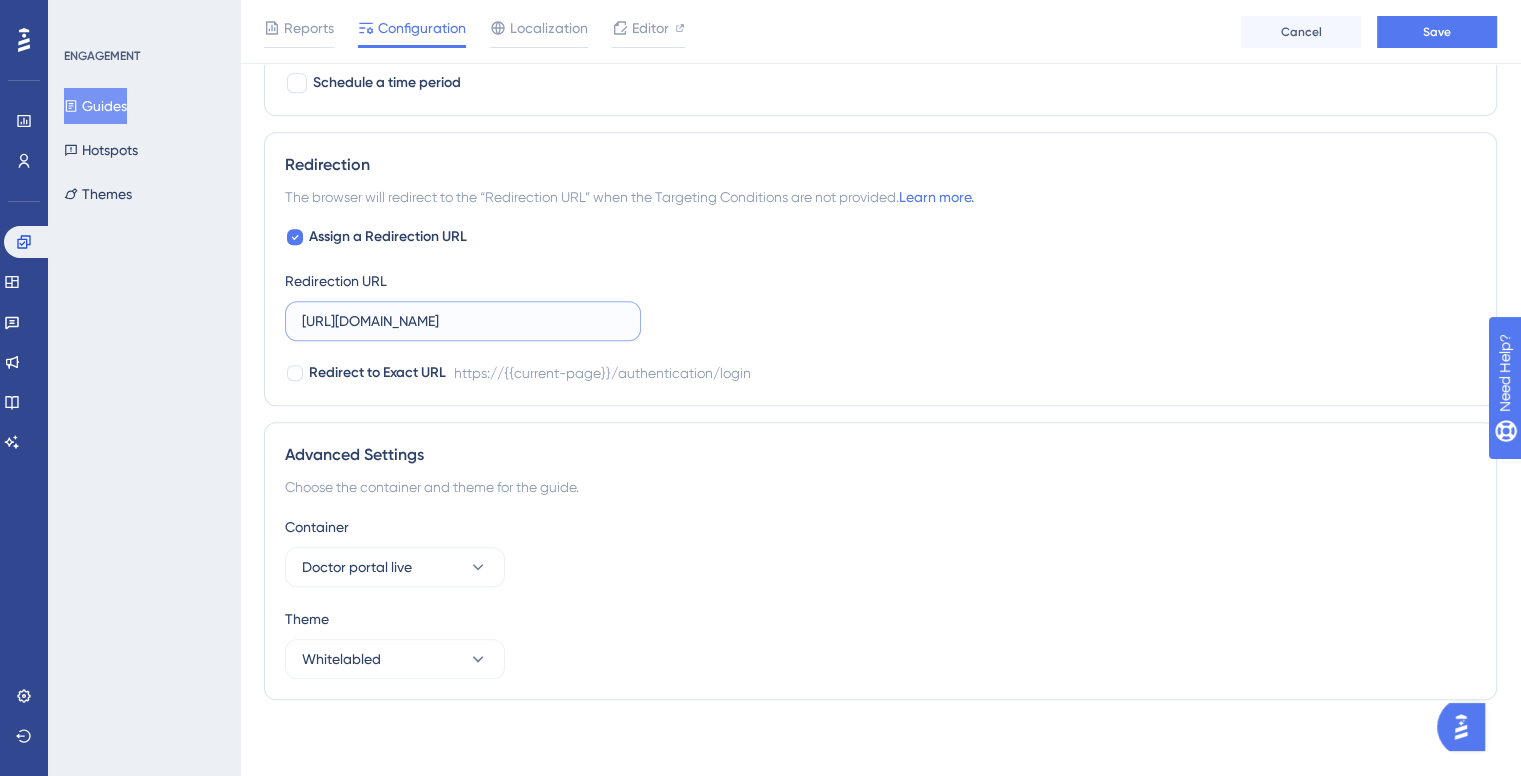 click on "https://www.doctor-coldfix.eonmfg.com/authentication/login" at bounding box center [463, 321] 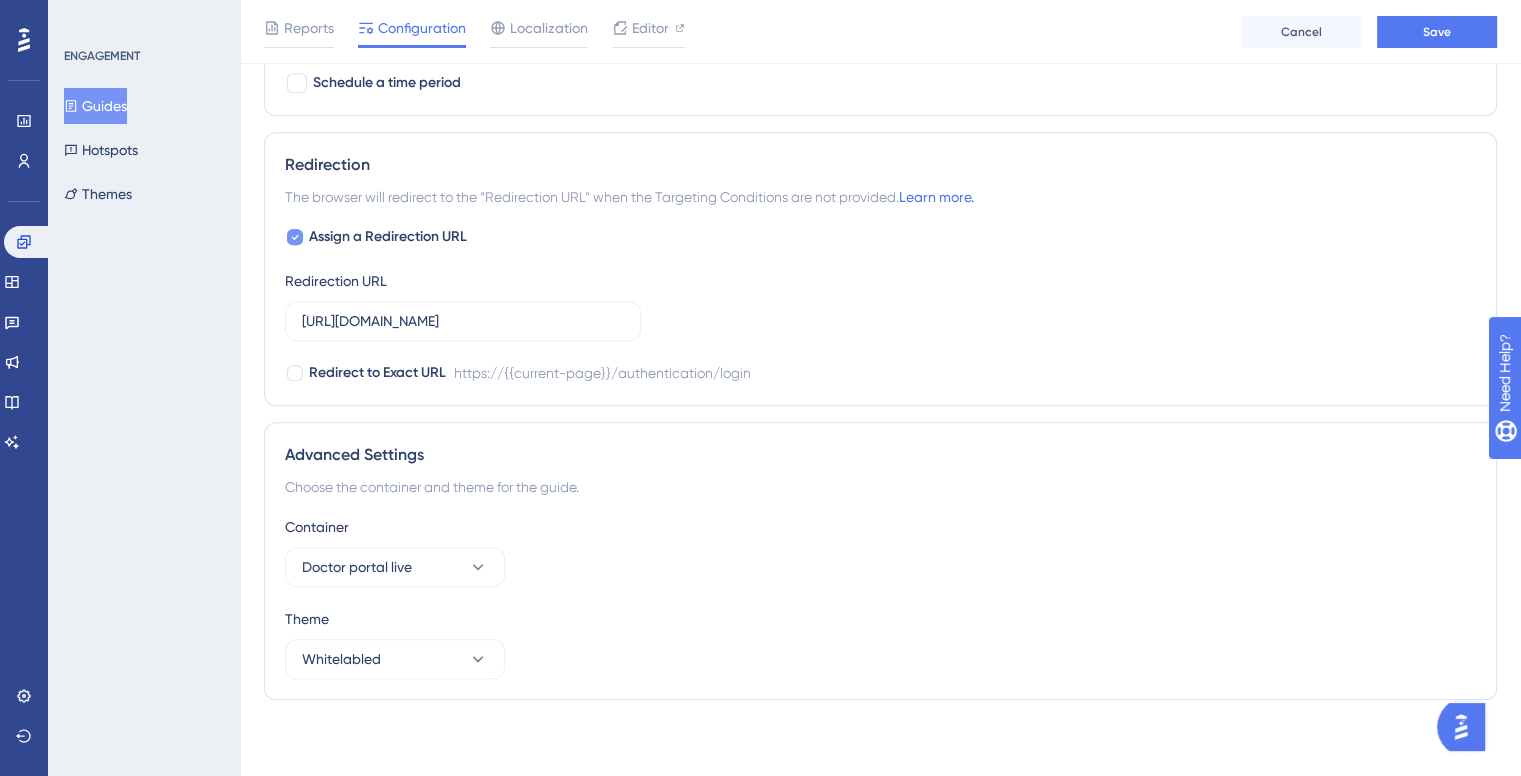 click on "Assign a Redirection URL" at bounding box center [388, 237] 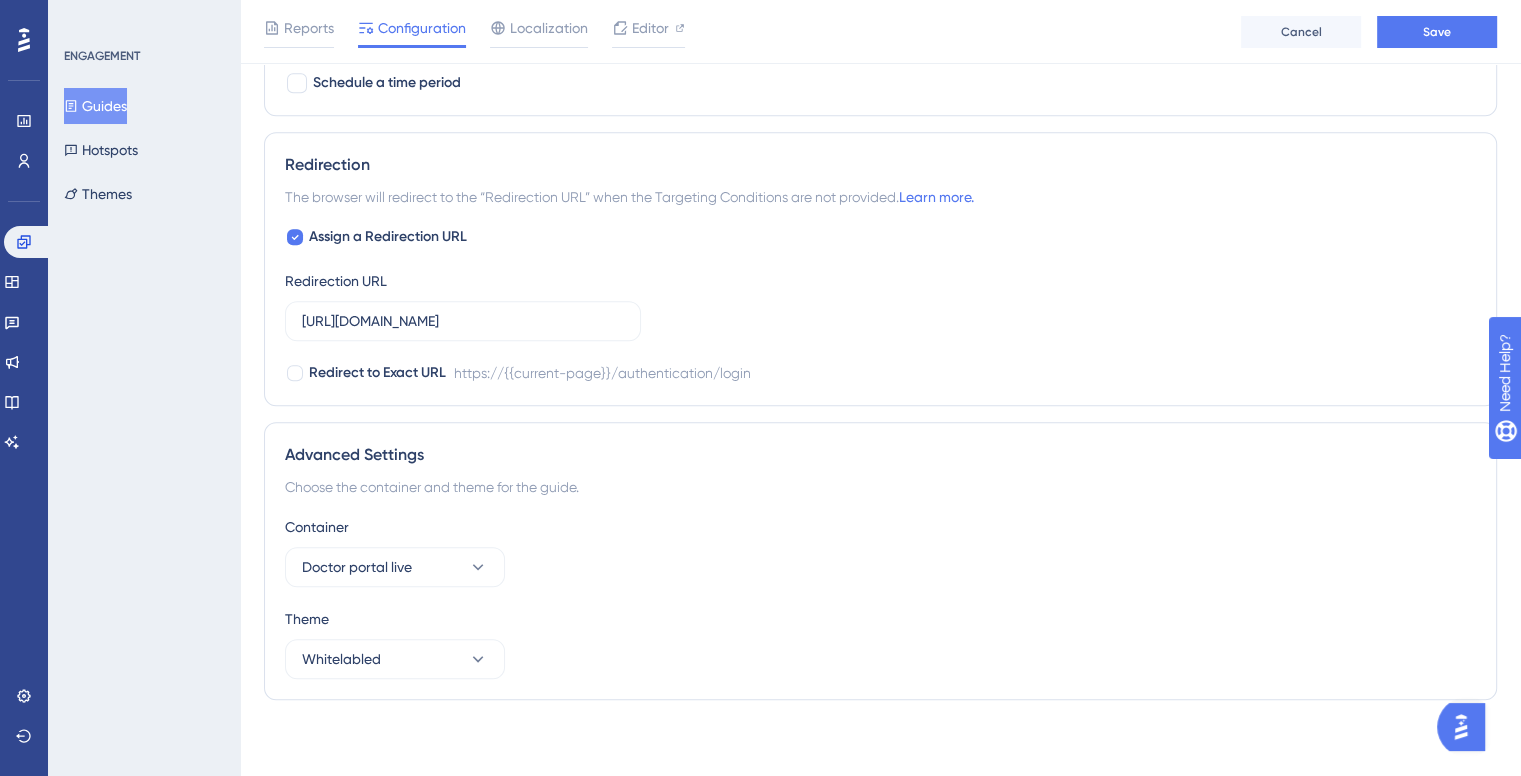 checkbox on "false" 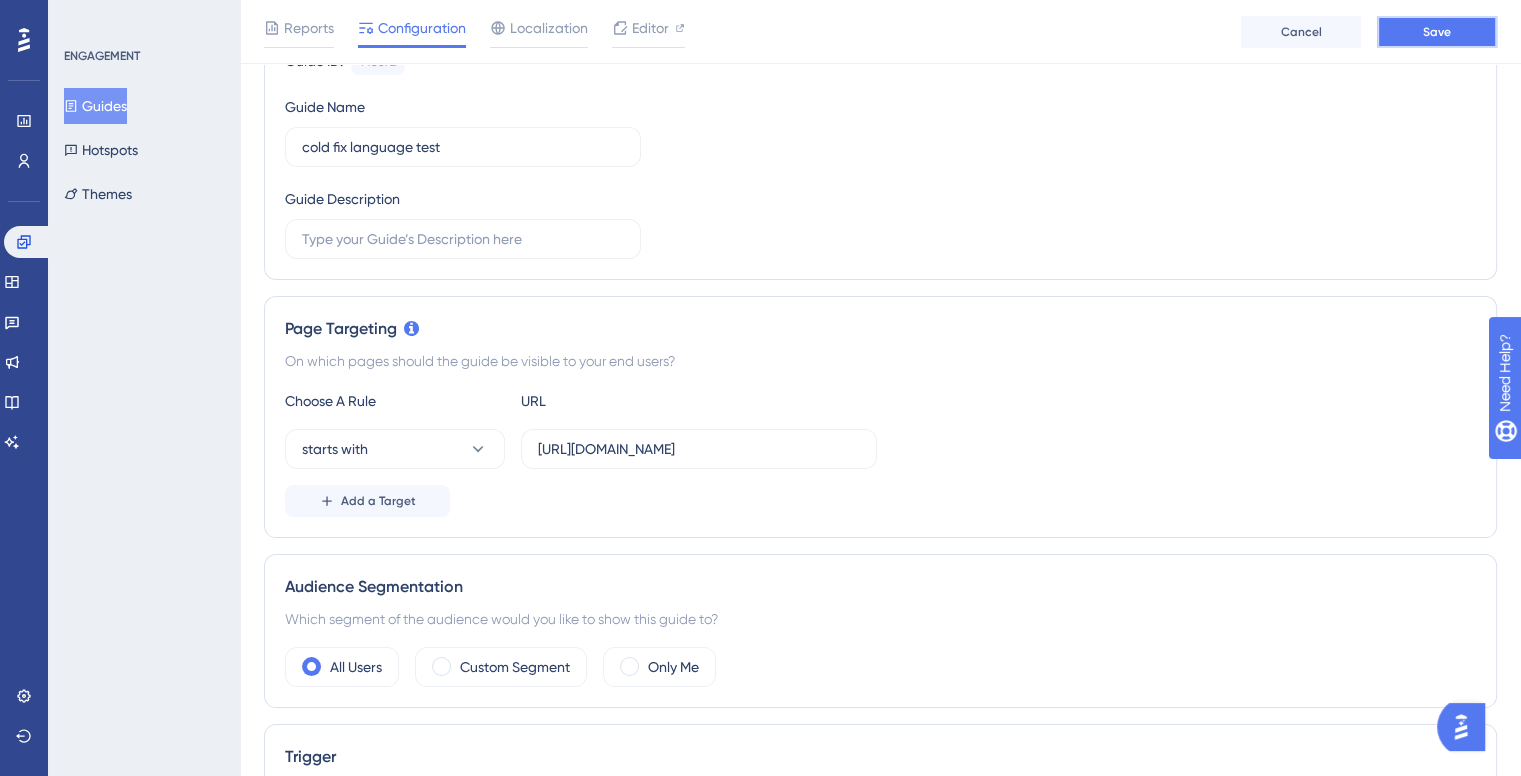 click on "Save" at bounding box center (1437, 32) 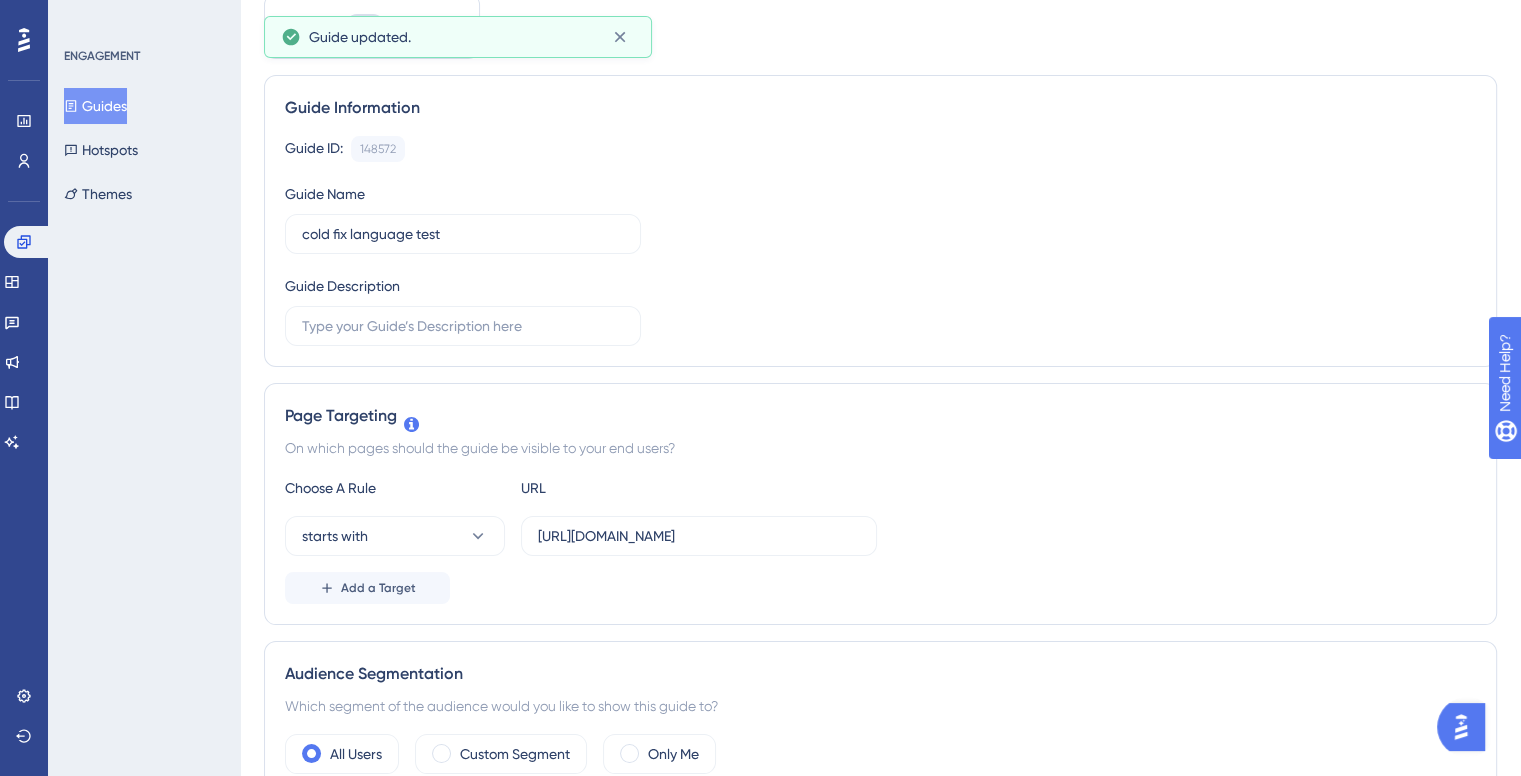 scroll, scrollTop: 0, scrollLeft: 0, axis: both 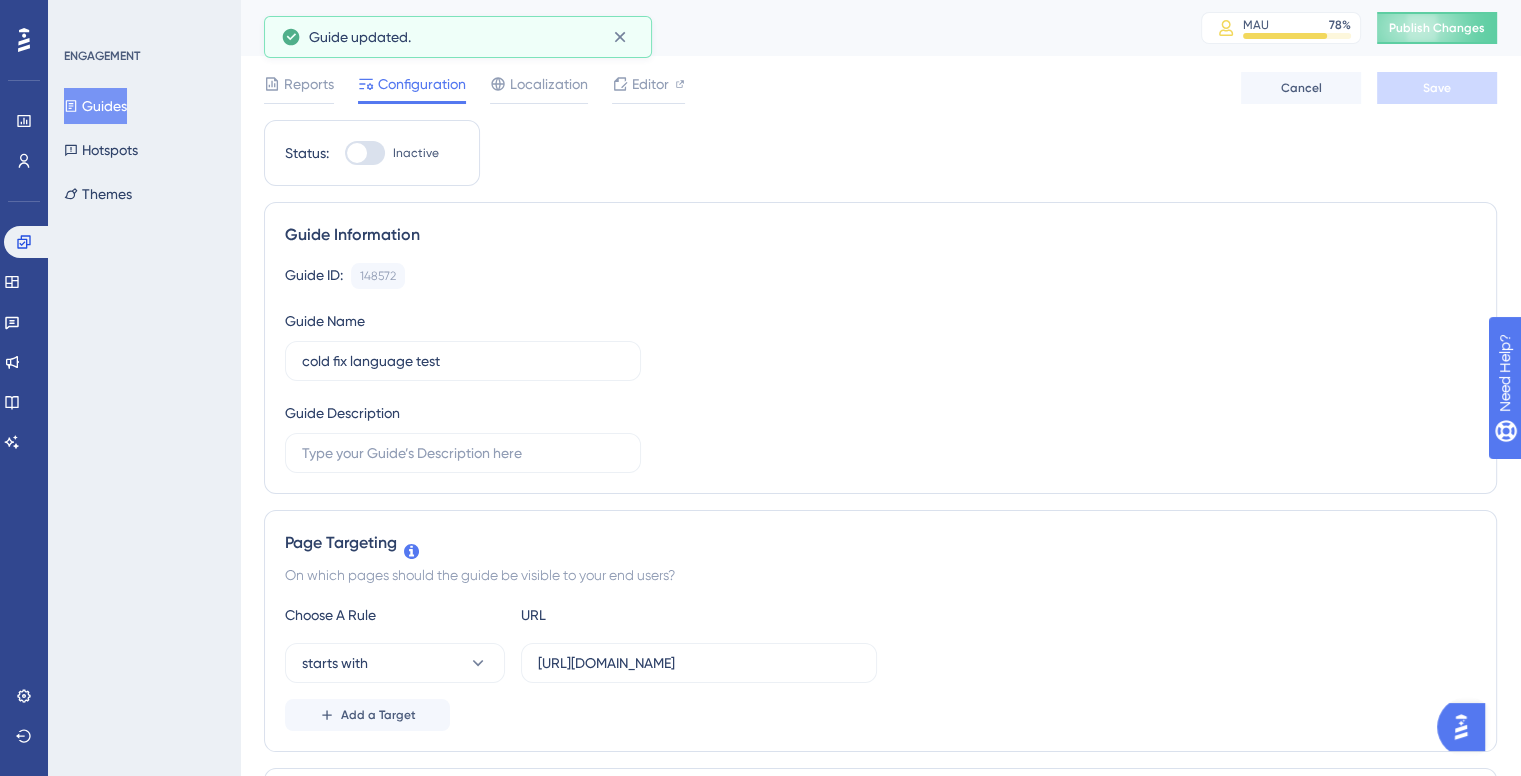 click at bounding box center [365, 153] 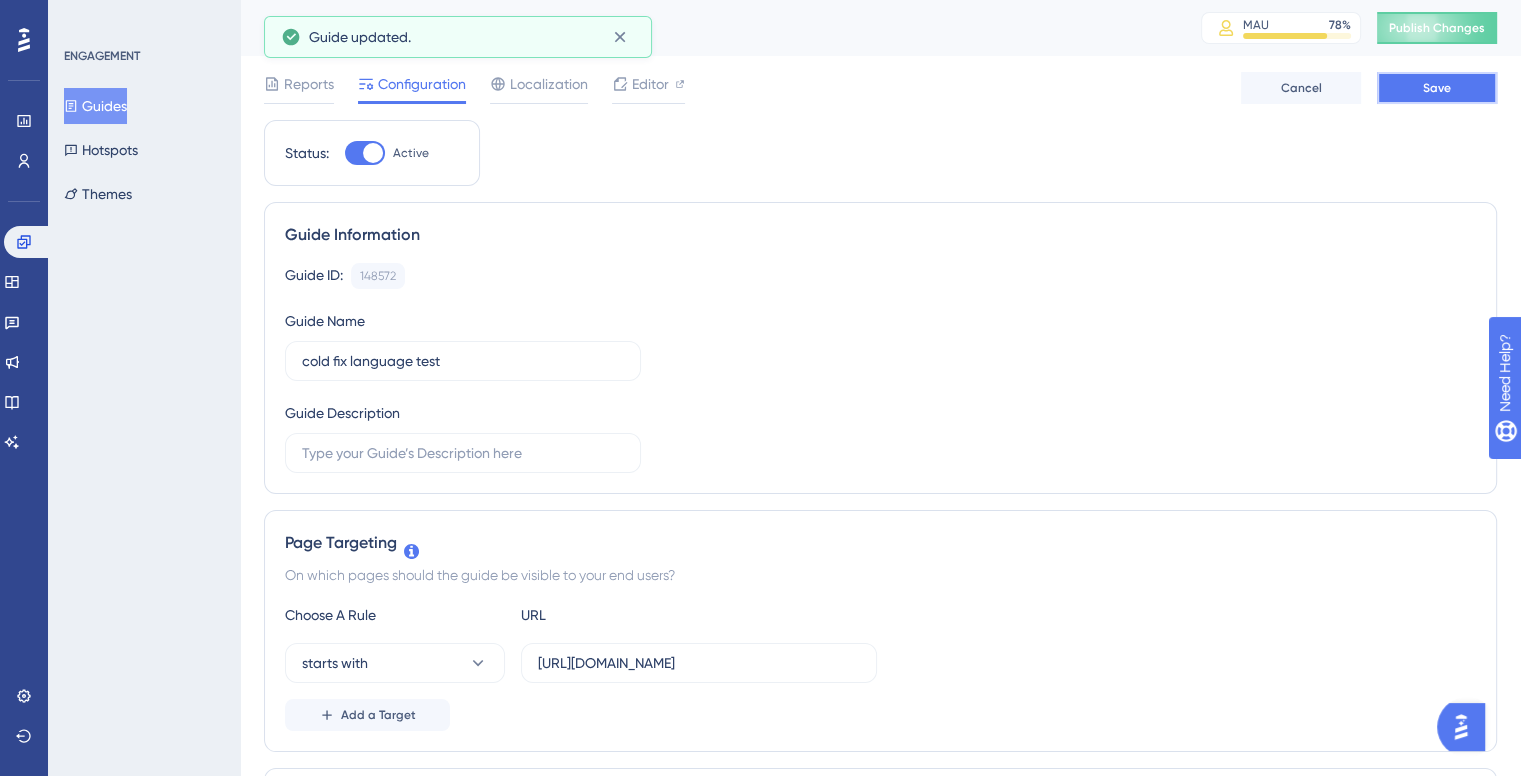 click on "Save" at bounding box center (1437, 88) 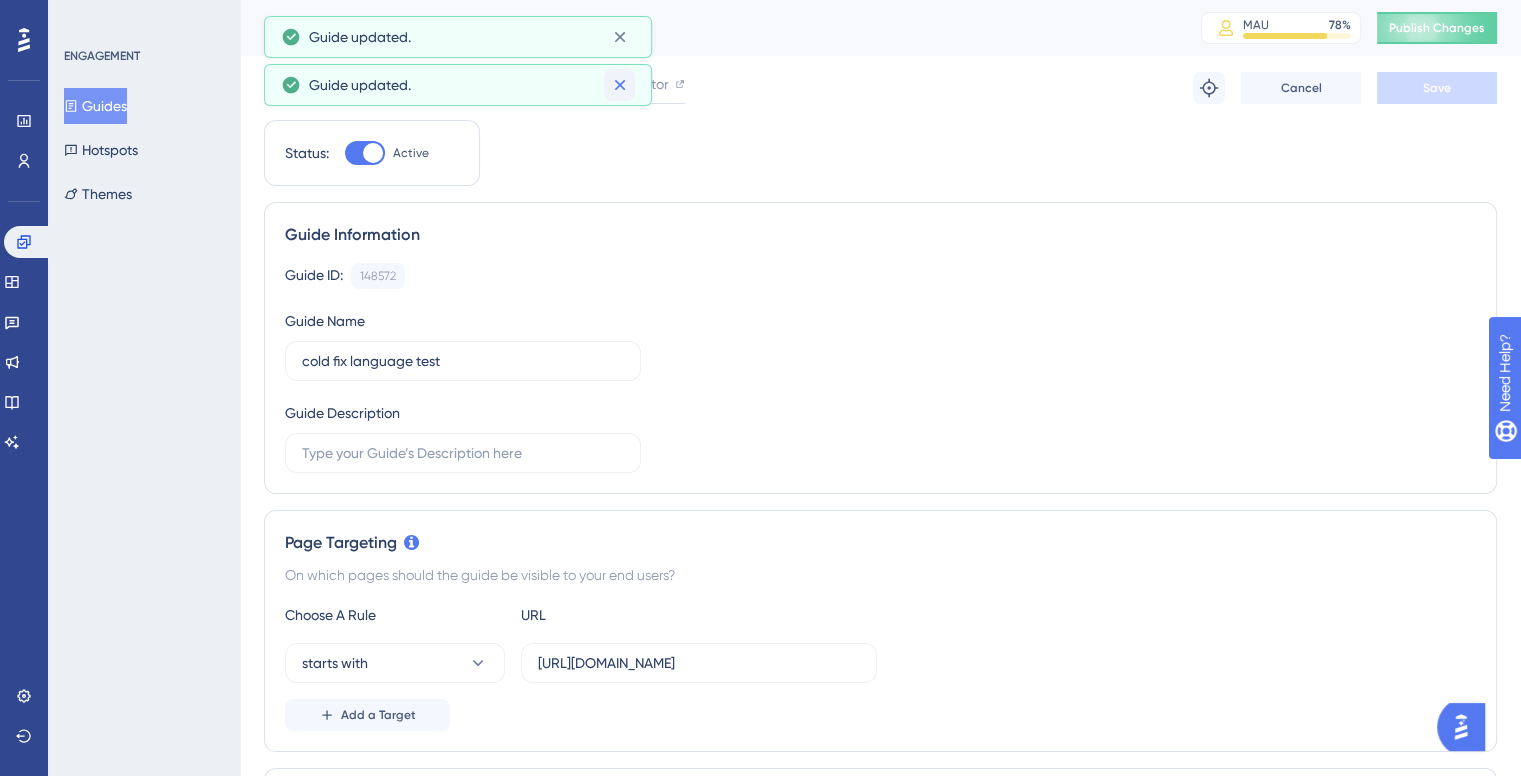 click at bounding box center (619, 85) 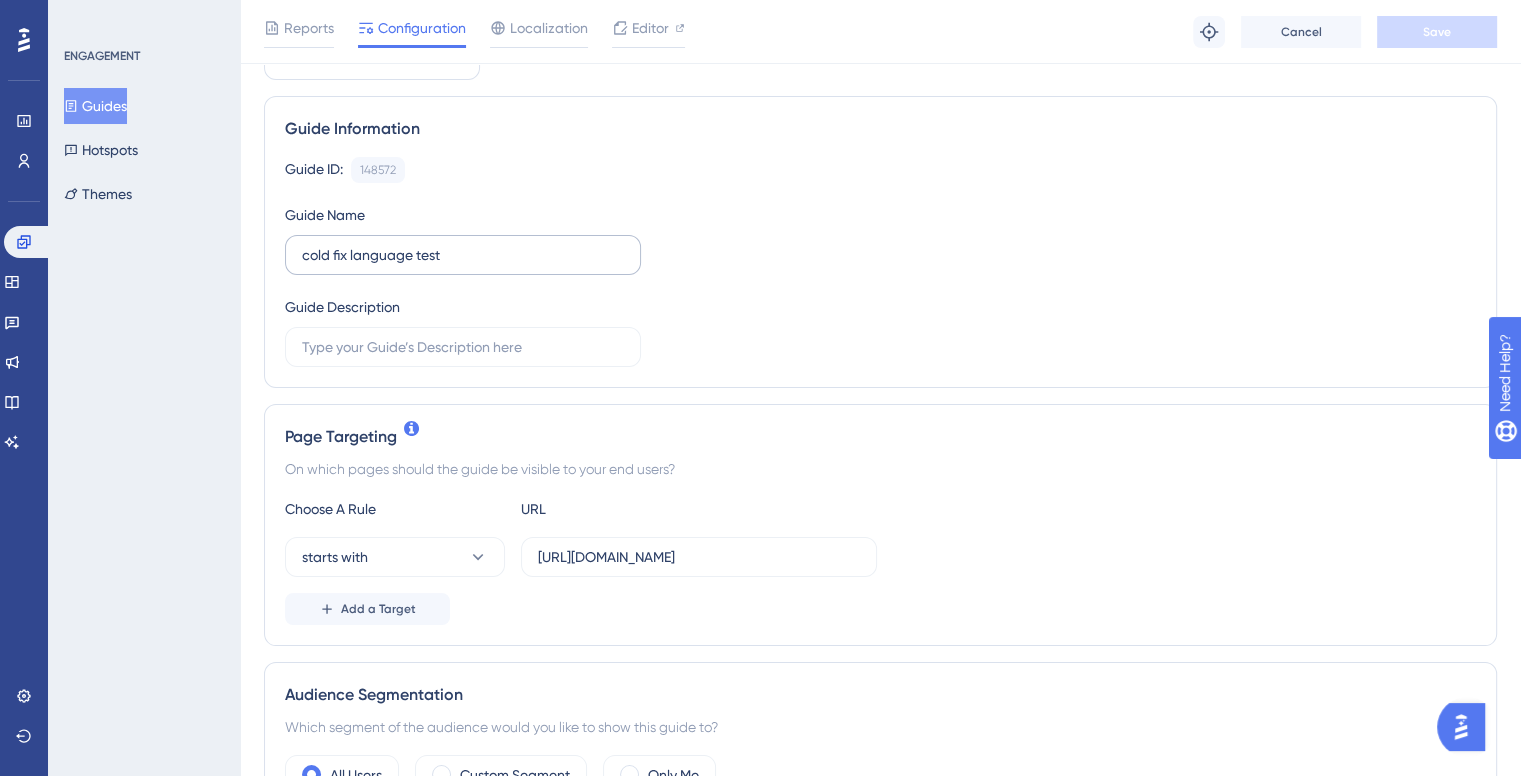 scroll, scrollTop: 0, scrollLeft: 0, axis: both 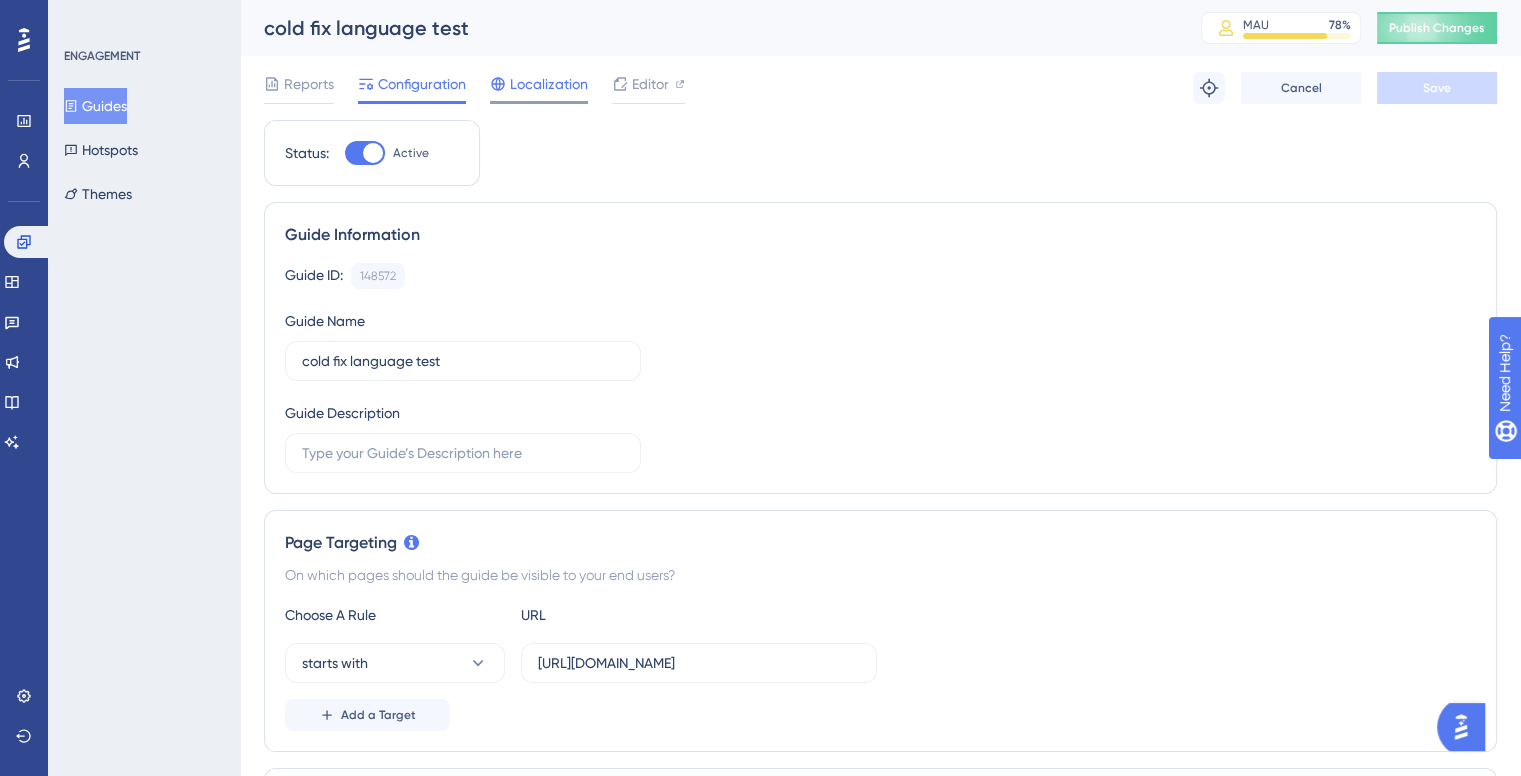 click on "Localization" at bounding box center [549, 84] 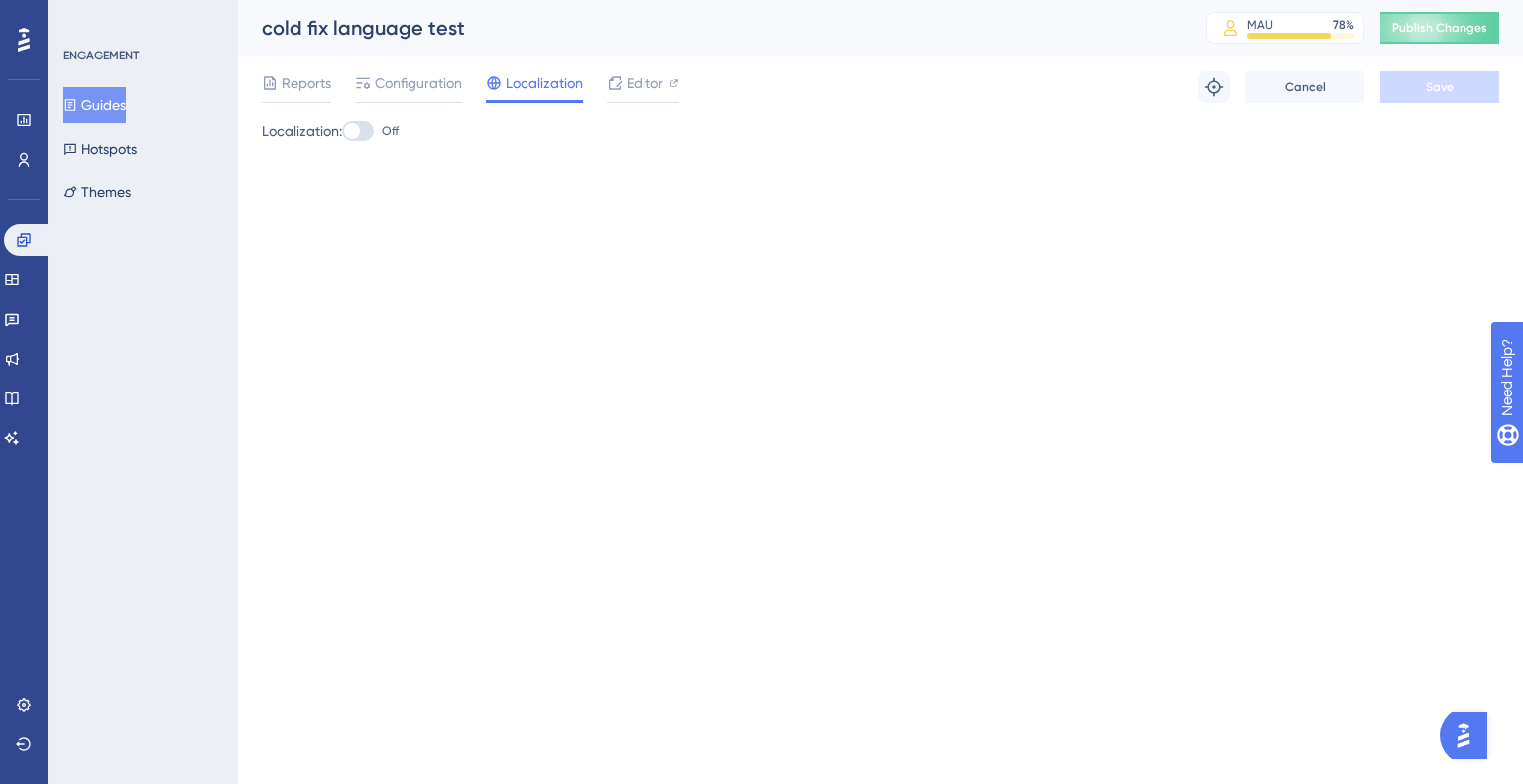 click at bounding box center [358, 131] 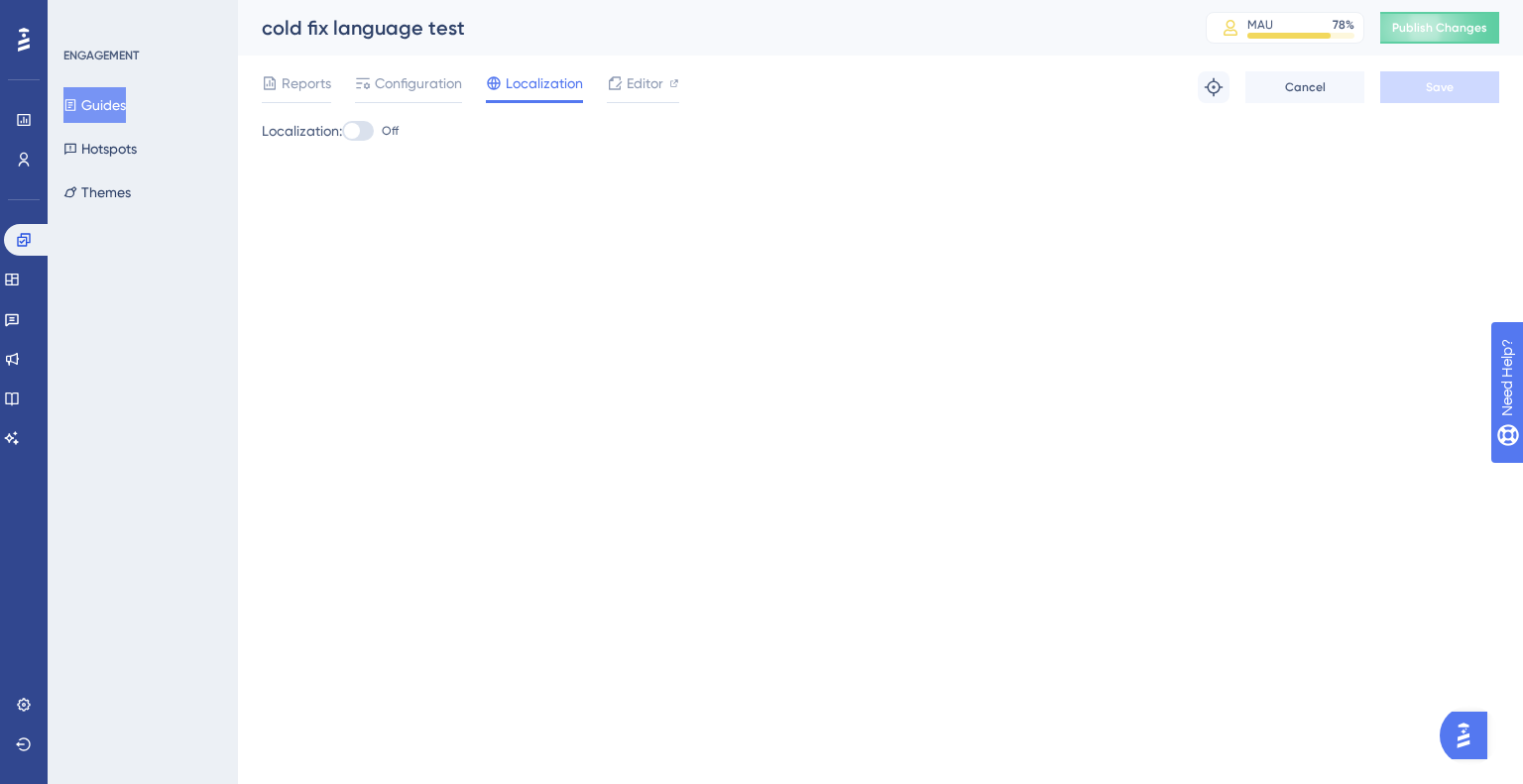 checkbox on "true" 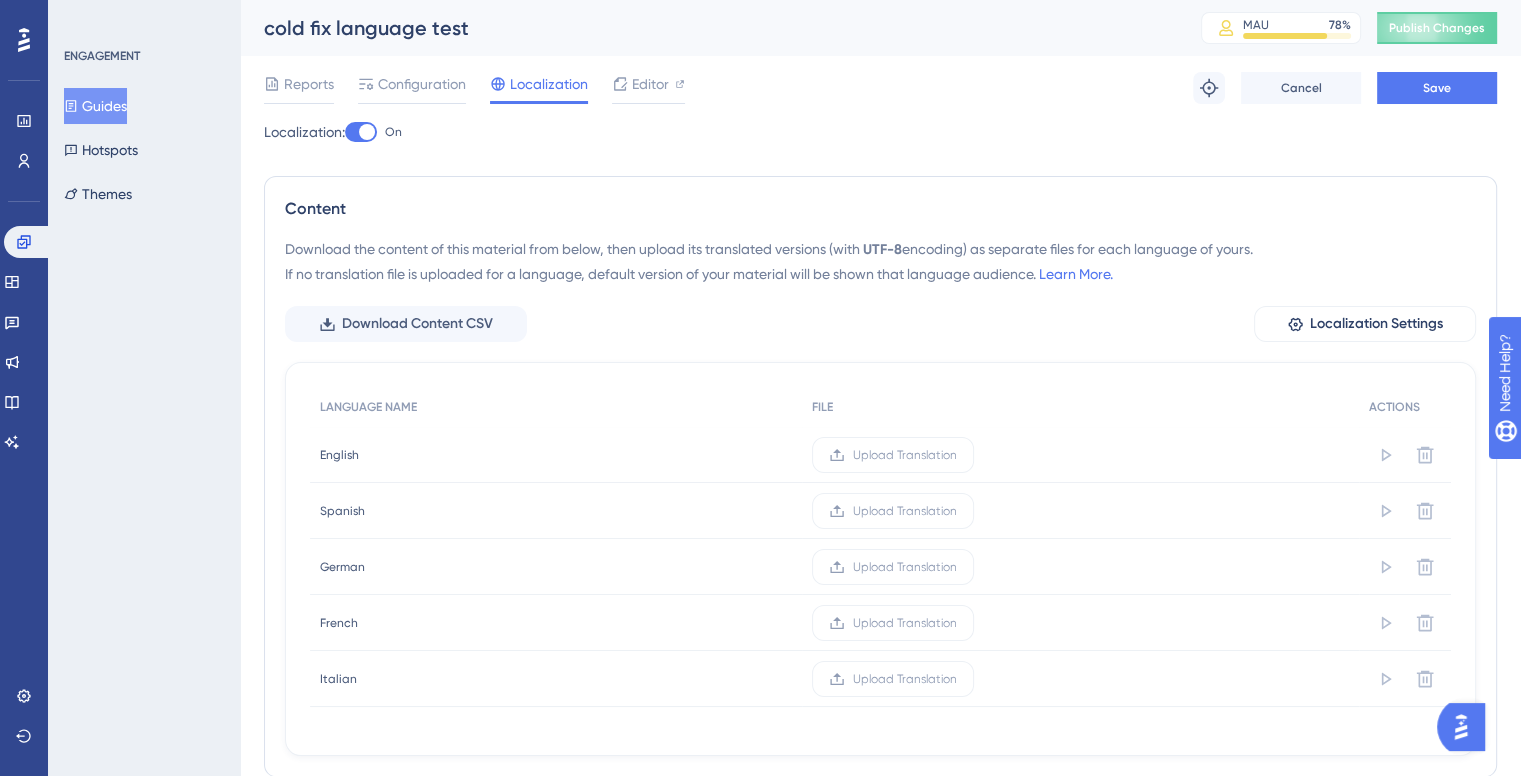 click on "Download the content of this material from below, then upload its translated versions (with   UTF-8  encoding) as separate files for each language of yours.  If no translation file is uploaded for a language, default version of your material will be shown that language audience.     Learn More. Download Content CSV Localization Settings LANGUAGE NAME FILE ACTIONS English English Upload Translation Spanish Spanish Upload Translation German German Upload Translation French French Upload Translation Italian Italian Upload Translation" at bounding box center (880, 496) 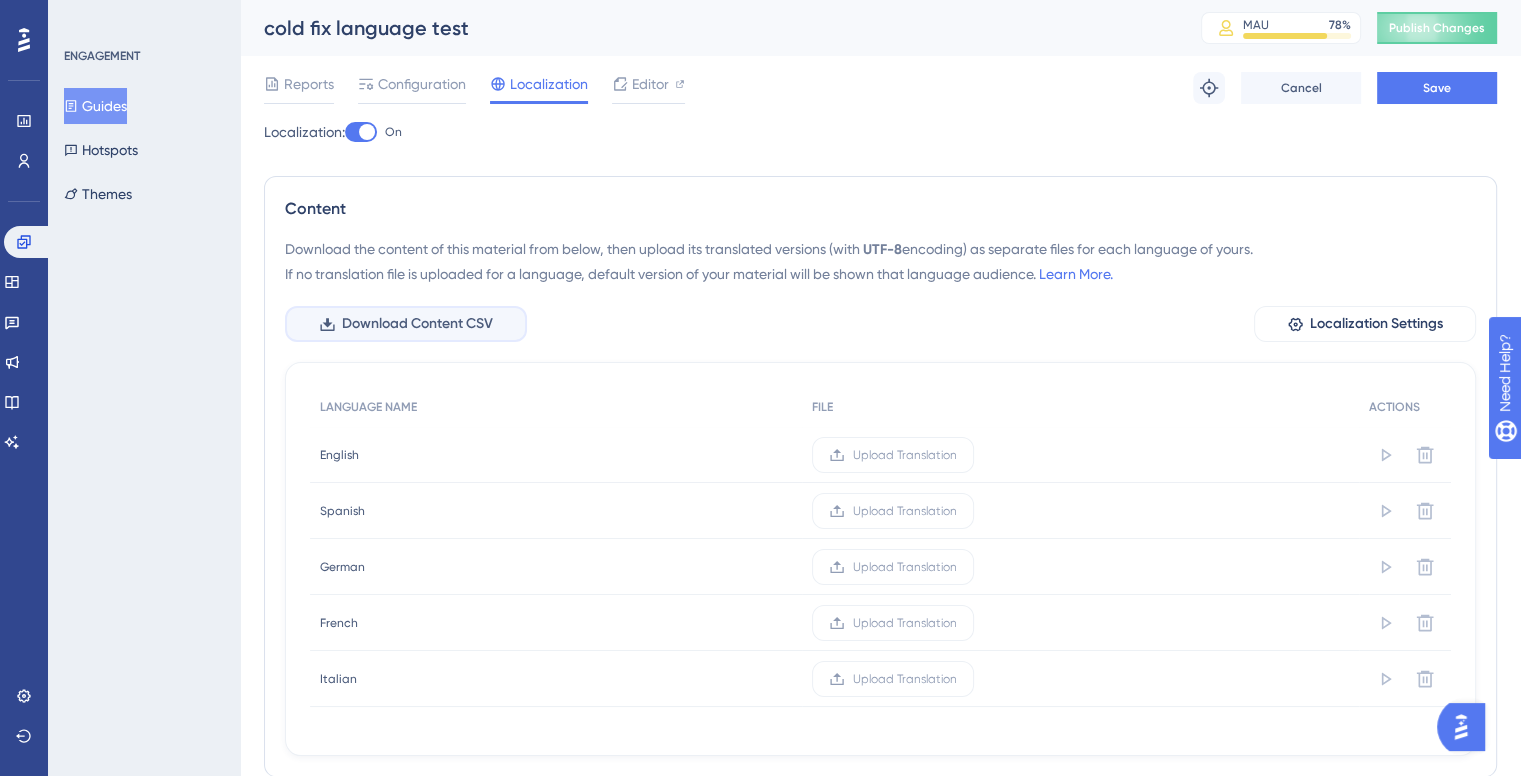 click on "Download Content CSV" at bounding box center [417, 324] 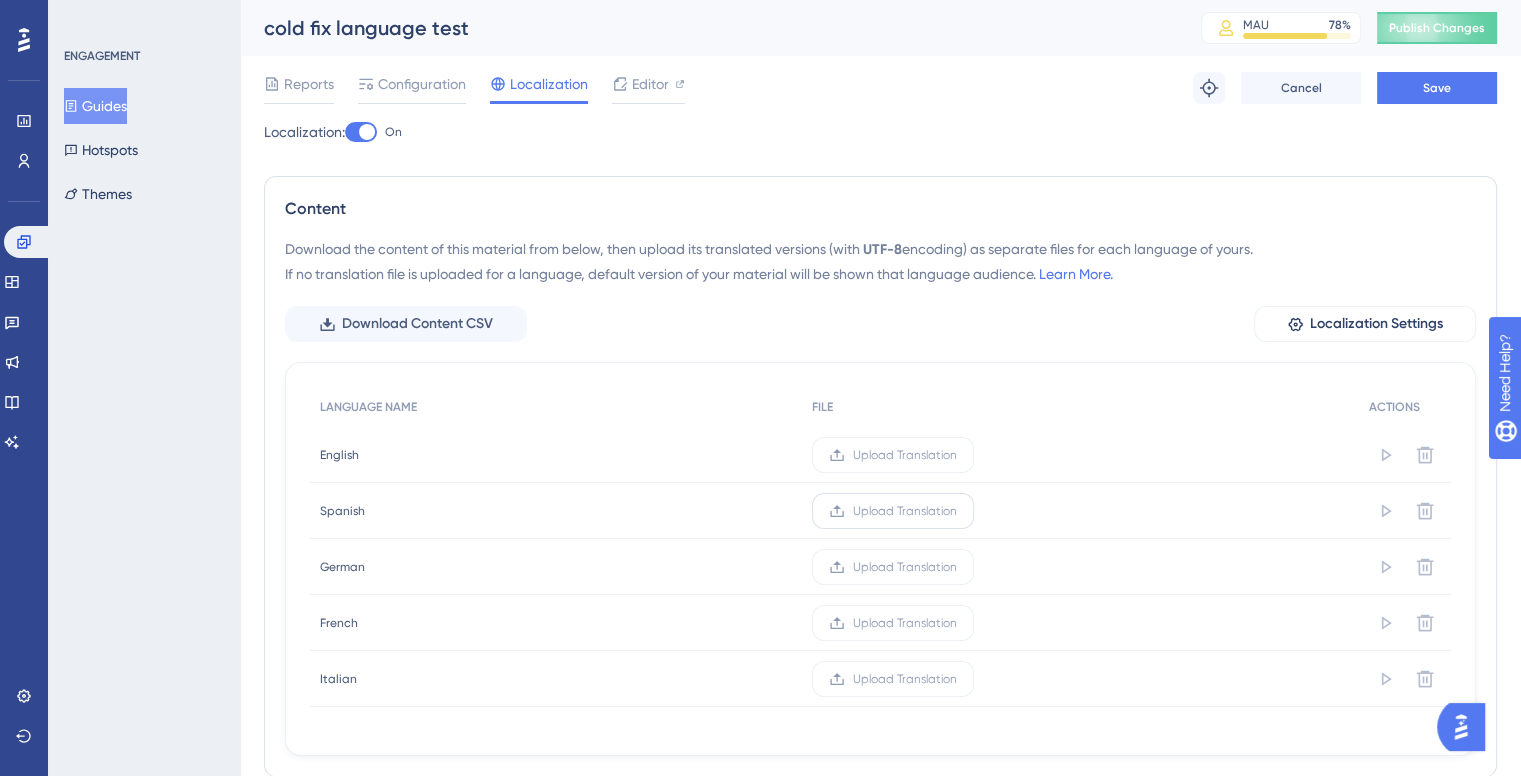 click on "Upload Translation" at bounding box center (893, 511) 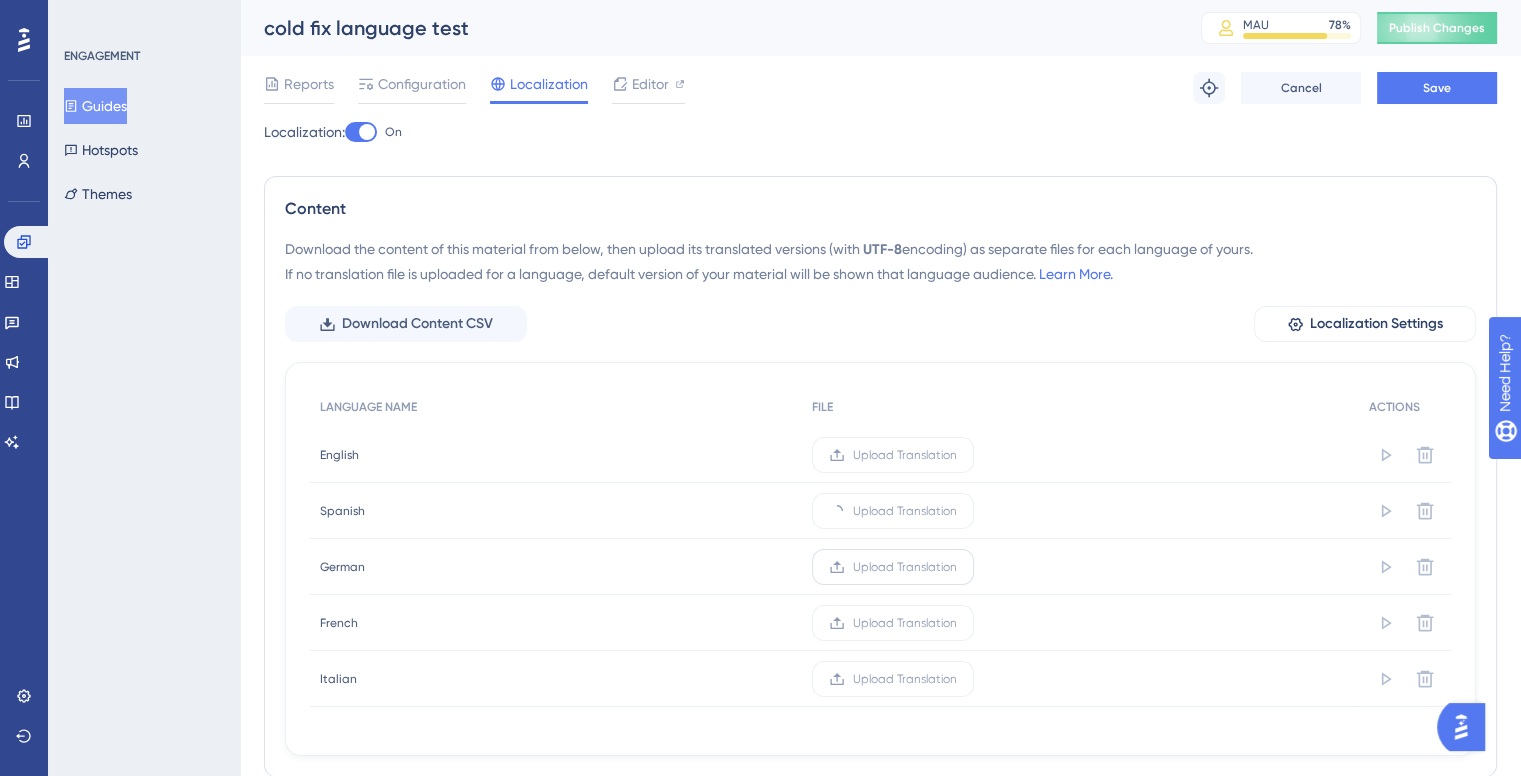 click on "Upload Translation" at bounding box center (893, 567) 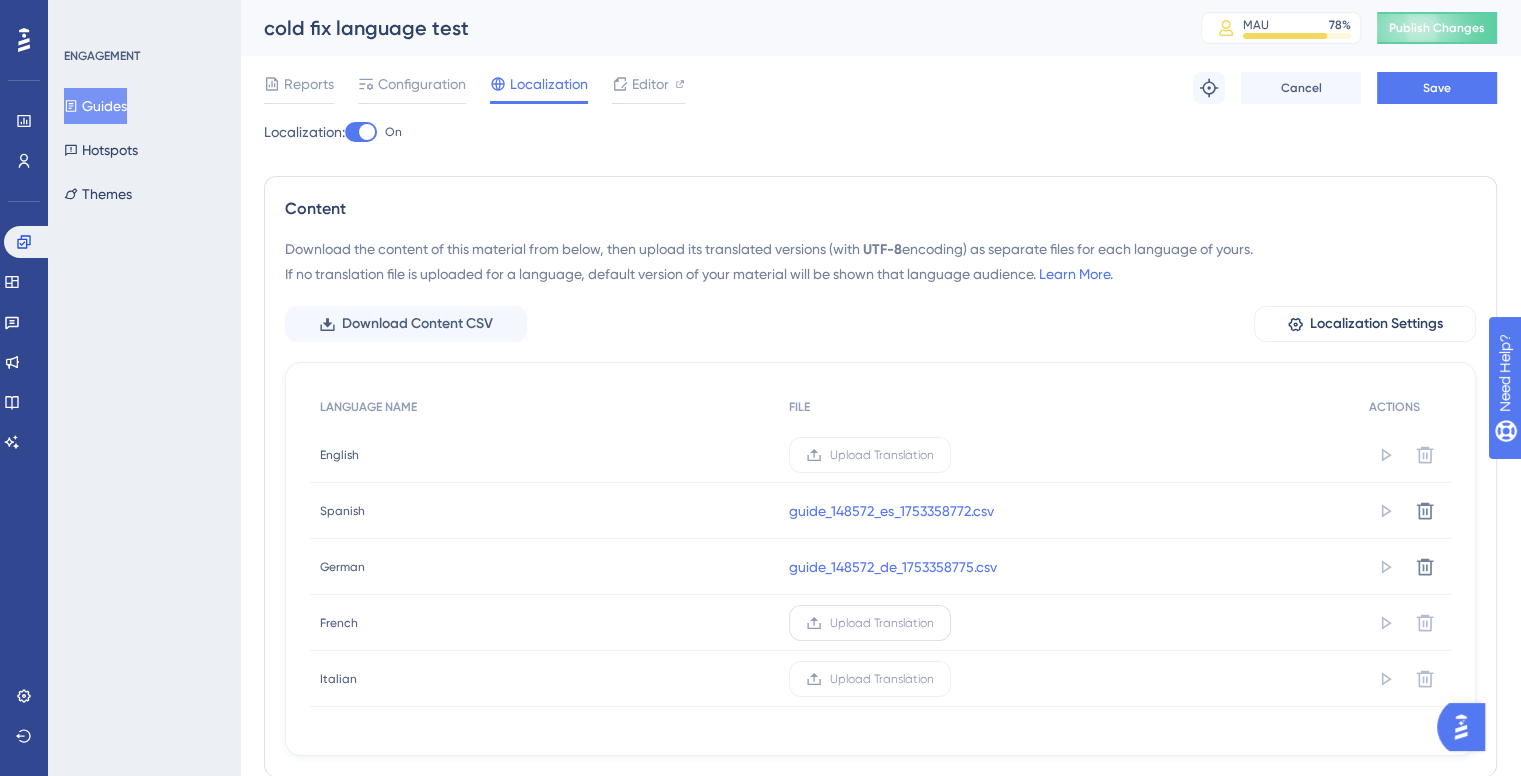 click on "Upload Translation" at bounding box center (882, 623) 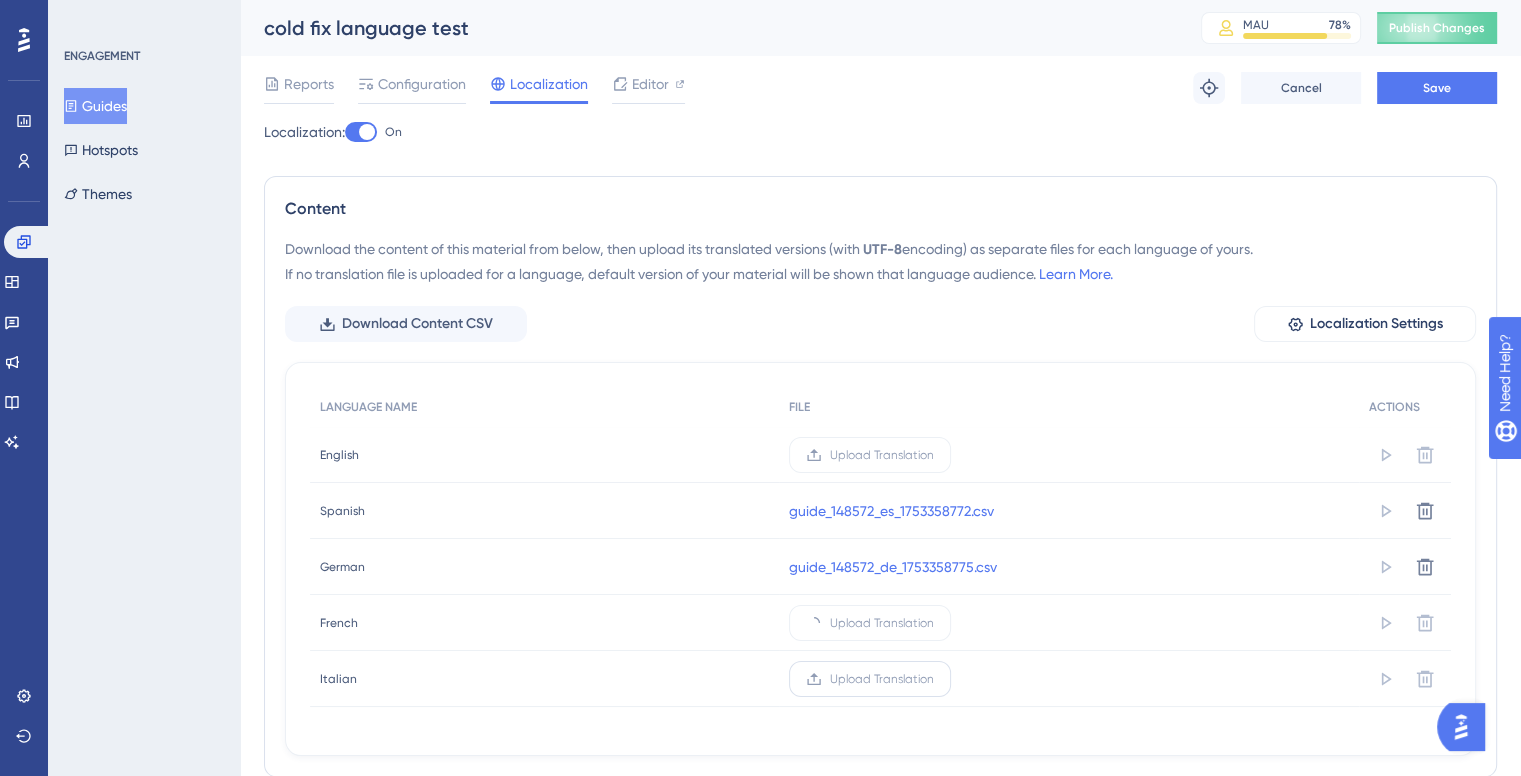 click on "Upload Translation" at bounding box center (882, 679) 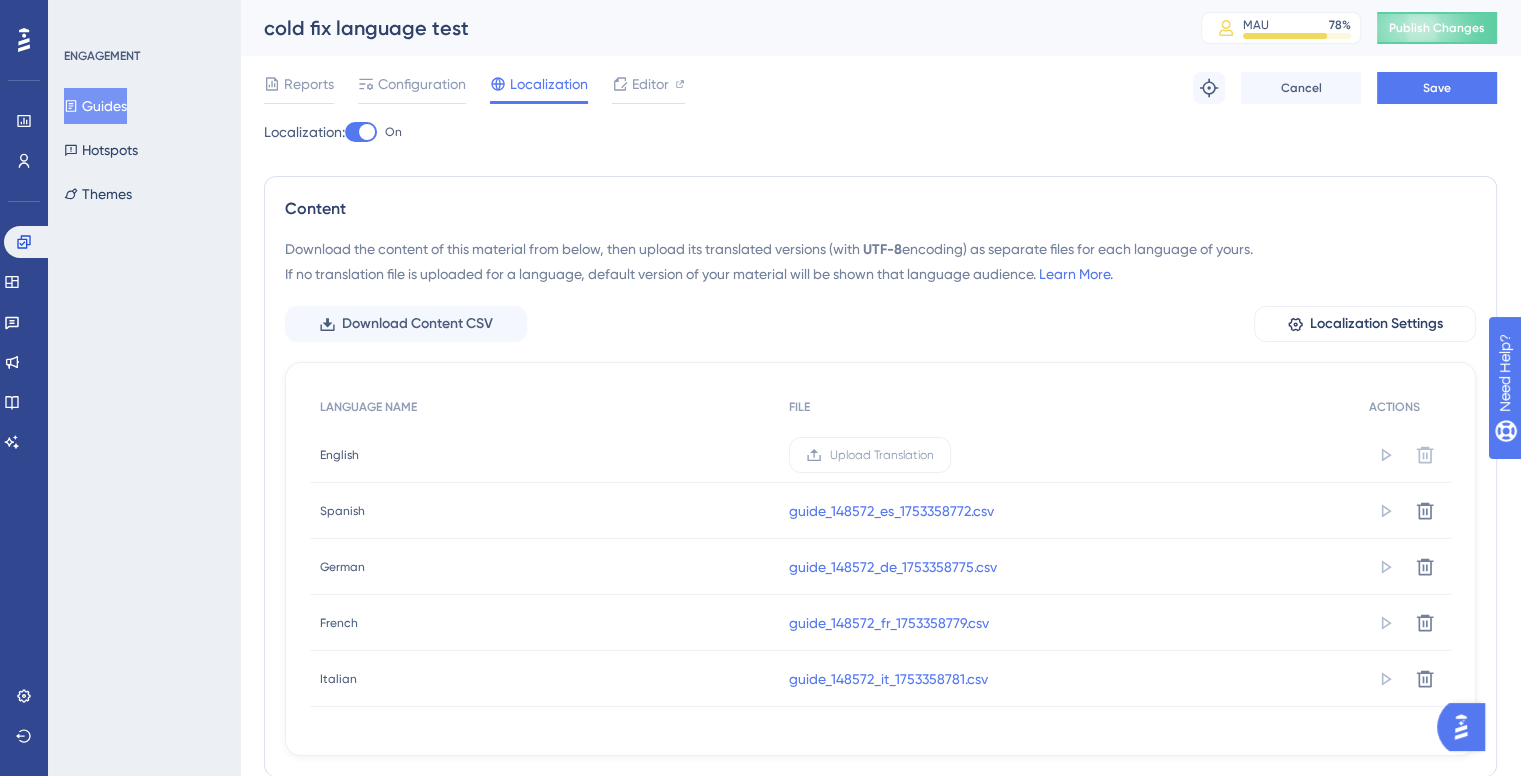 click on "Reports Configuration Localization Editor Troubleshoot Cancel Save" at bounding box center [880, 88] 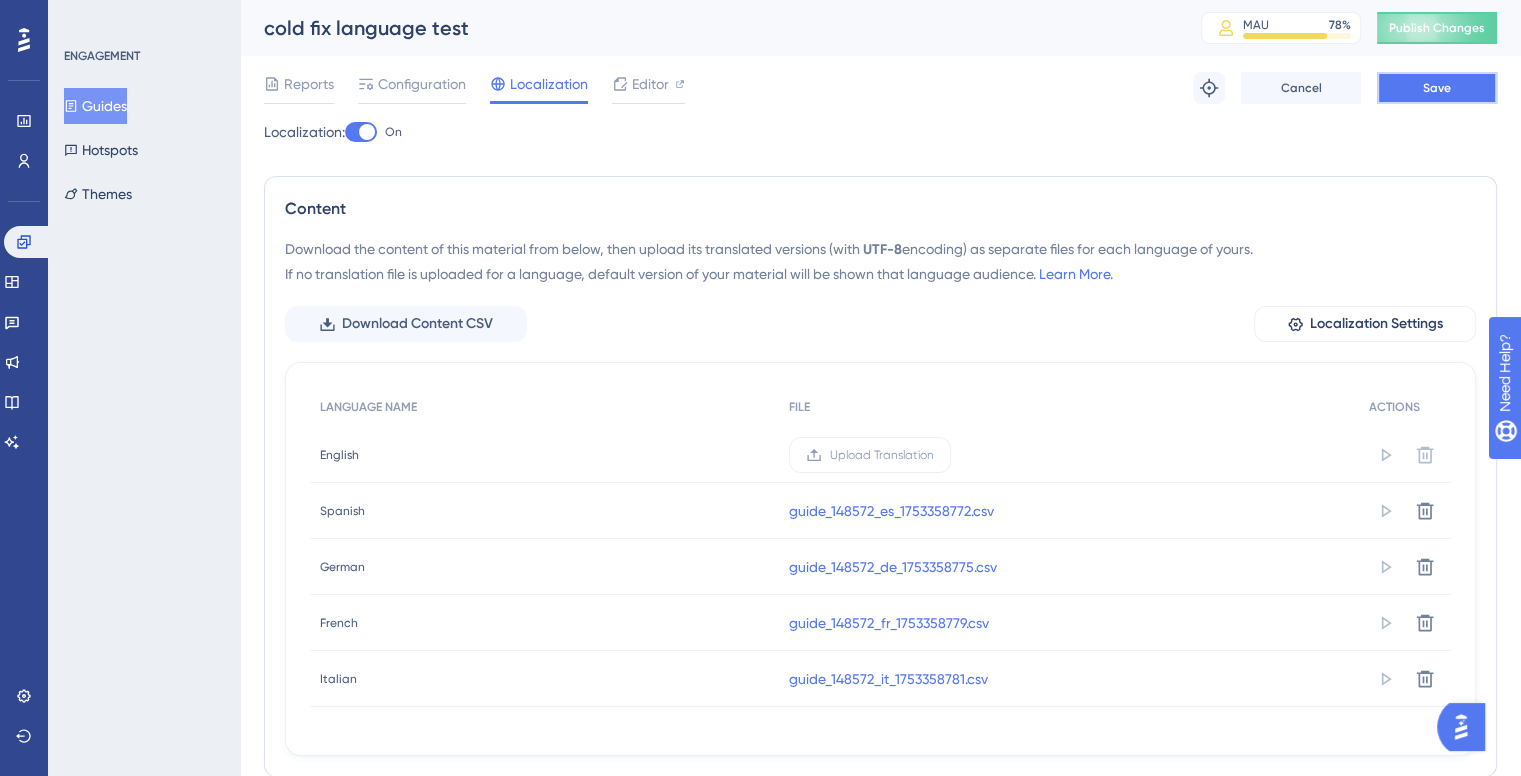 click on "Save" at bounding box center [1437, 88] 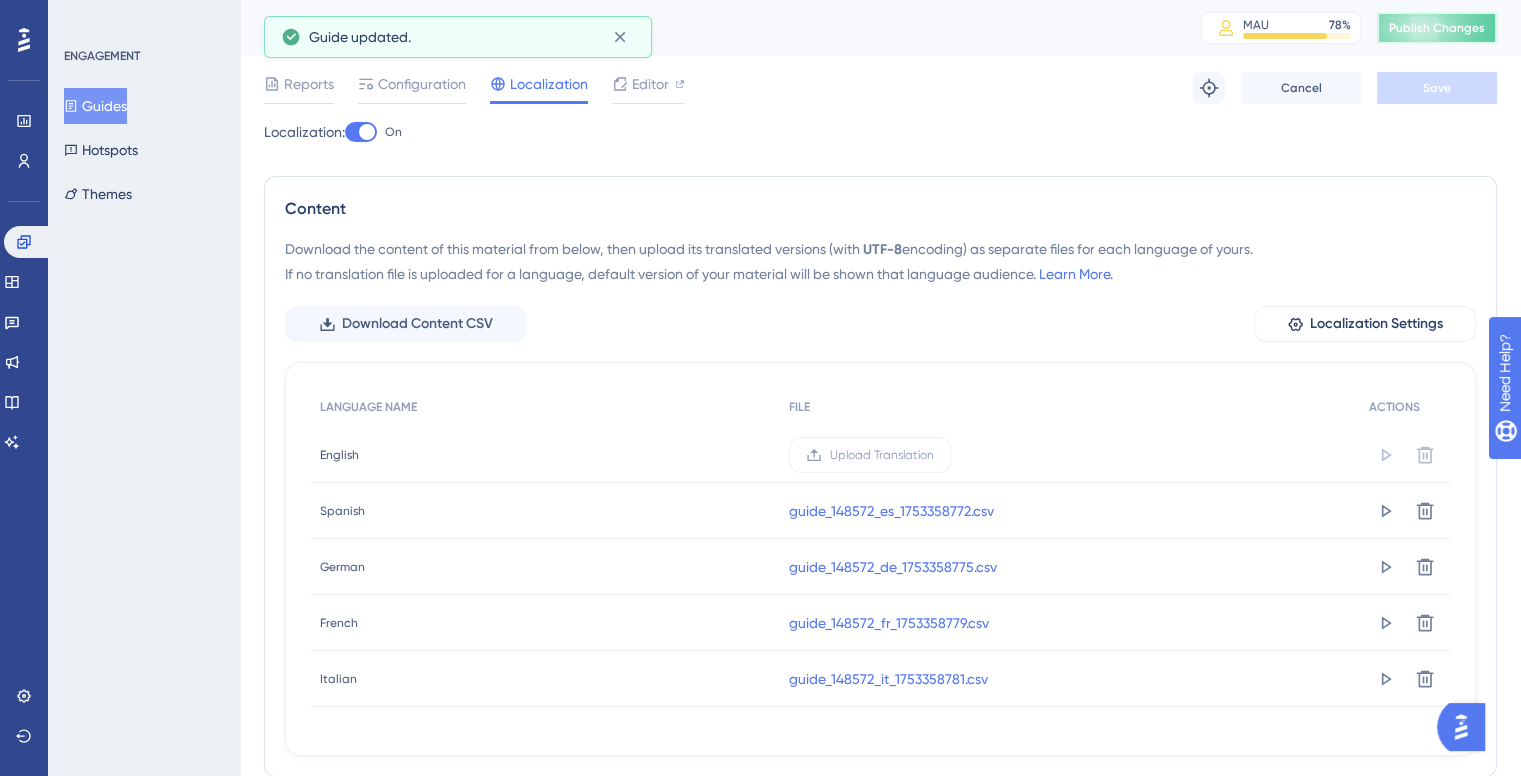 click on "Publish Changes" at bounding box center (1437, 28) 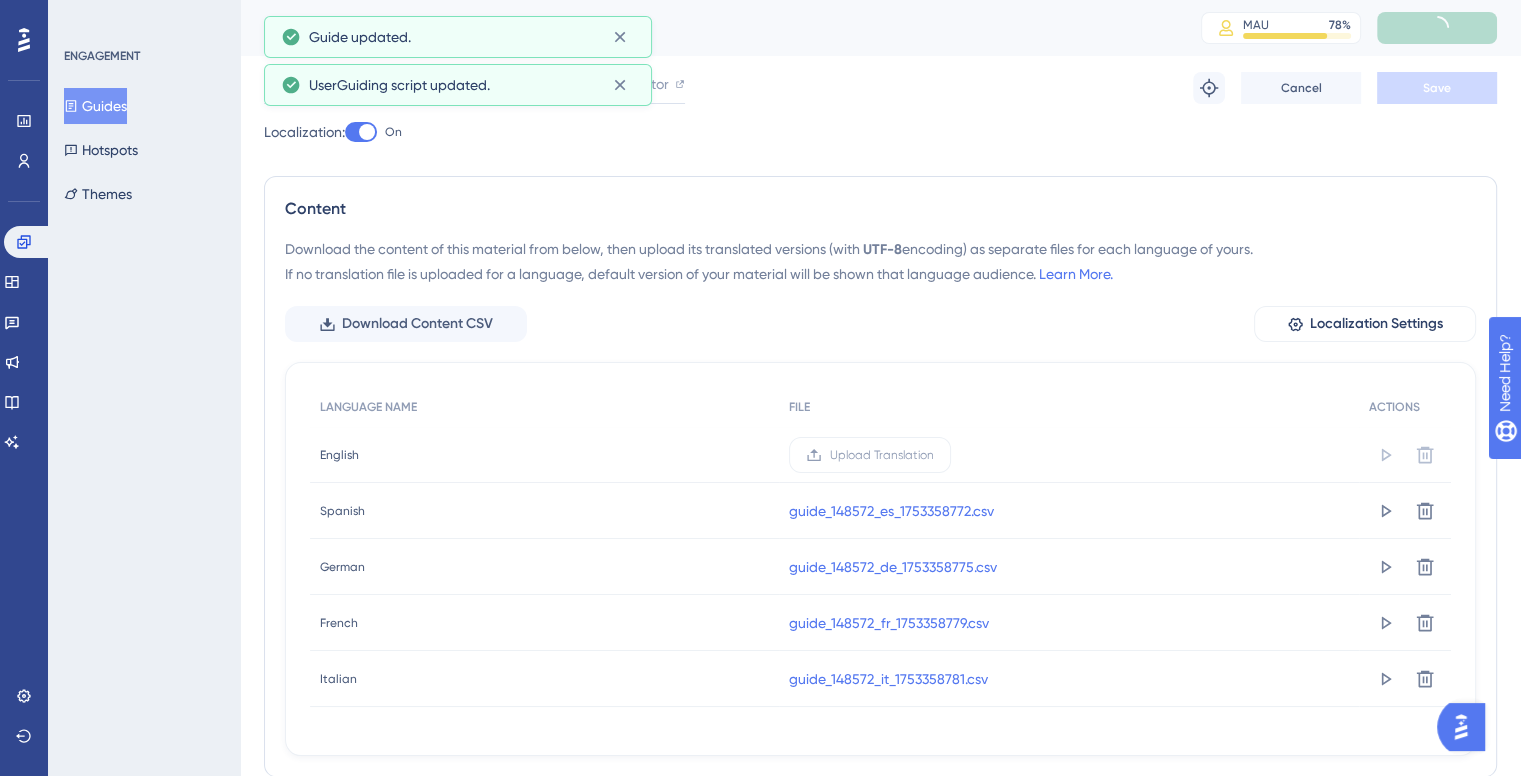 click 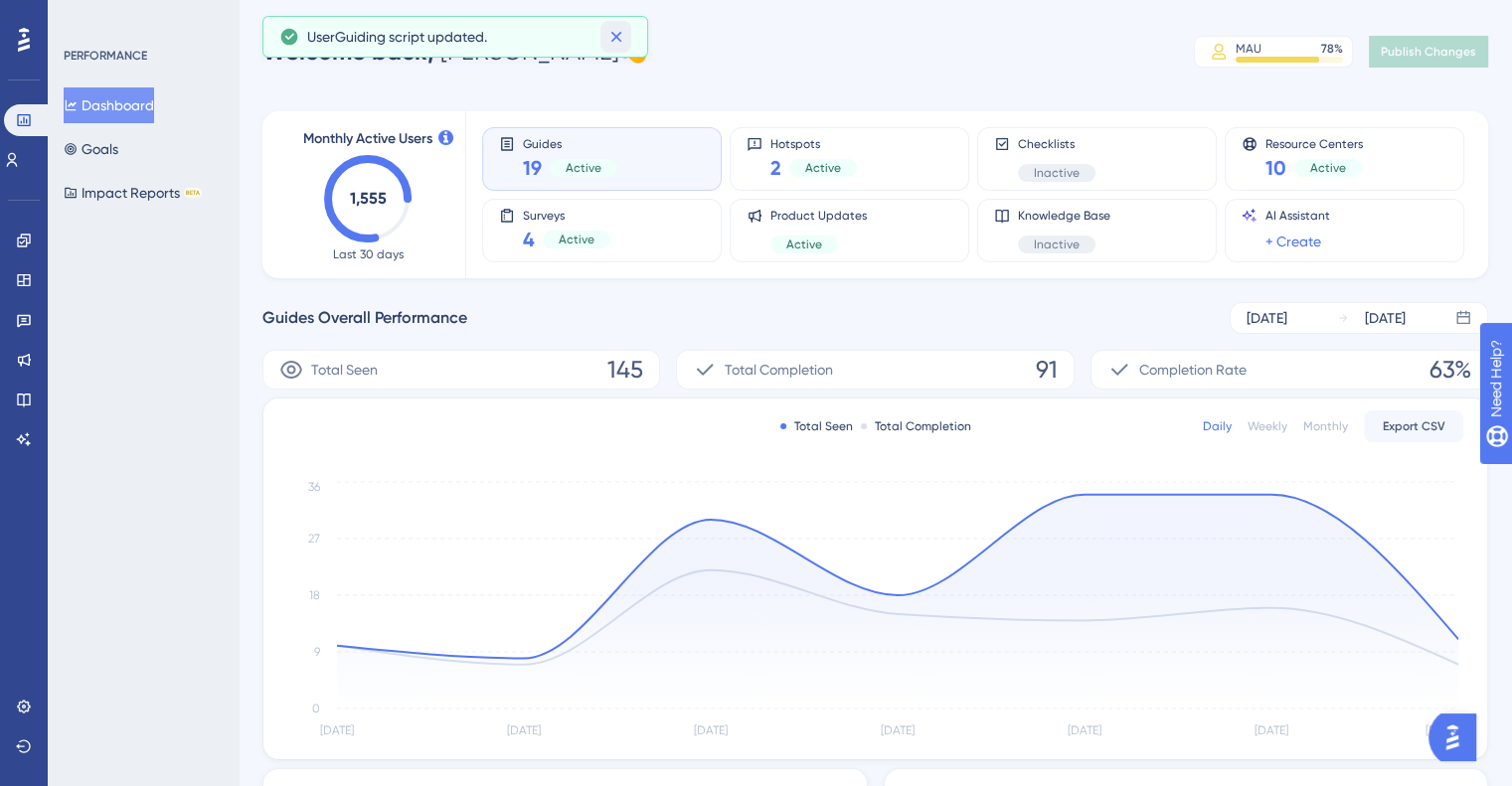 click 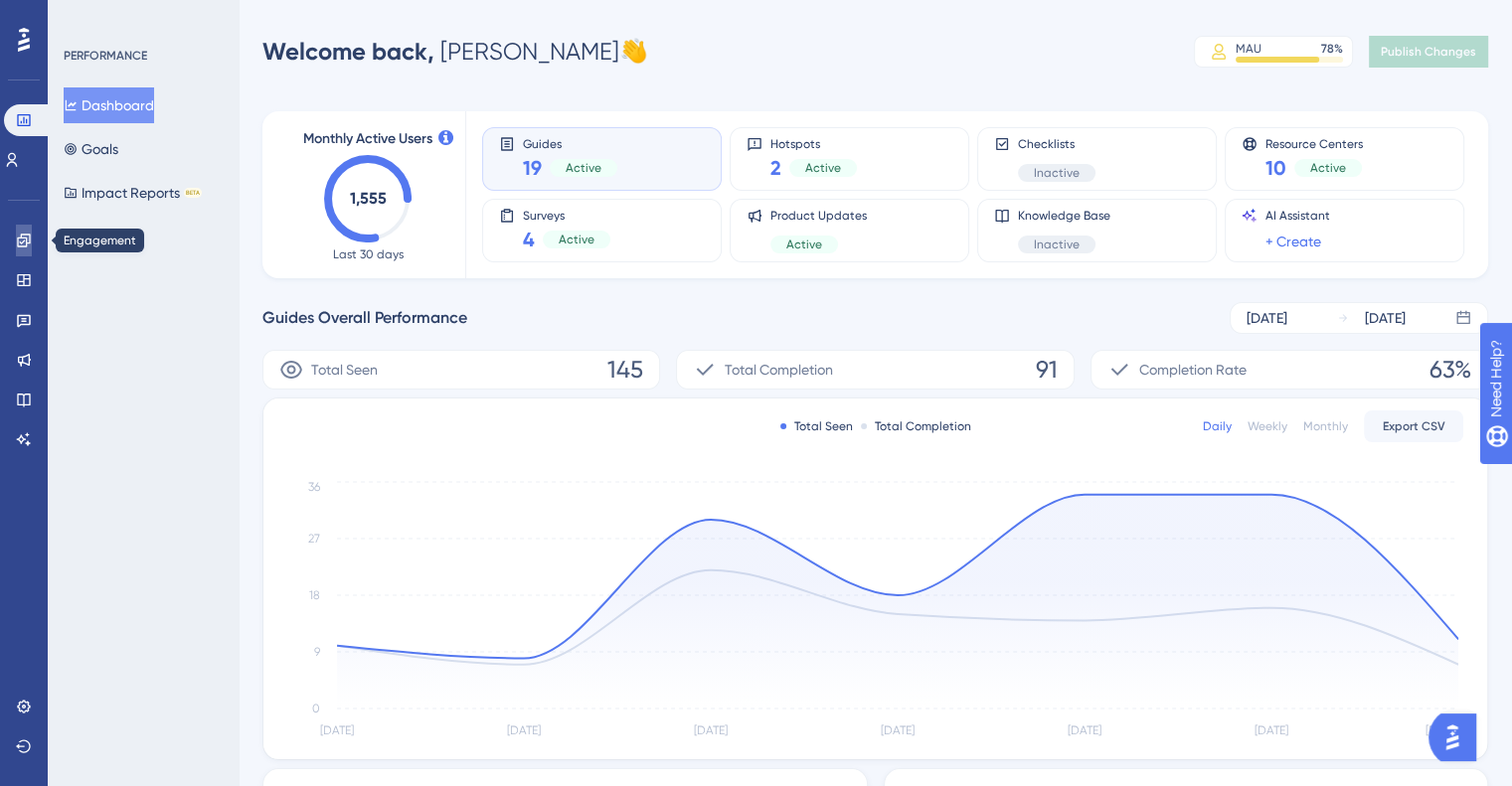 click 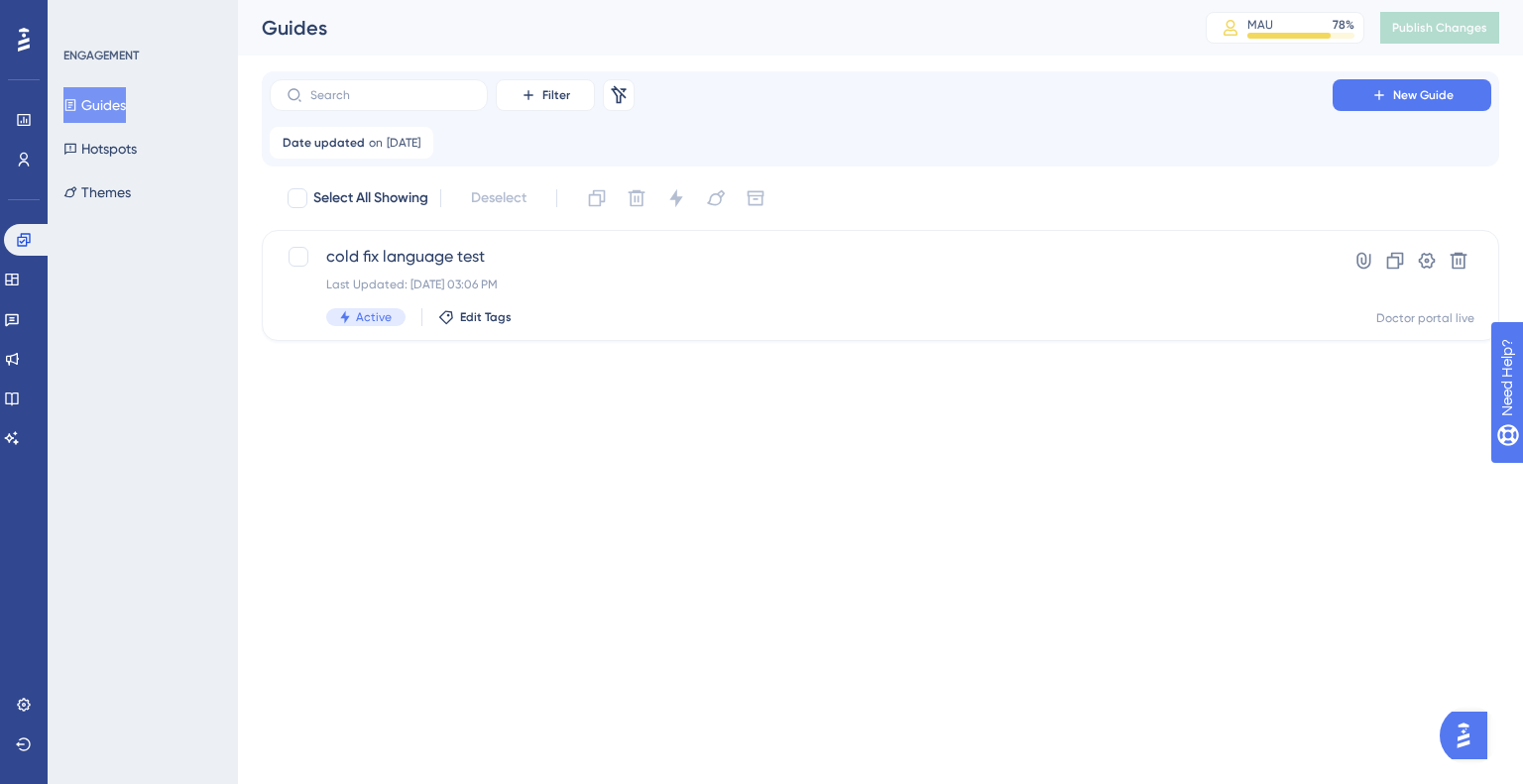 click on "Performance Users Engagement Widgets Feedback Product Updates Knowledge Base AI Assistant Settings Logout ENGAGEMENT Guides Hotspots Themes Guides MAU 78 % Click to see add-on and upgrade options Publish Changes Filter Remove Filters New Guide Date updated on 24 Jul, 2025 24 Jul, 2025 Remove Select All Showing Deselect cold fix language test Last Updated: Jul 24 2025, 03:06 PM Active Edit Tags Hyperlink Clone Settings Delete Doctor portal live" at bounding box center (880, 186) 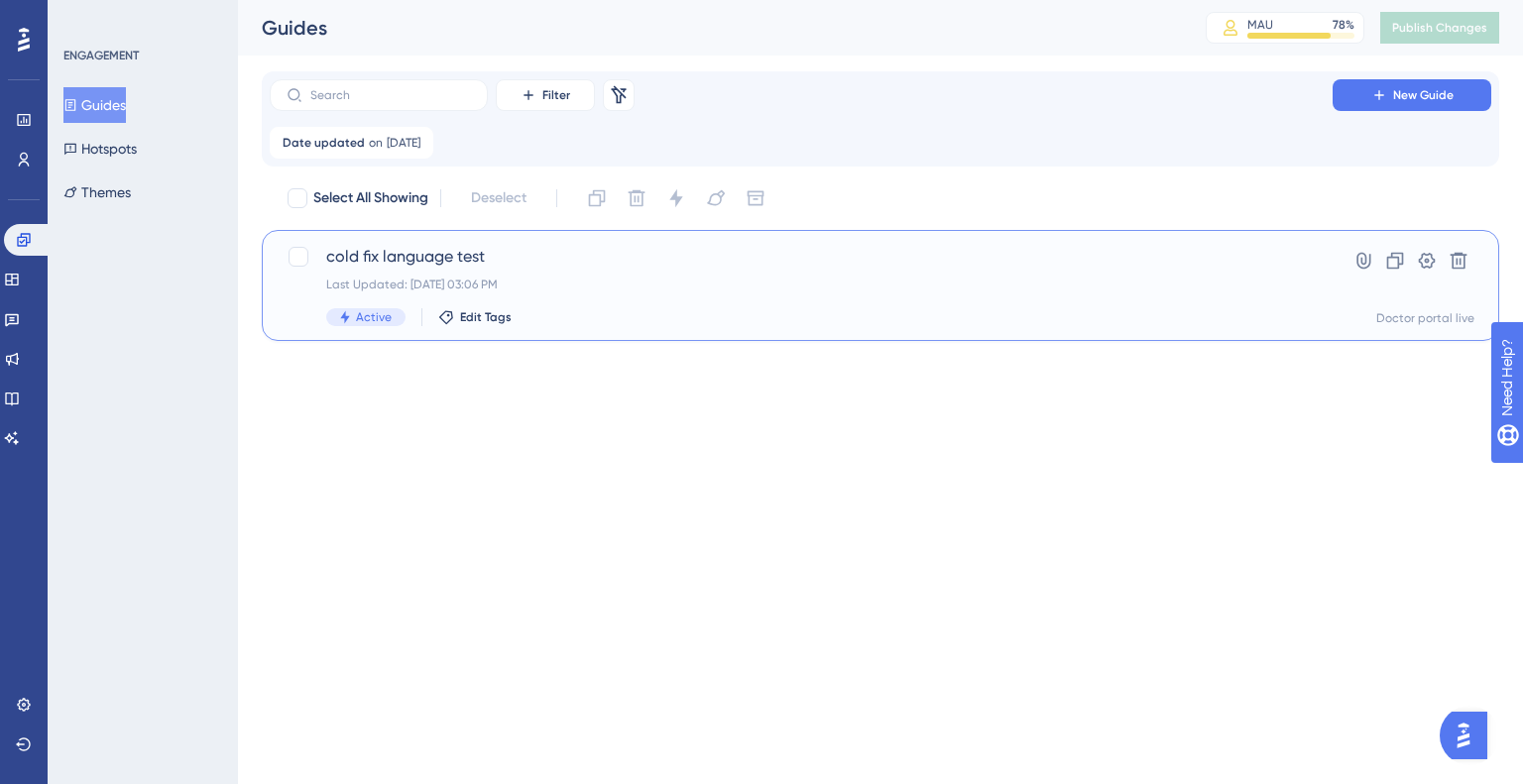 click on "cold fix language test Last Updated: Jul 24 2025, 03:06 PM Active Edit Tags" at bounding box center [801, 285] 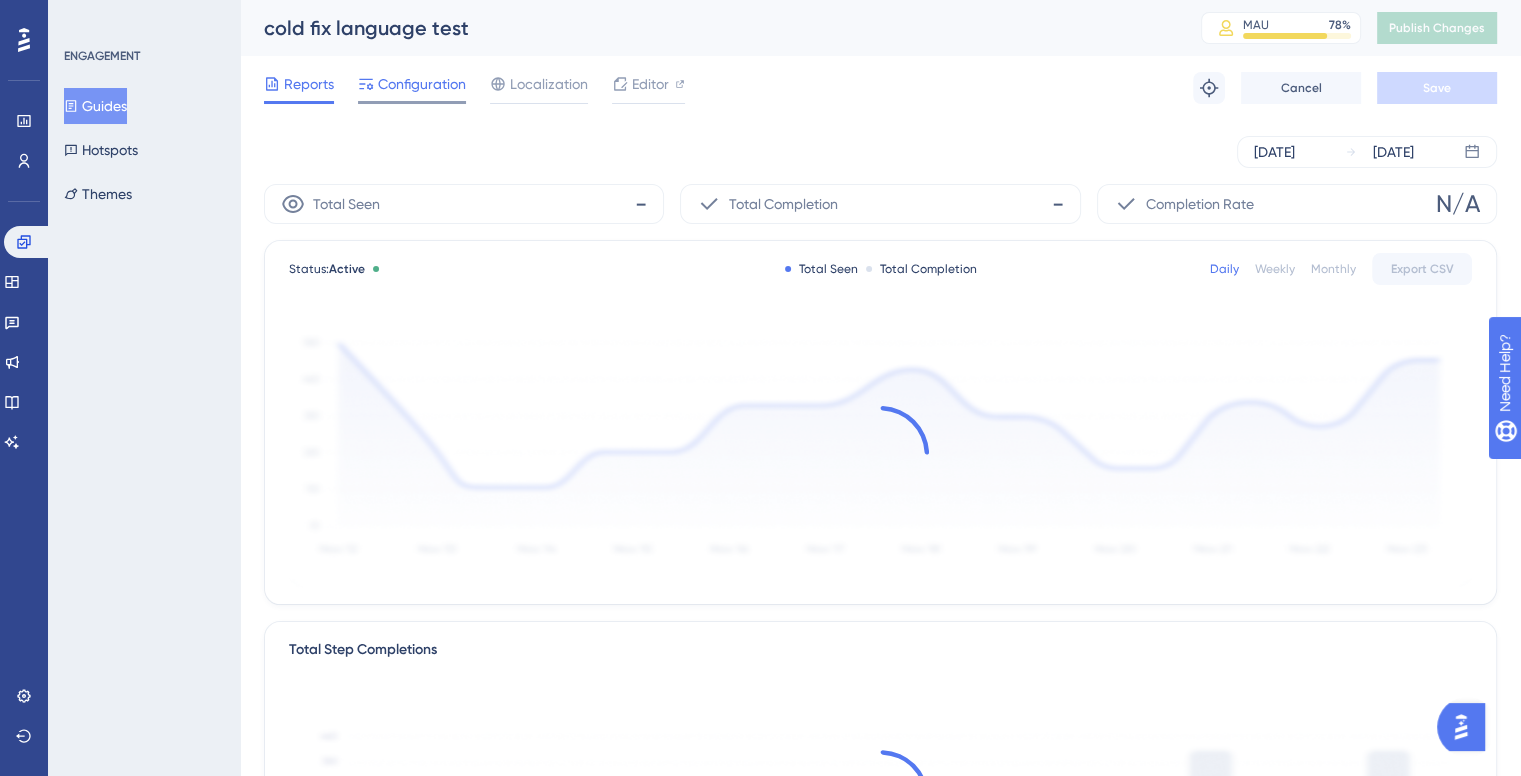 click at bounding box center [412, 102] 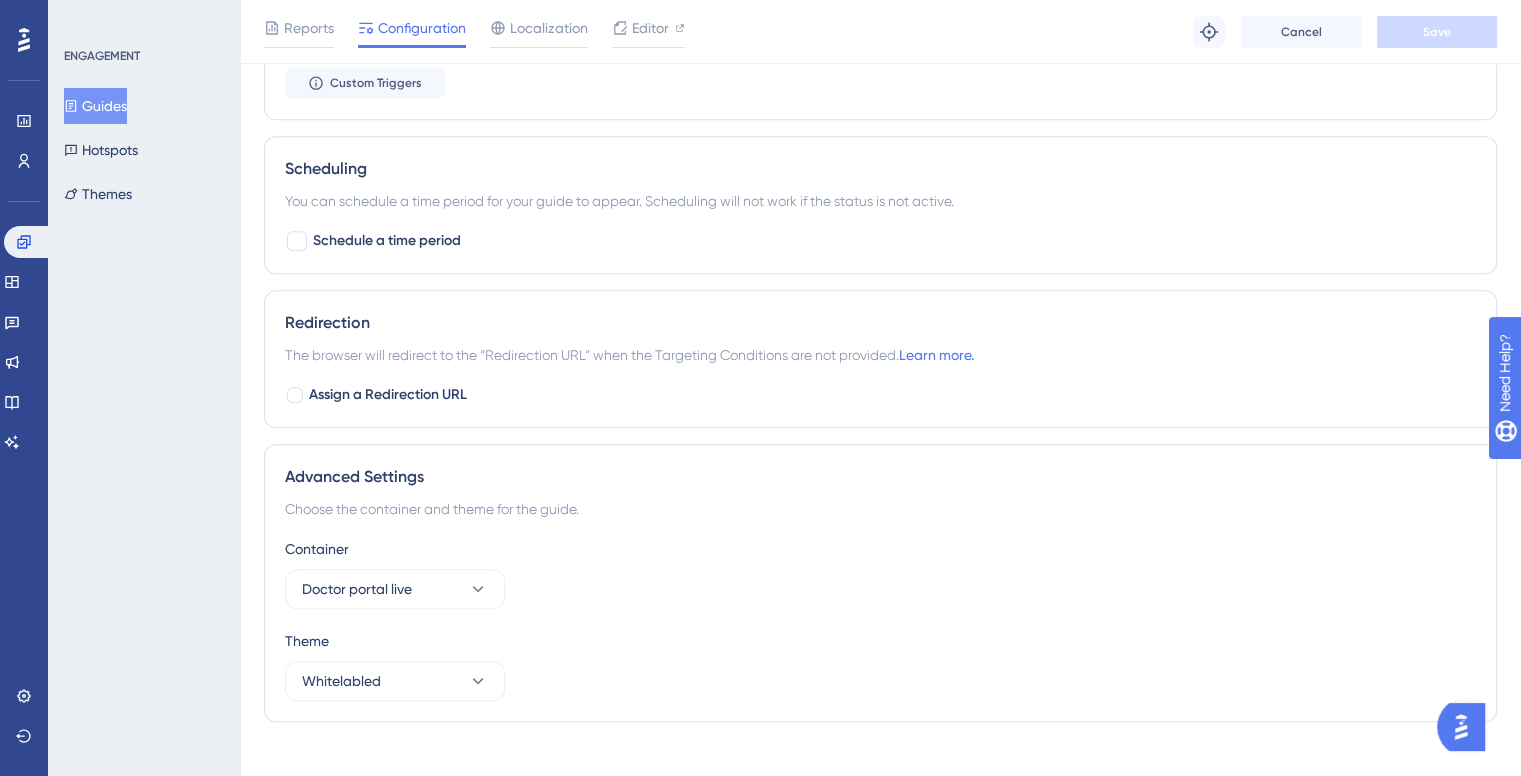 scroll, scrollTop: 1422, scrollLeft: 0, axis: vertical 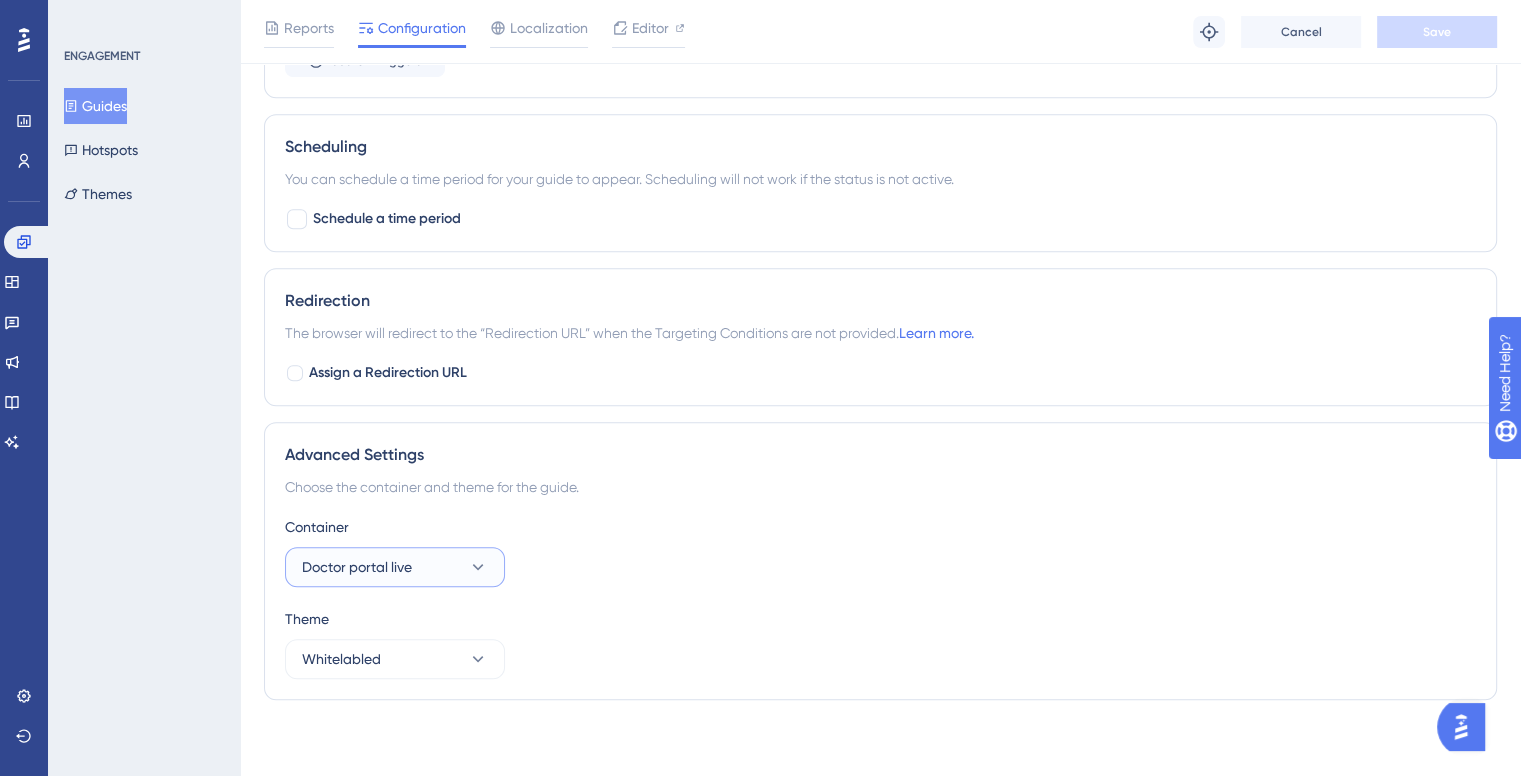 click on "Doctor portal live" at bounding box center (357, 567) 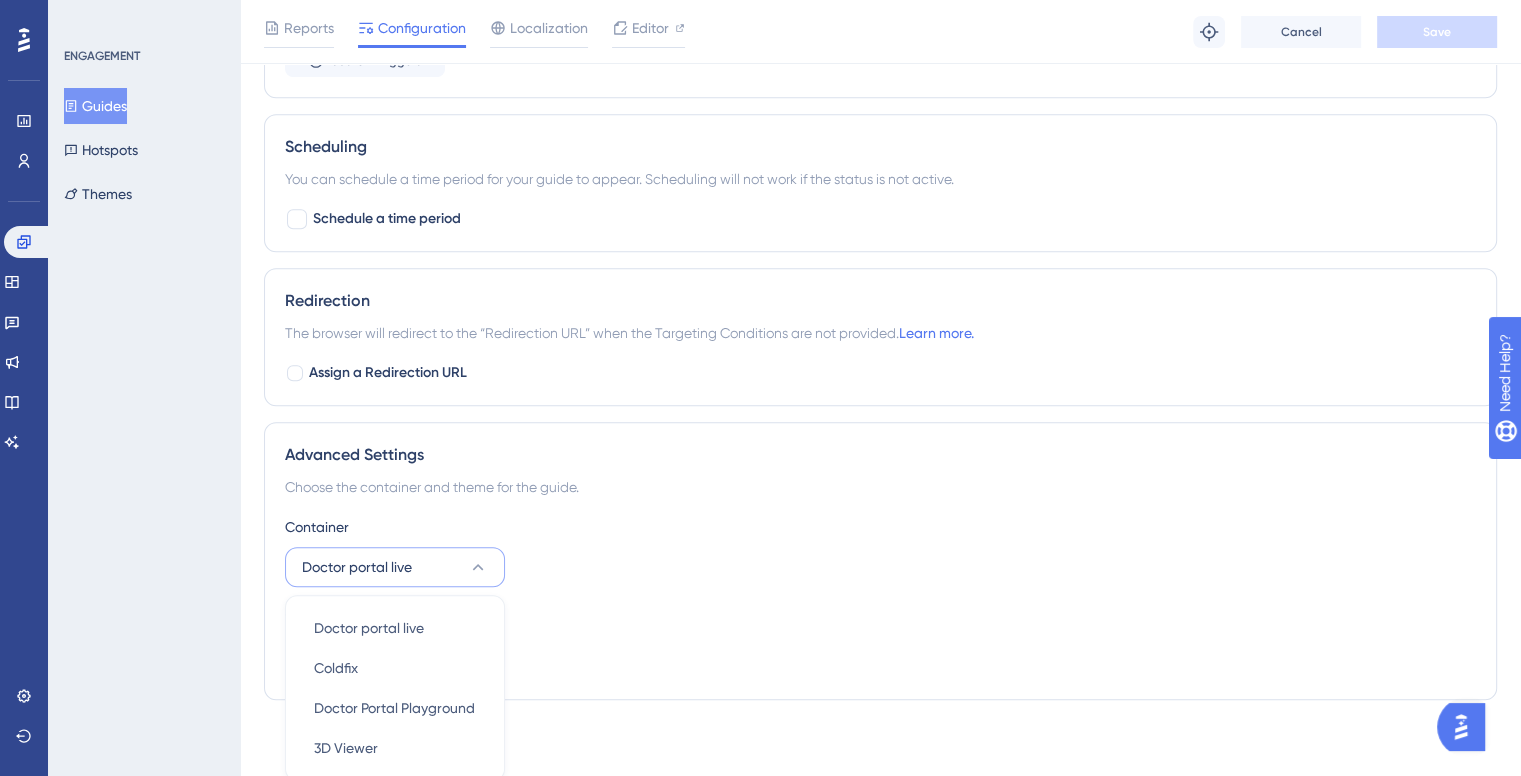 scroll, scrollTop: 1423, scrollLeft: 0, axis: vertical 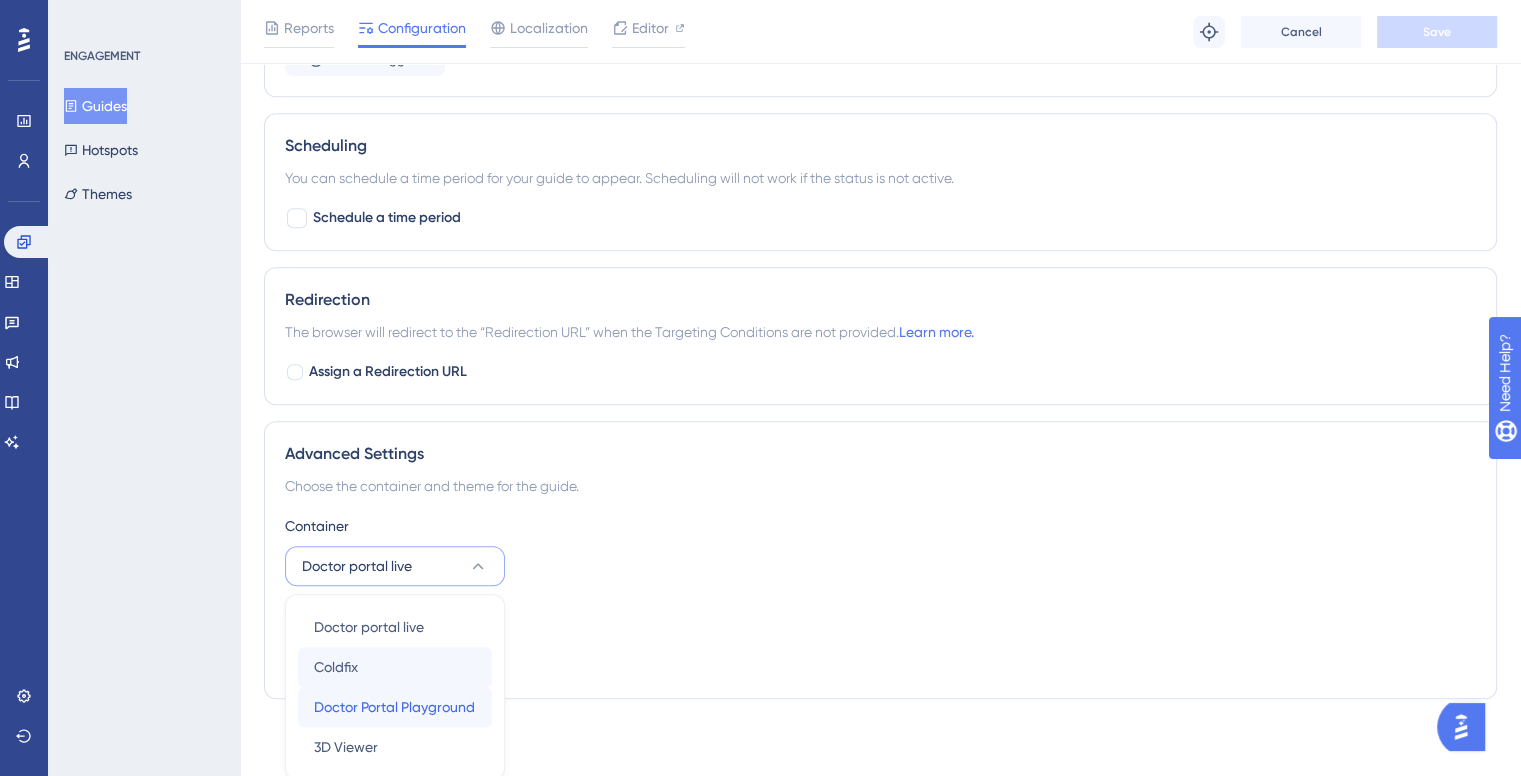 drag, startPoint x: 392, startPoint y: 712, endPoint x: 388, endPoint y: 665, distance: 47.169907 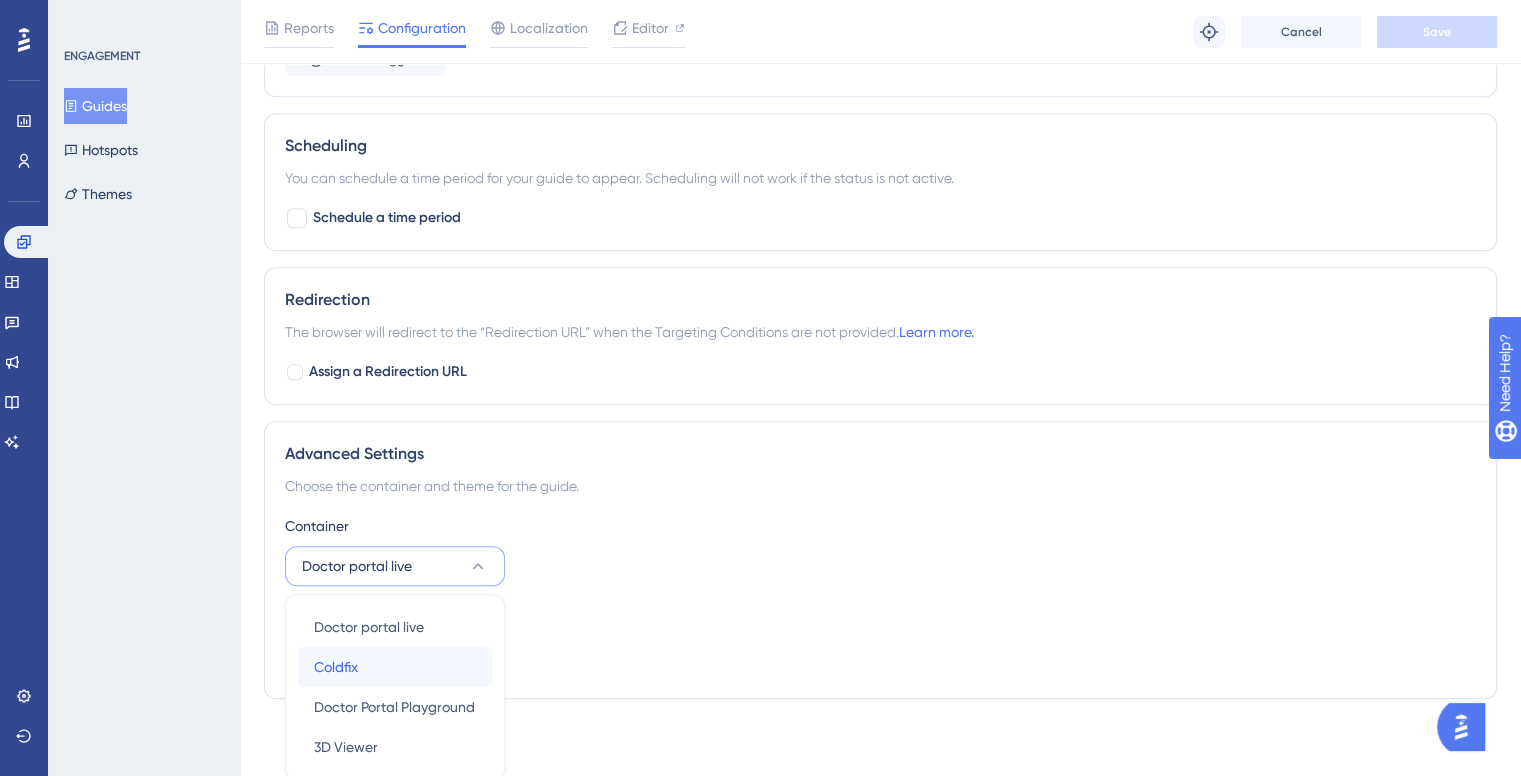 click on "Coldfix Coldfix" at bounding box center (395, 667) 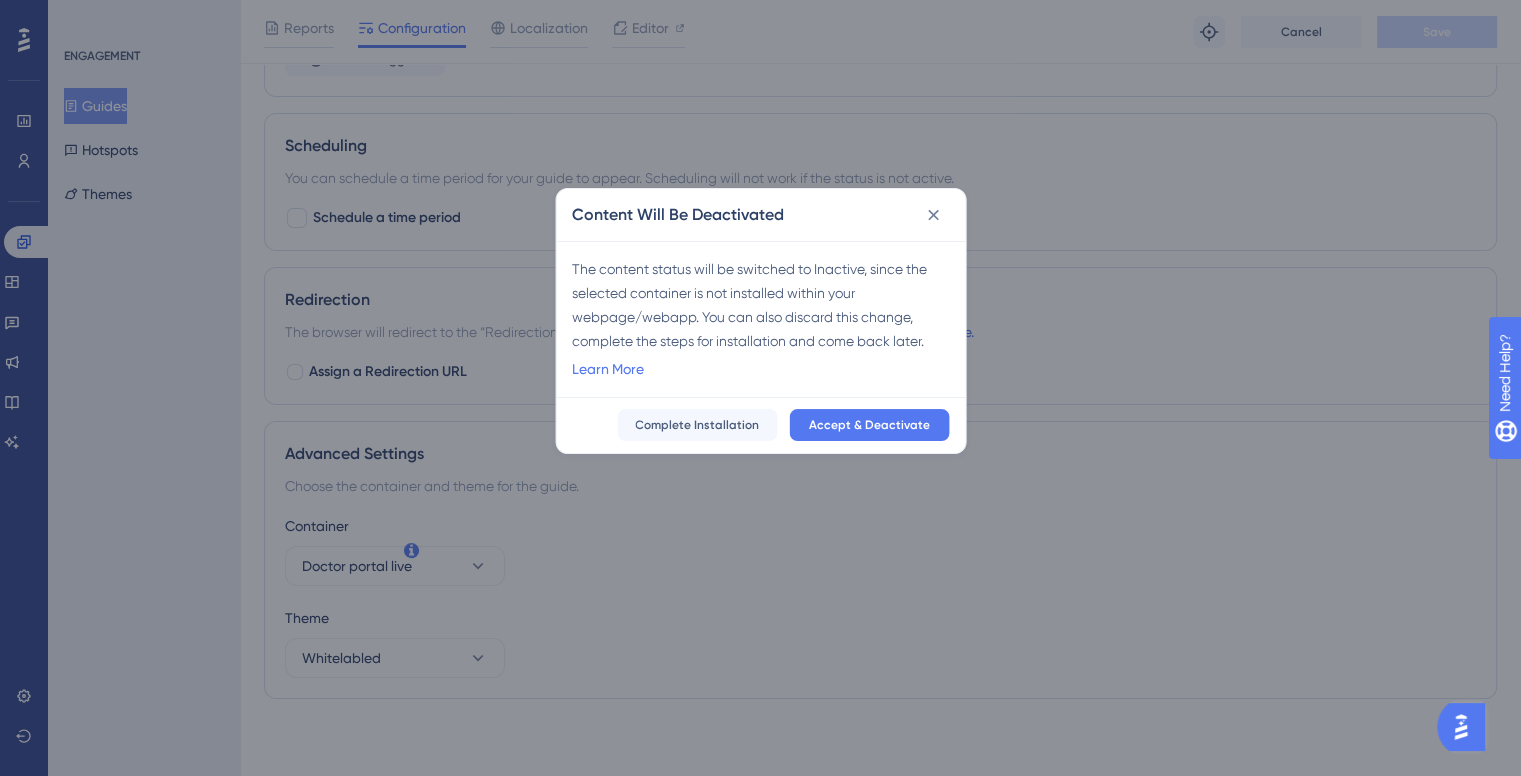 scroll, scrollTop: 1407, scrollLeft: 0, axis: vertical 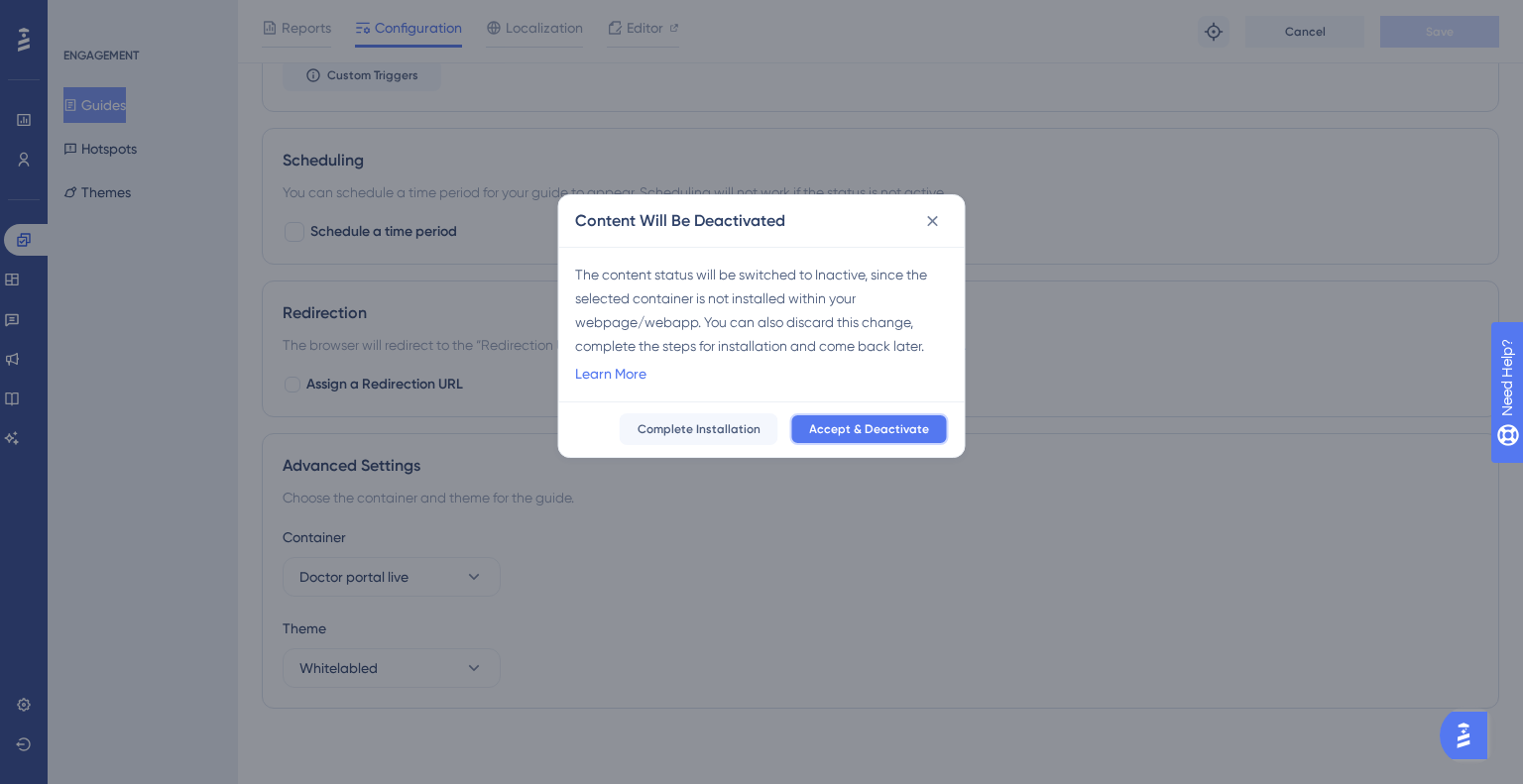 click on "Accept & Deactivate" at bounding box center (869, 429) 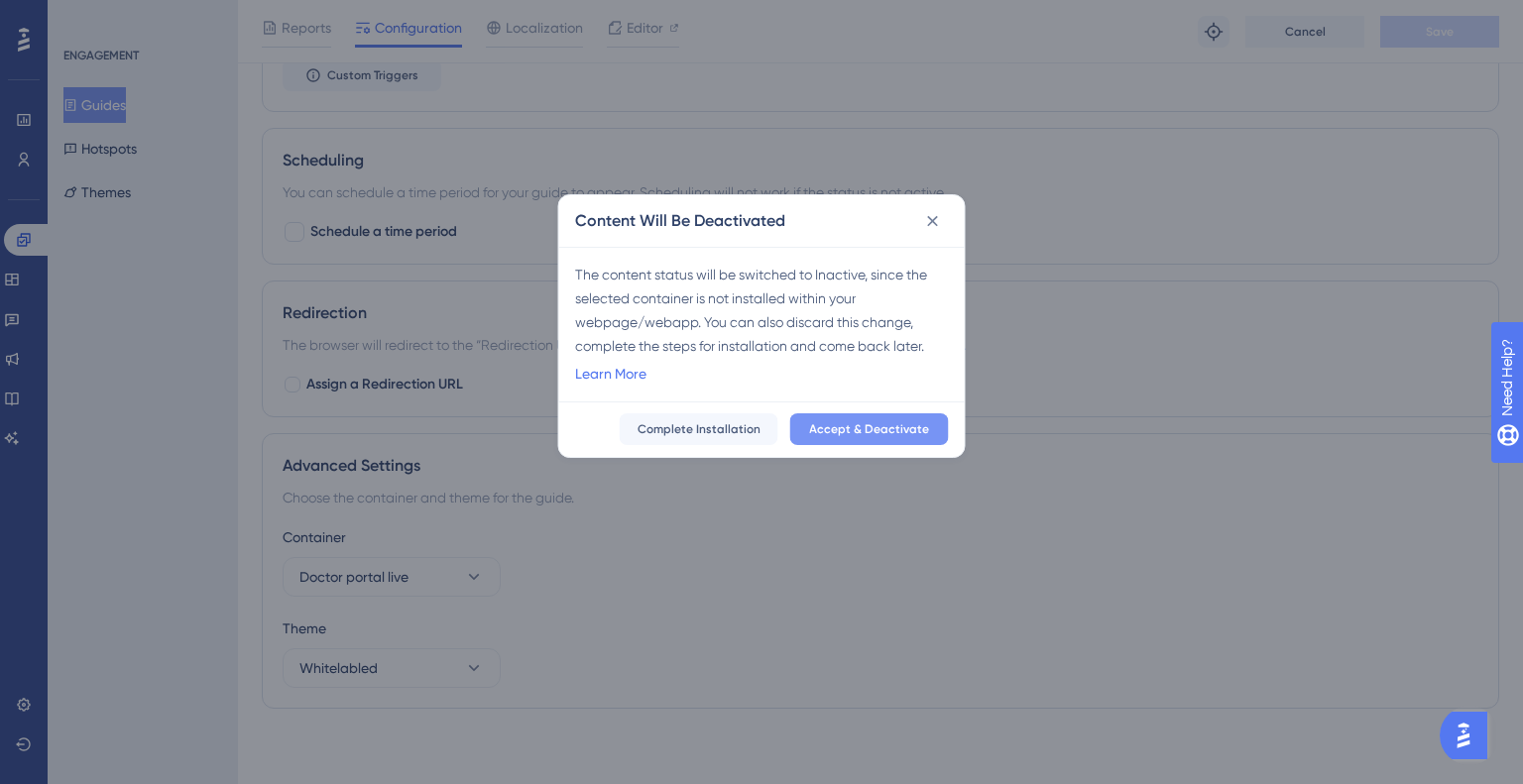 checkbox on "false" 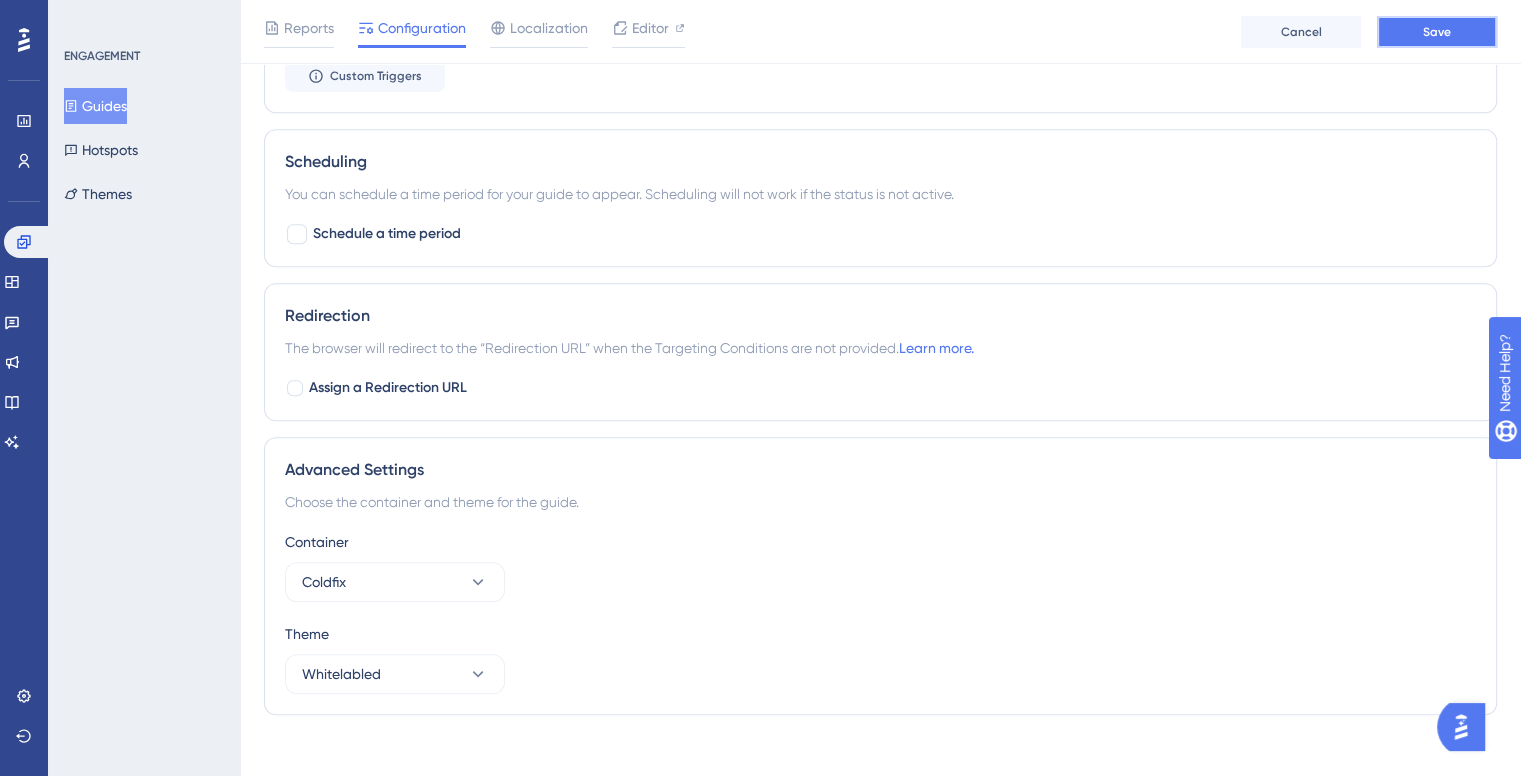 click on "Save" at bounding box center (1437, 32) 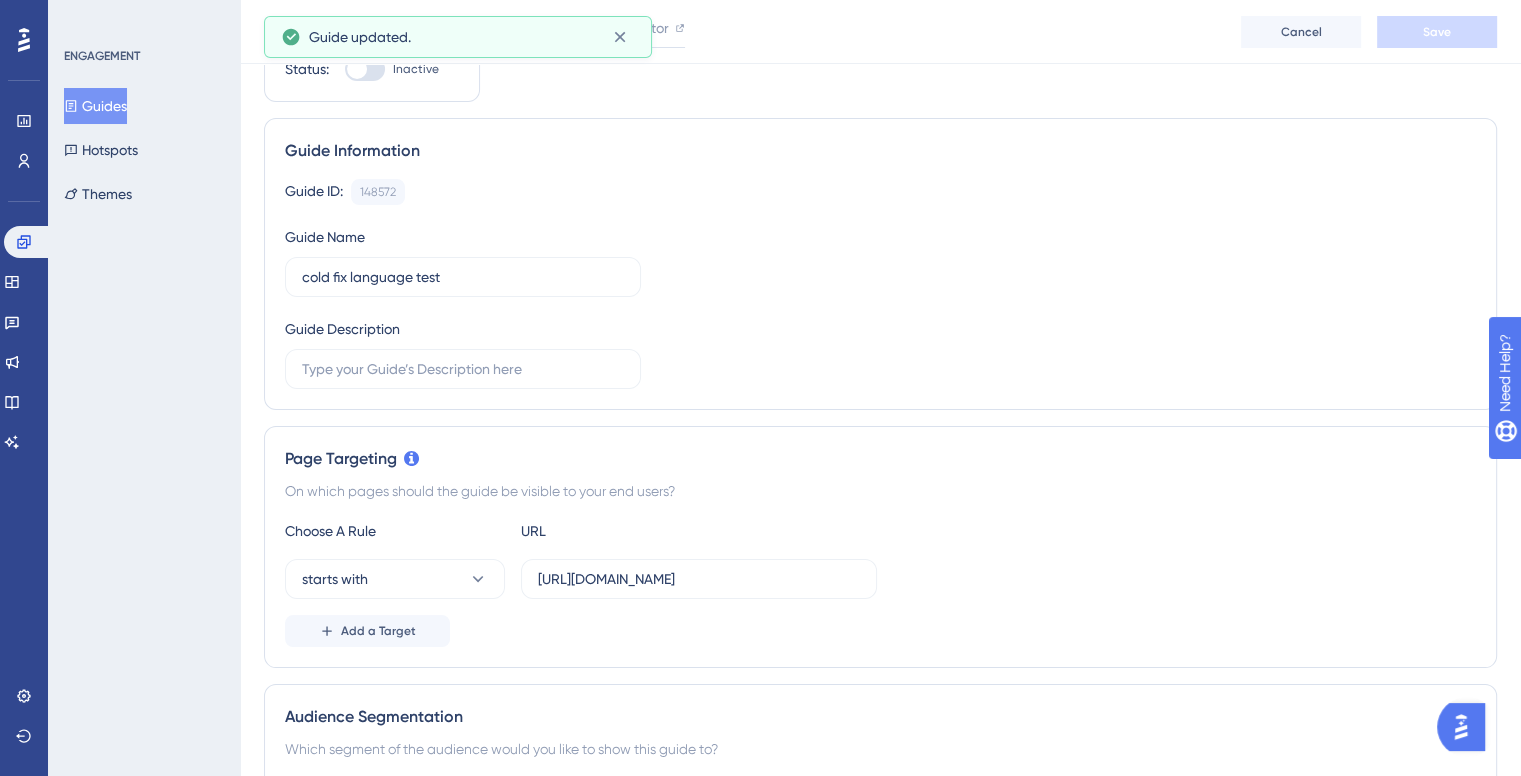 scroll, scrollTop: 0, scrollLeft: 0, axis: both 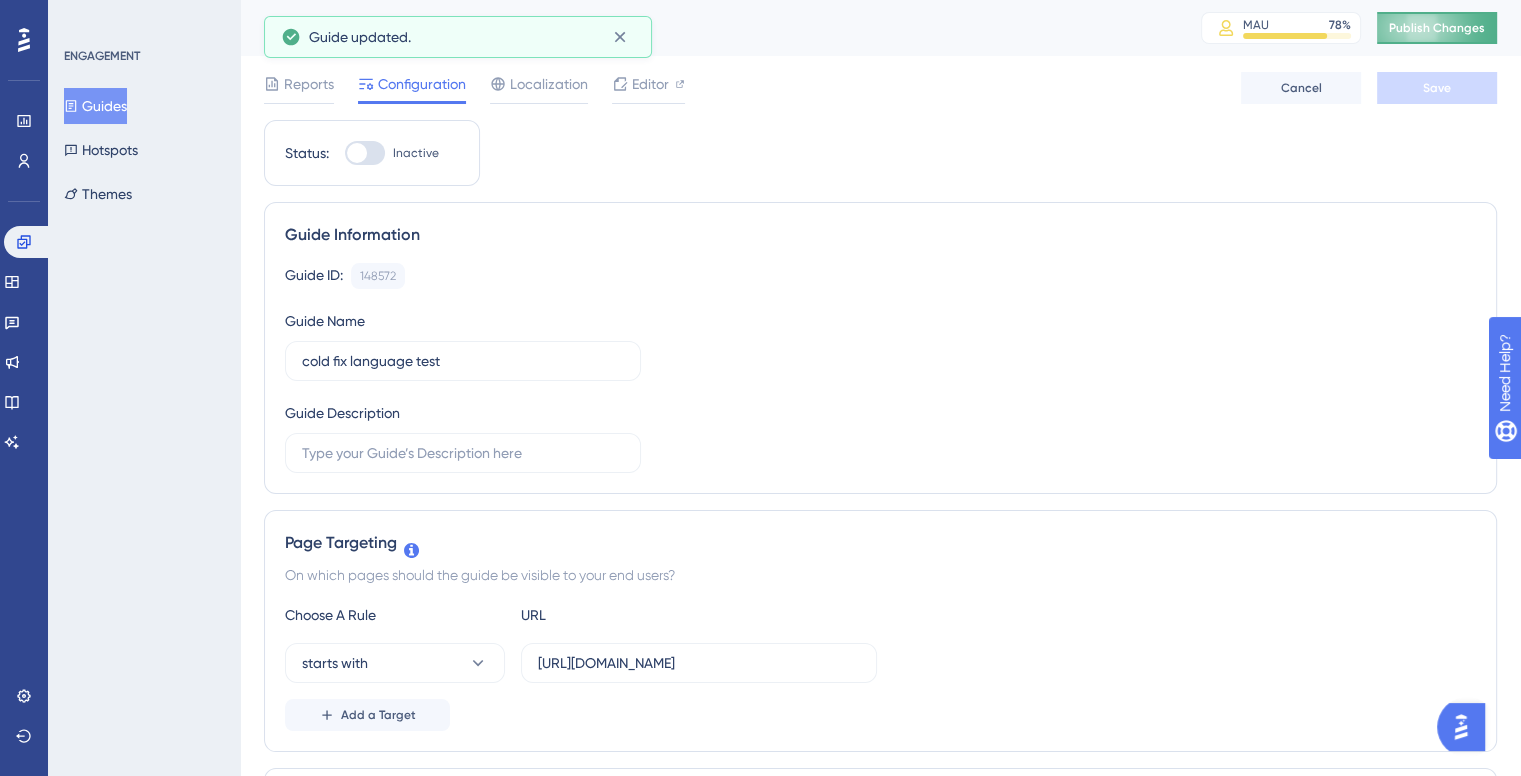 click on "Publish Changes" at bounding box center (1437, 28) 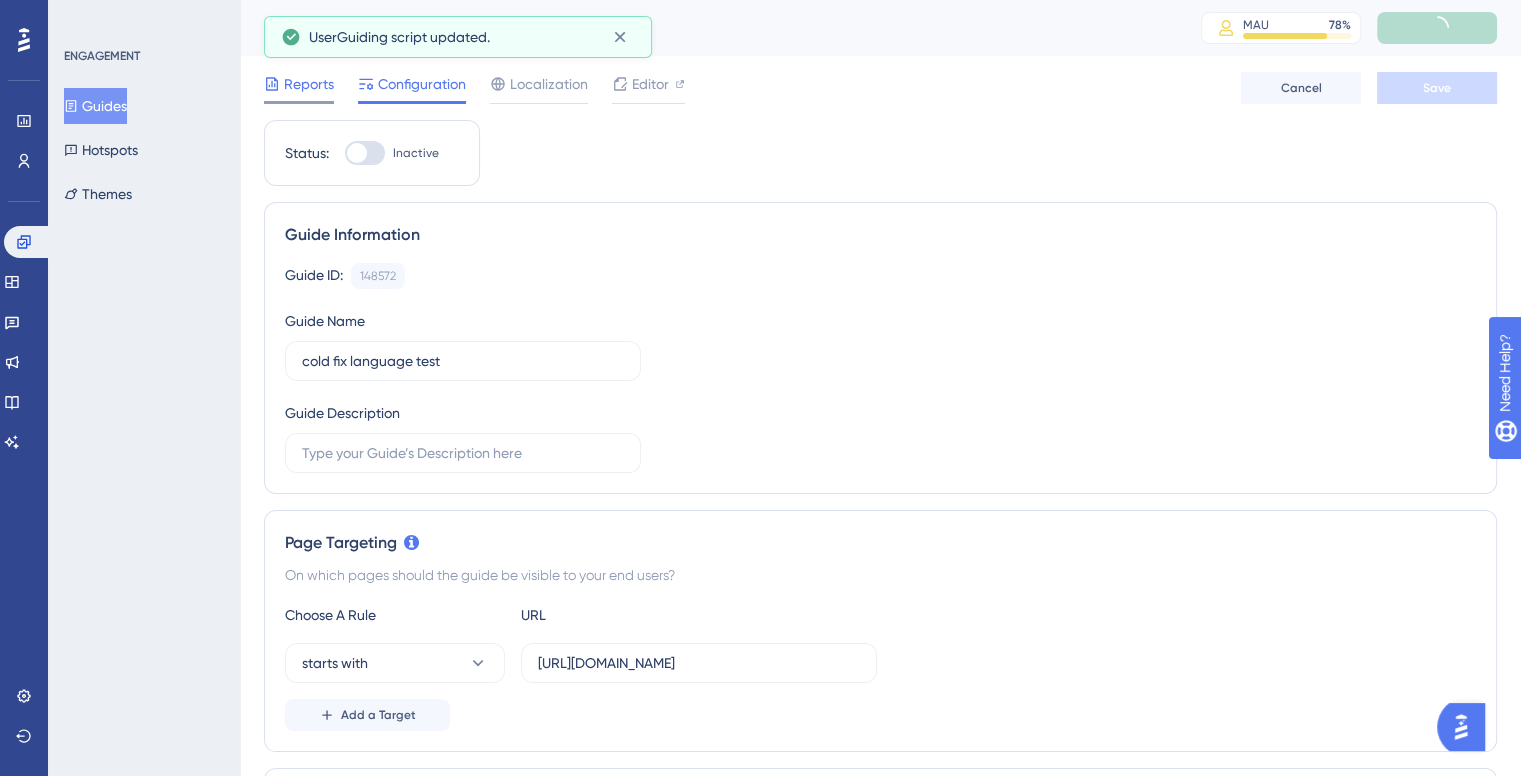 click on "Reports" at bounding box center [309, 84] 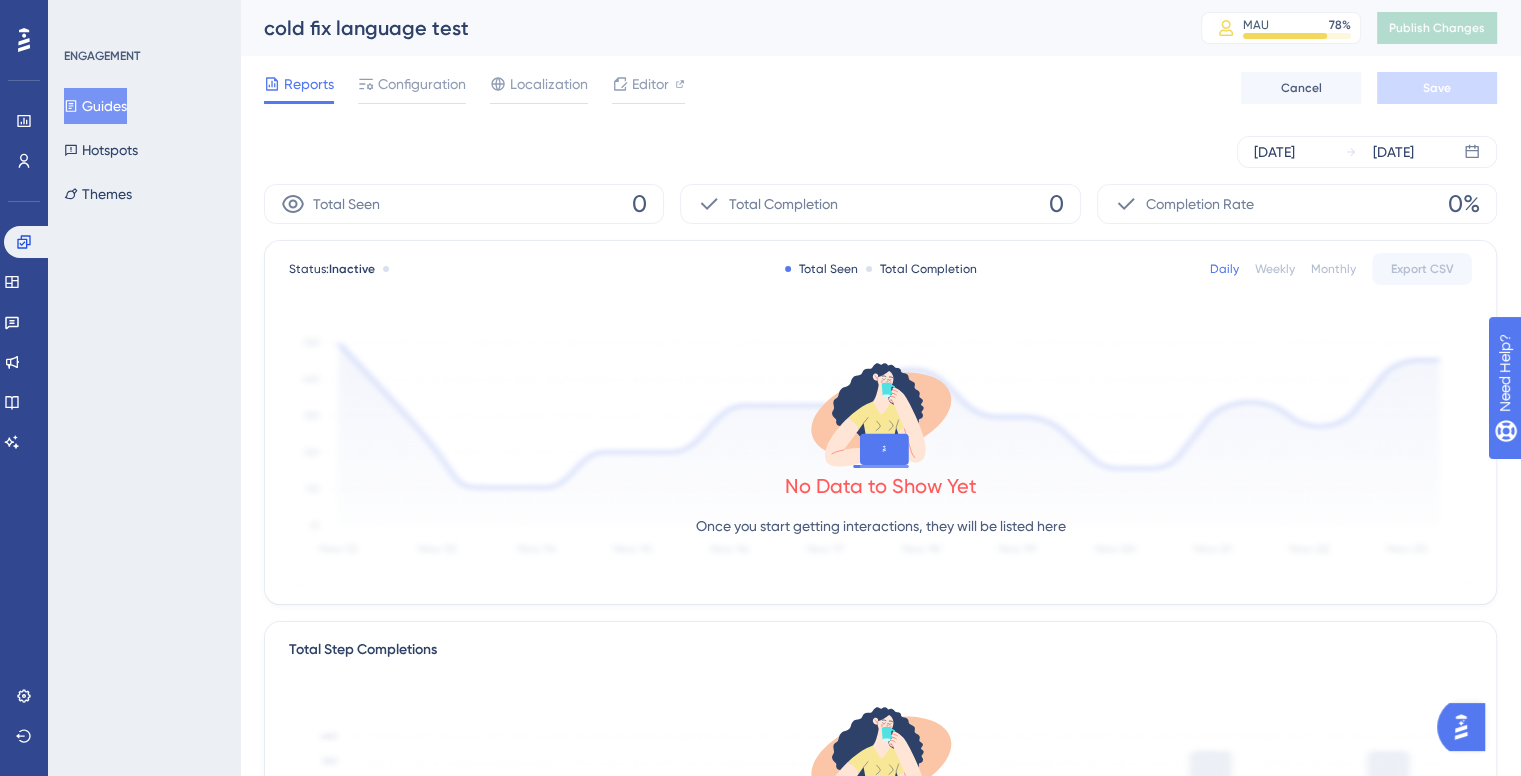 click on "Guides" at bounding box center (95, 106) 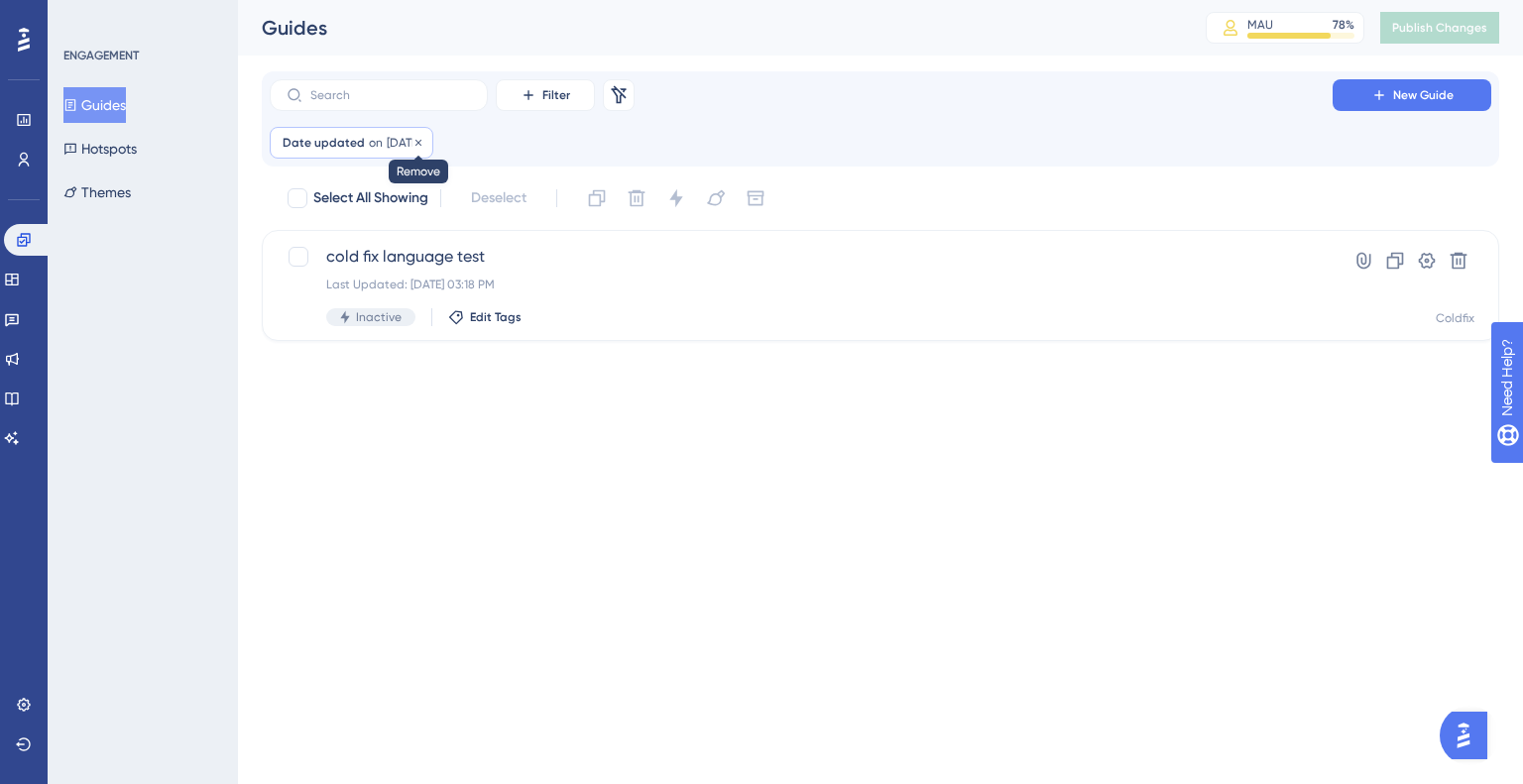 click 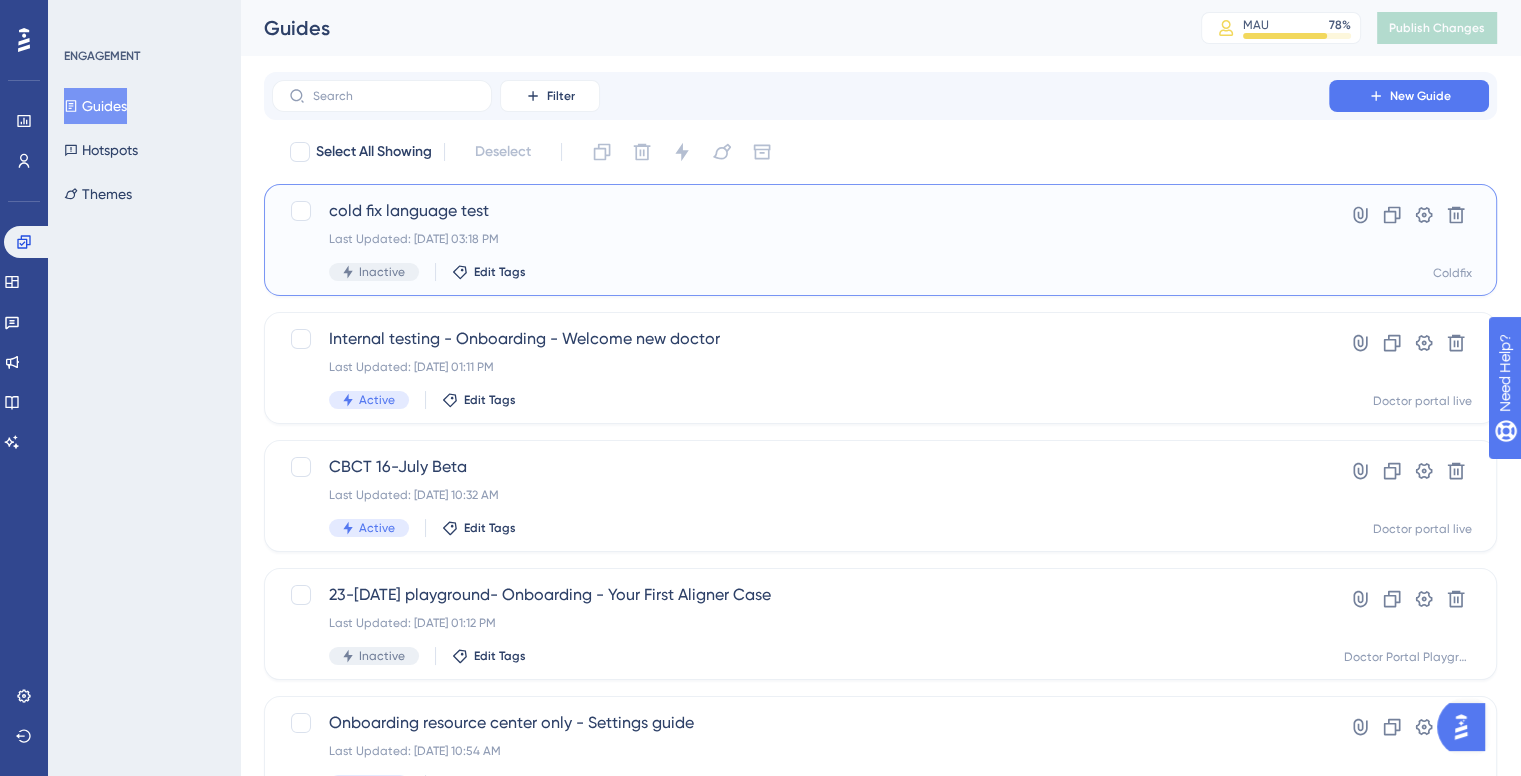 click on "cold fix language test" at bounding box center [800, 211] 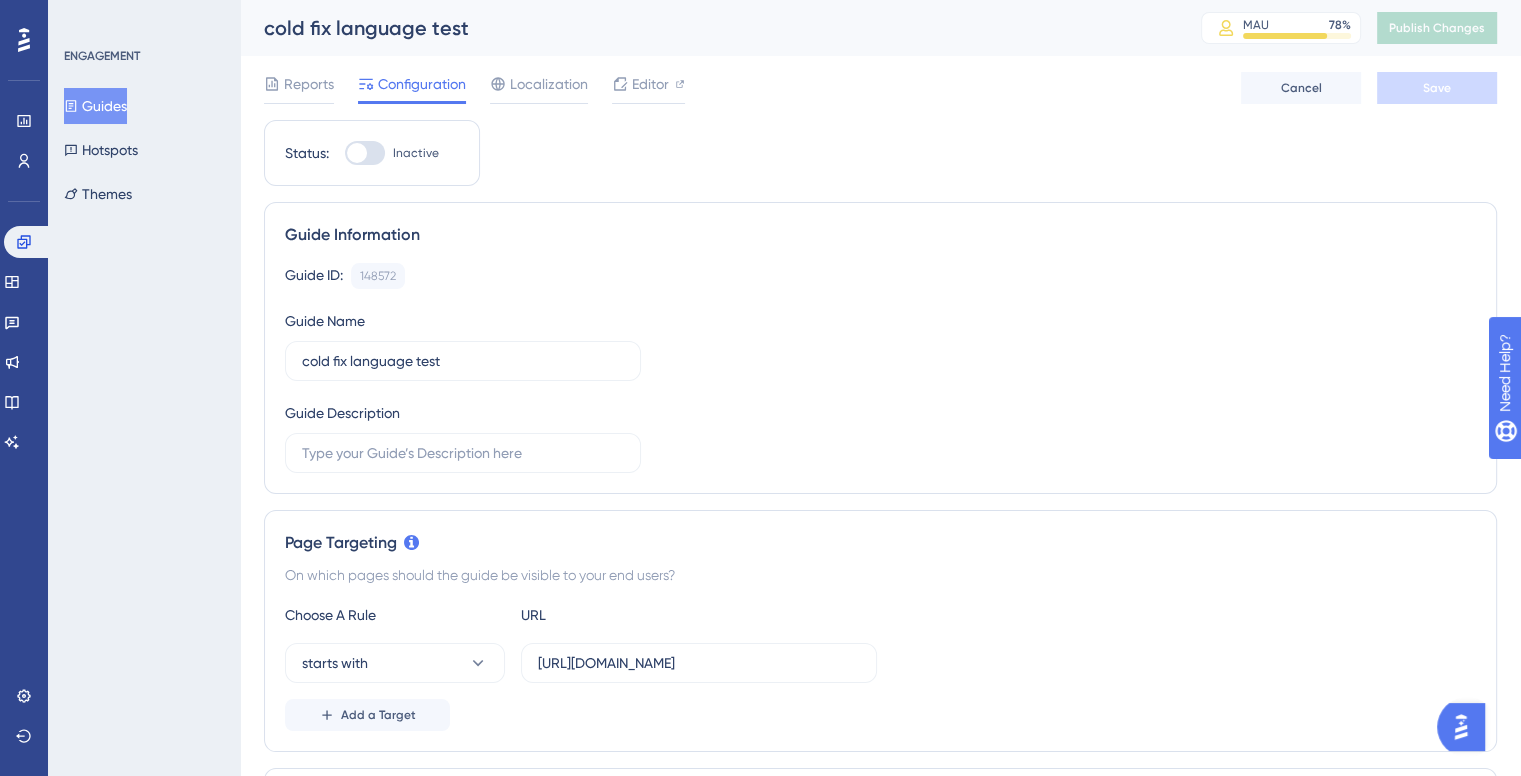 click at bounding box center [357, 153] 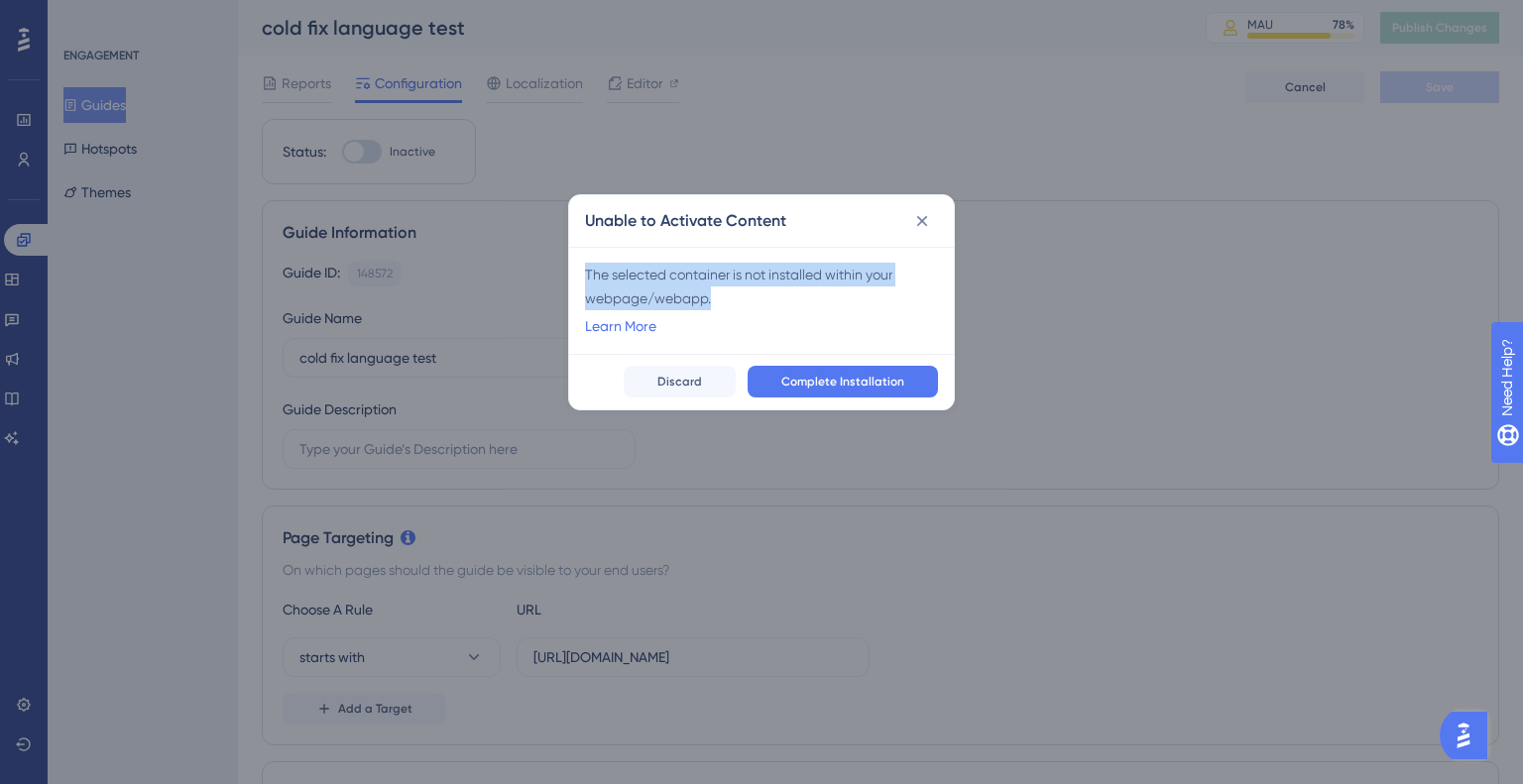 drag, startPoint x: 748, startPoint y: 304, endPoint x: 579, endPoint y: 275, distance: 171.47011 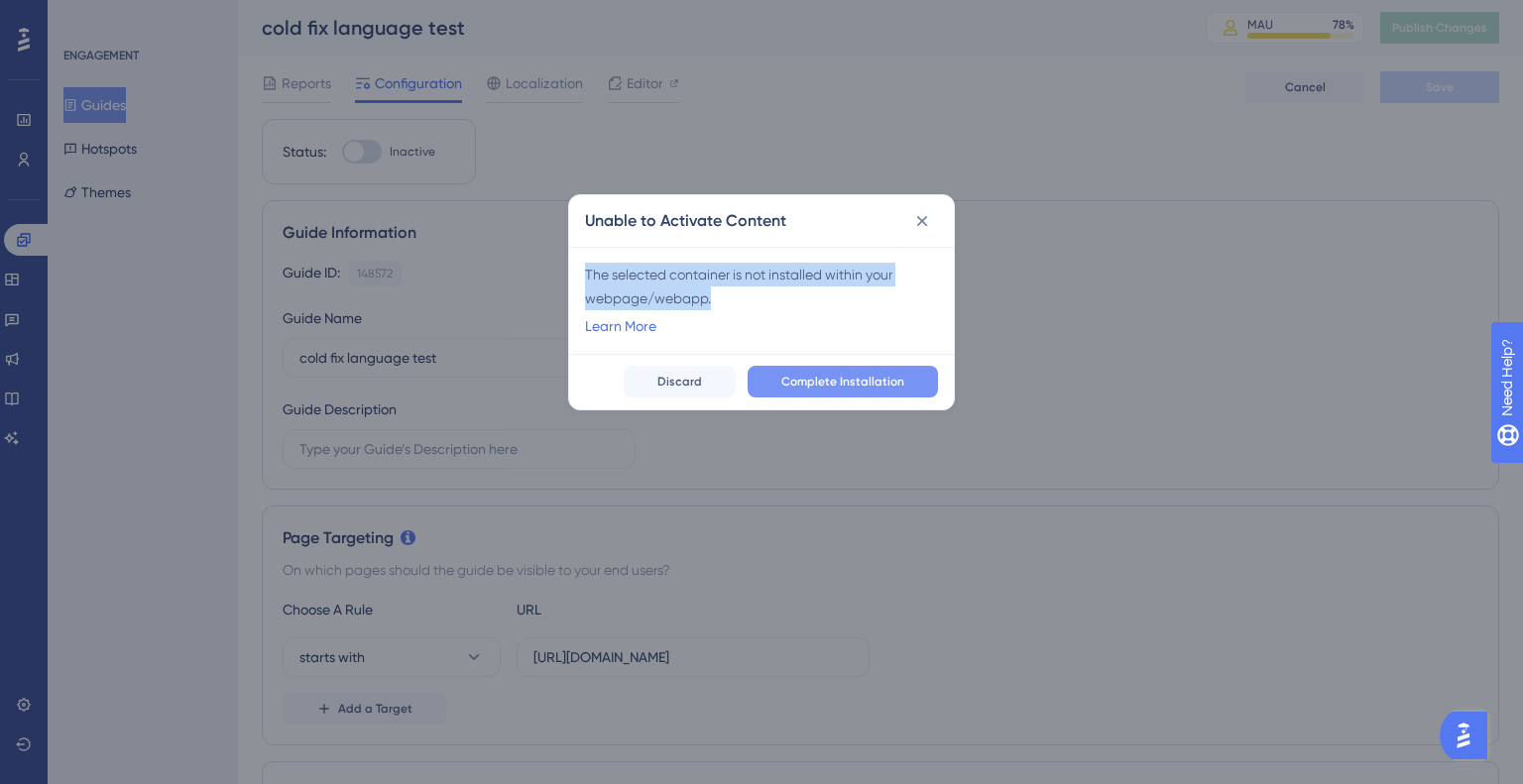 click on "Complete Installation" at bounding box center (843, 382) 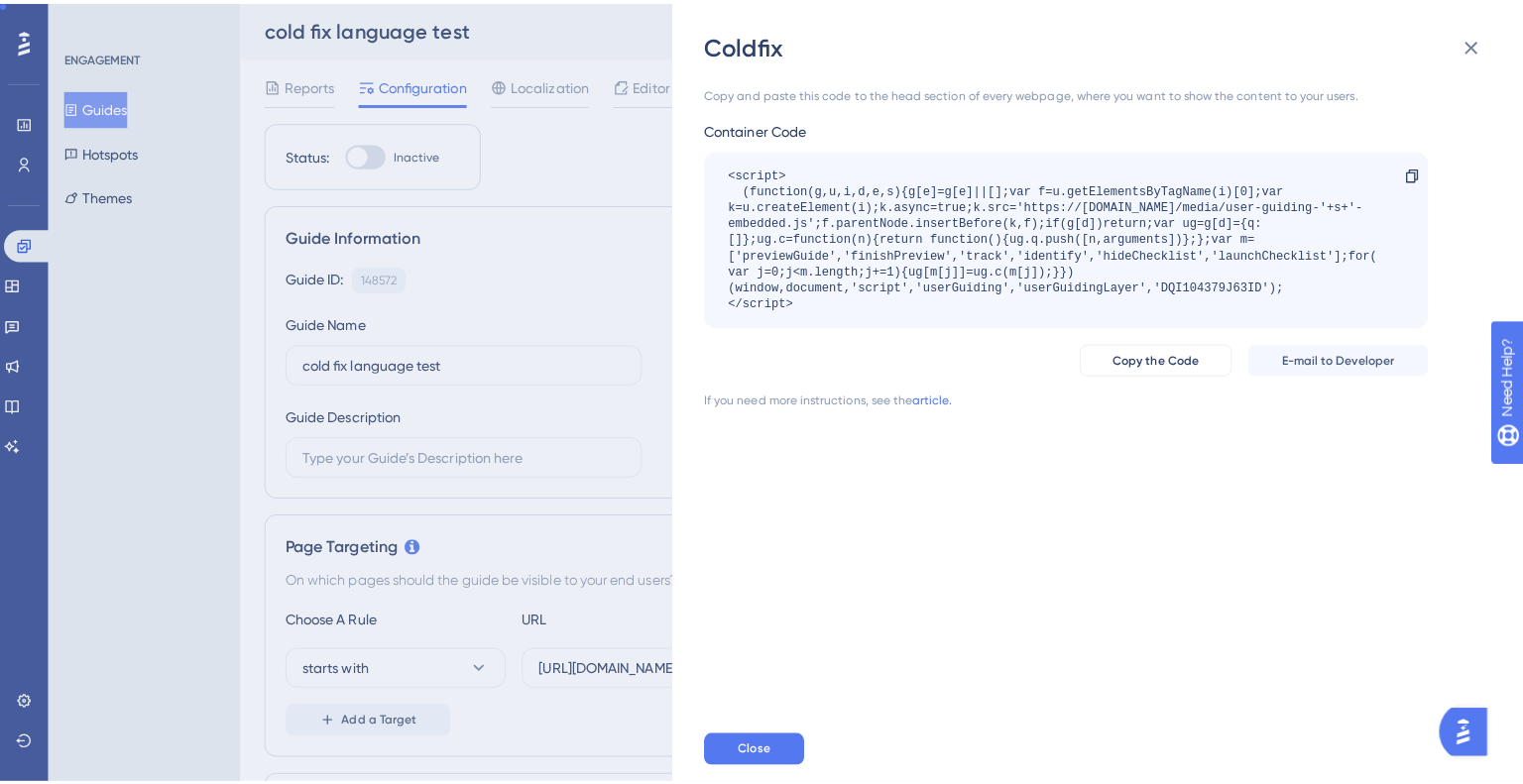 scroll, scrollTop: 0, scrollLeft: 0, axis: both 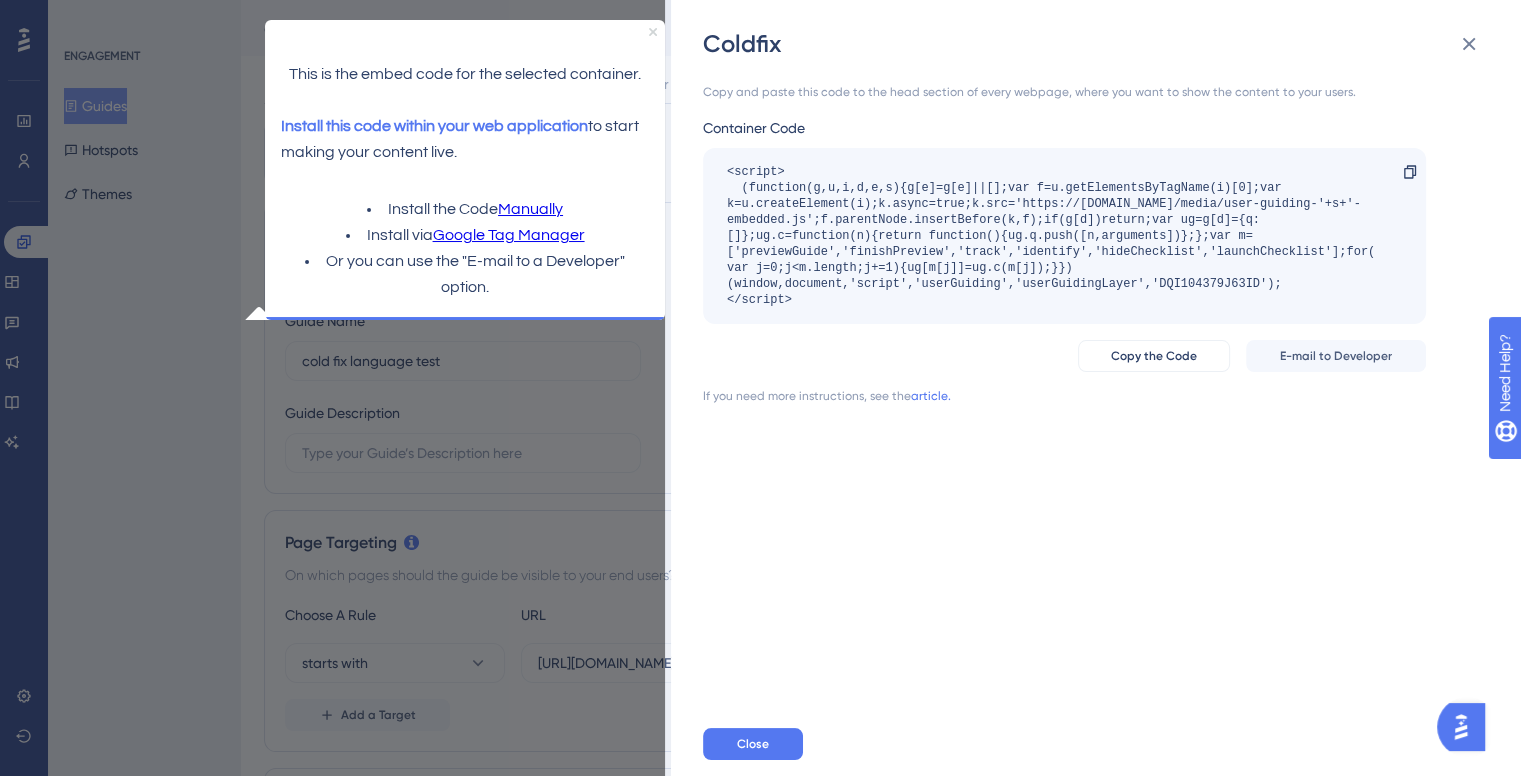 click 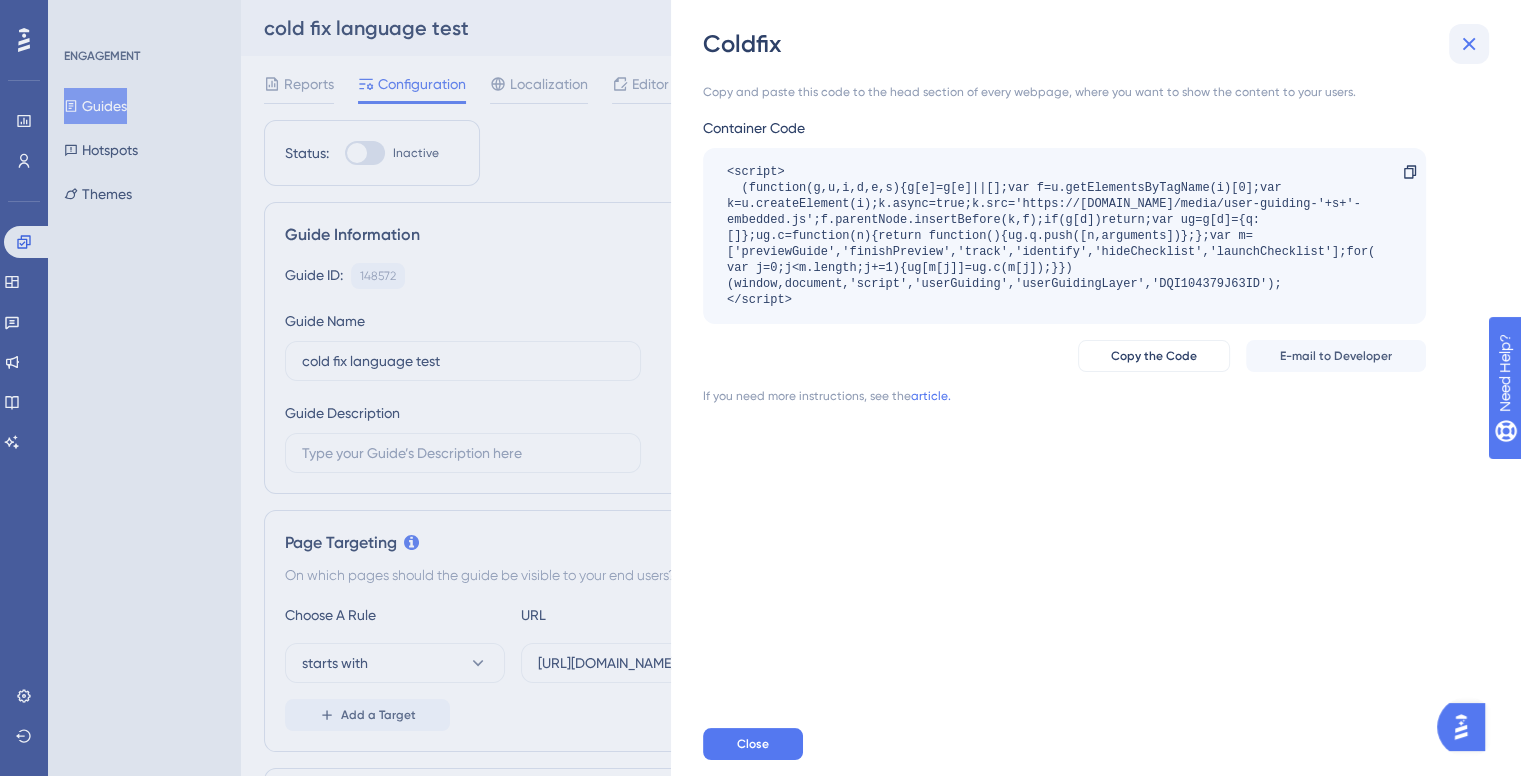 click at bounding box center (1469, 44) 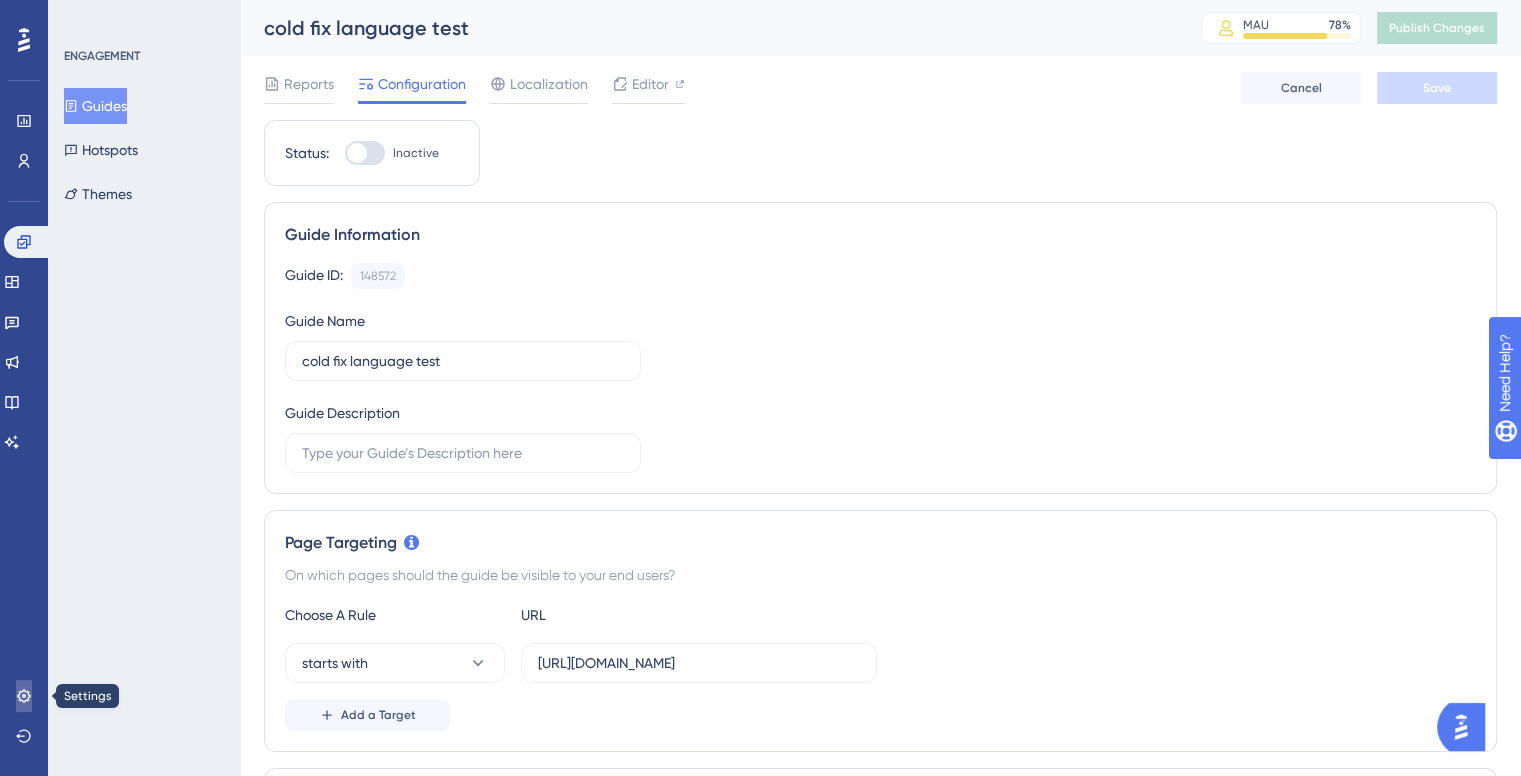 click at bounding box center (24, 696) 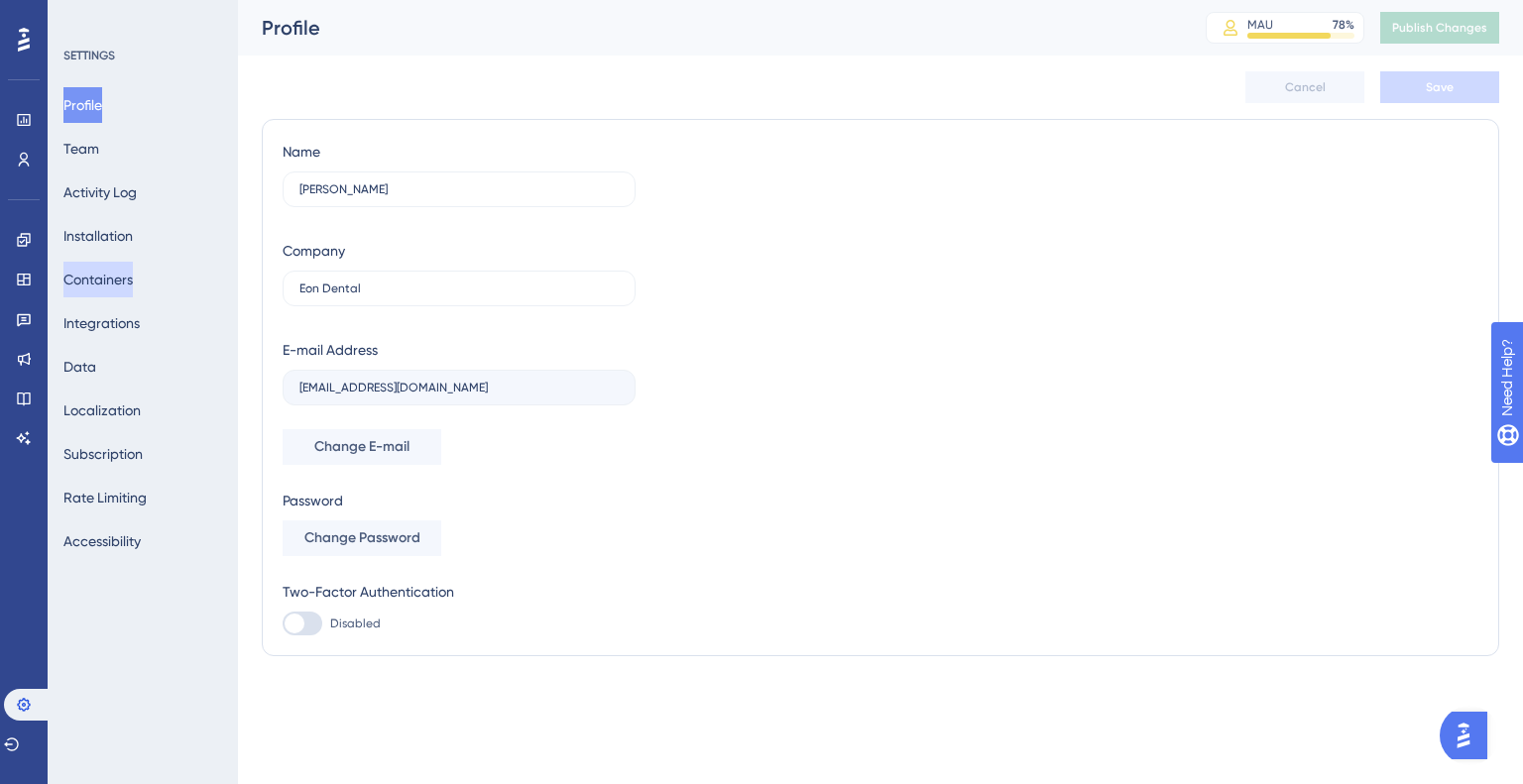 click on "Containers" at bounding box center (98, 280) 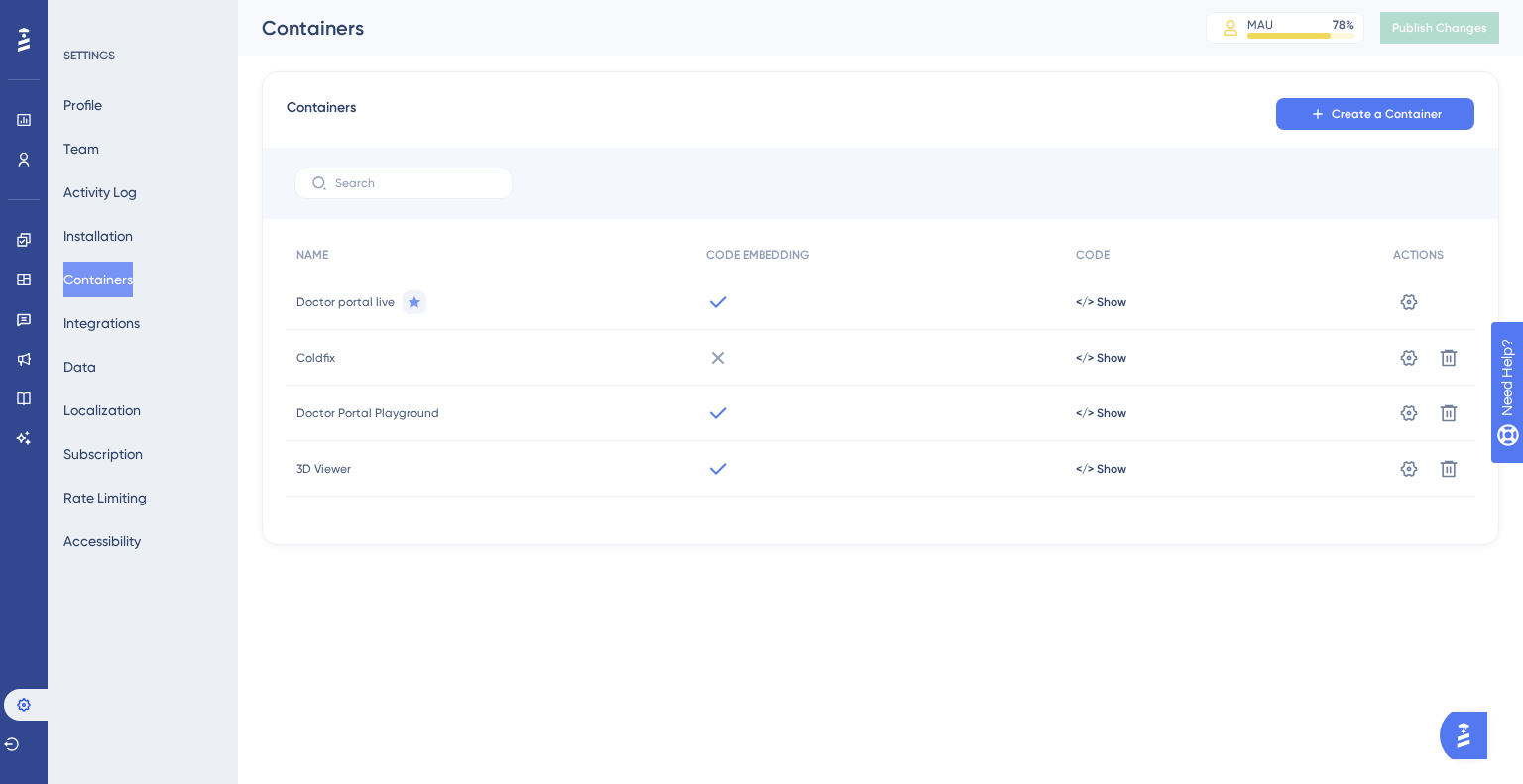 click on "Performance Users Engagement Widgets Feedback Product Updates Knowledge Base AI Assistant Settings Logout SETTINGS Profile Team Activity Log Installation Containers Integrations Data Localization Subscription Rate Limiting Accessibility Containers MAU 78 % Click to see add-on and upgrade options Publish Changes Containers Create a Container NAME CODE EMBEDDING CODE ACTIONS Doctor portal live </> Show Settings Coldfix </> Show Settings Delete Doctor Portal Playground </> Show Settings Delete 3D Viewer </> Show Settings Delete" at bounding box center [762, 304] 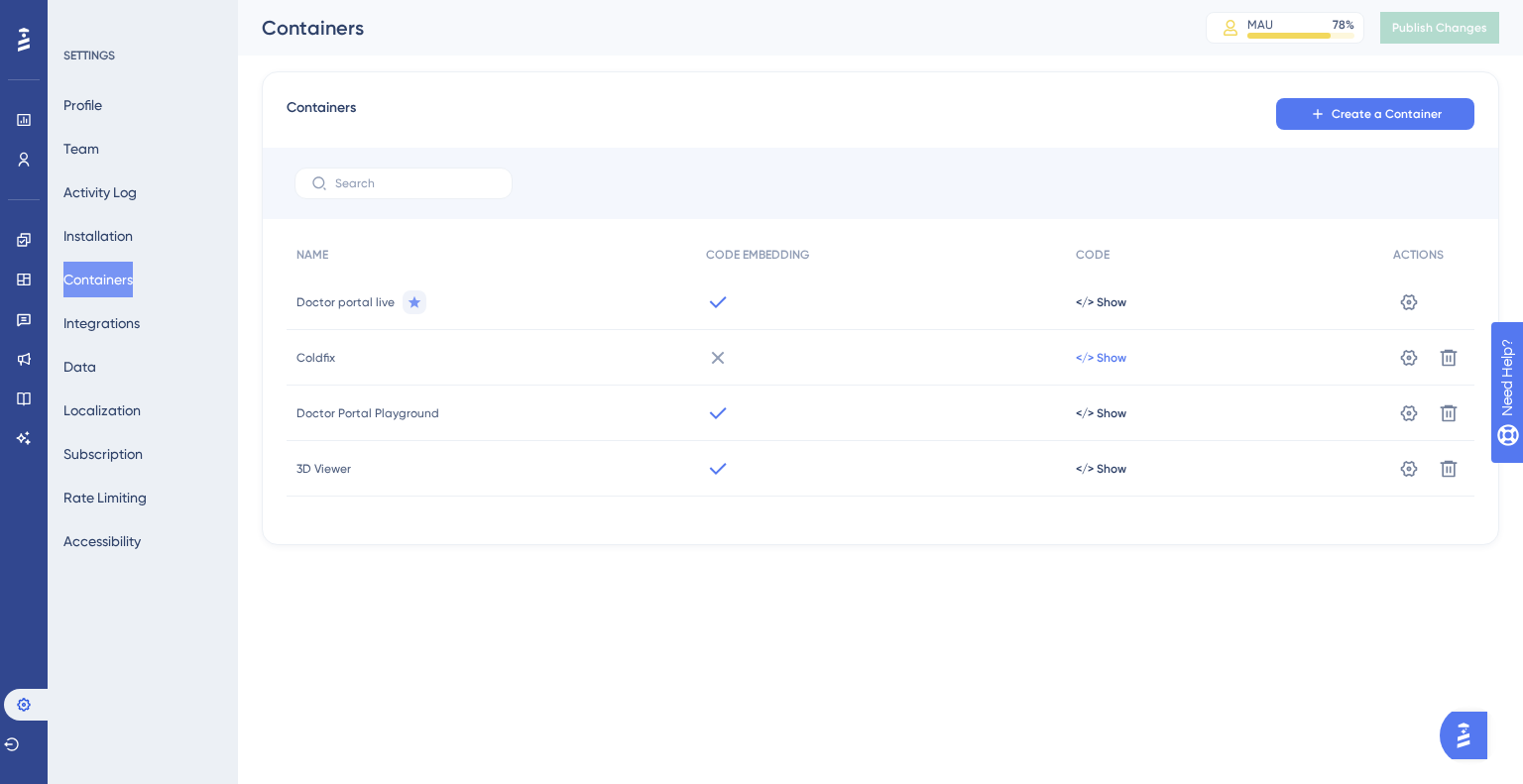 click on "</> Show" at bounding box center (1101, 302) 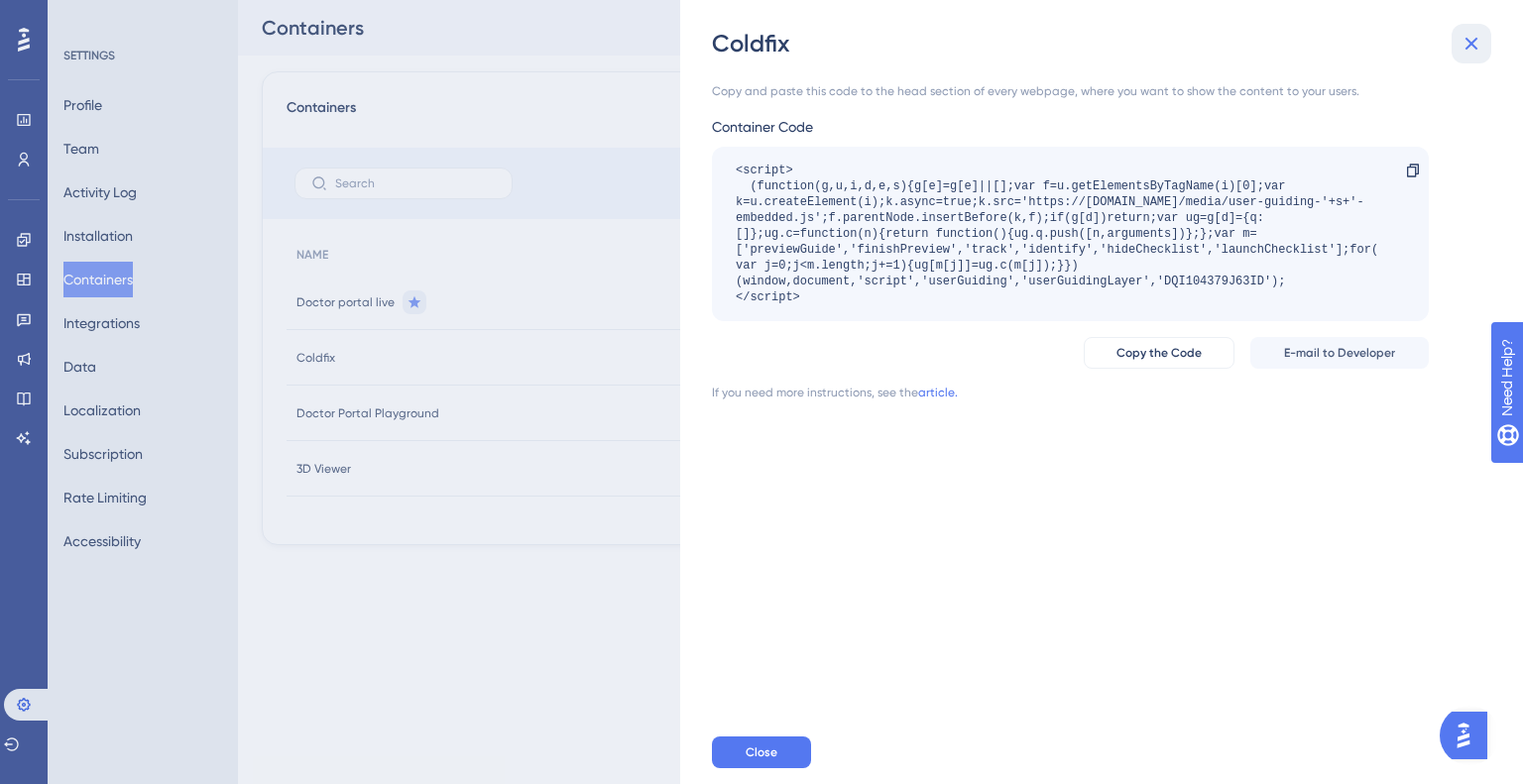 click 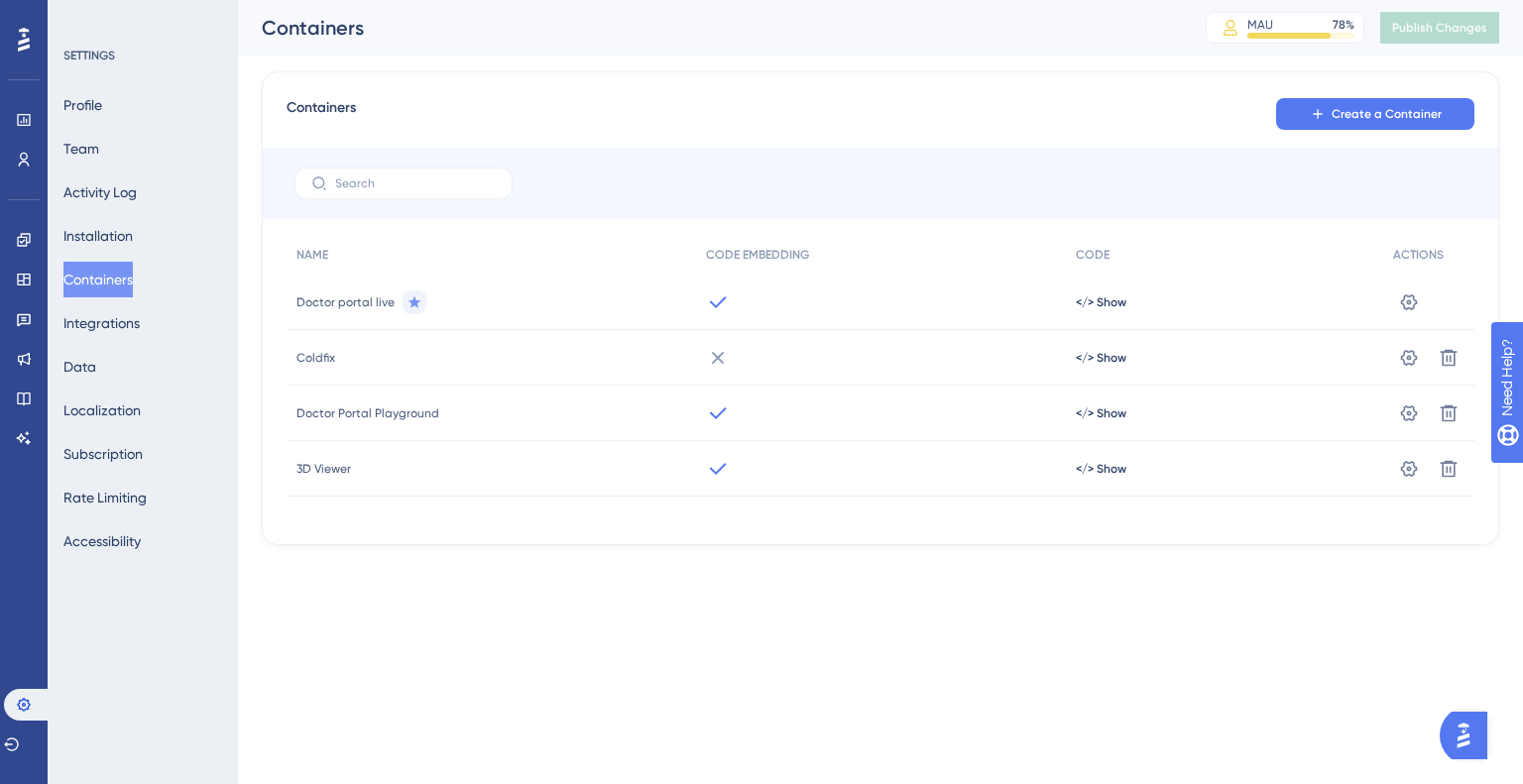 click on "</> Show" at bounding box center [1225, 413] 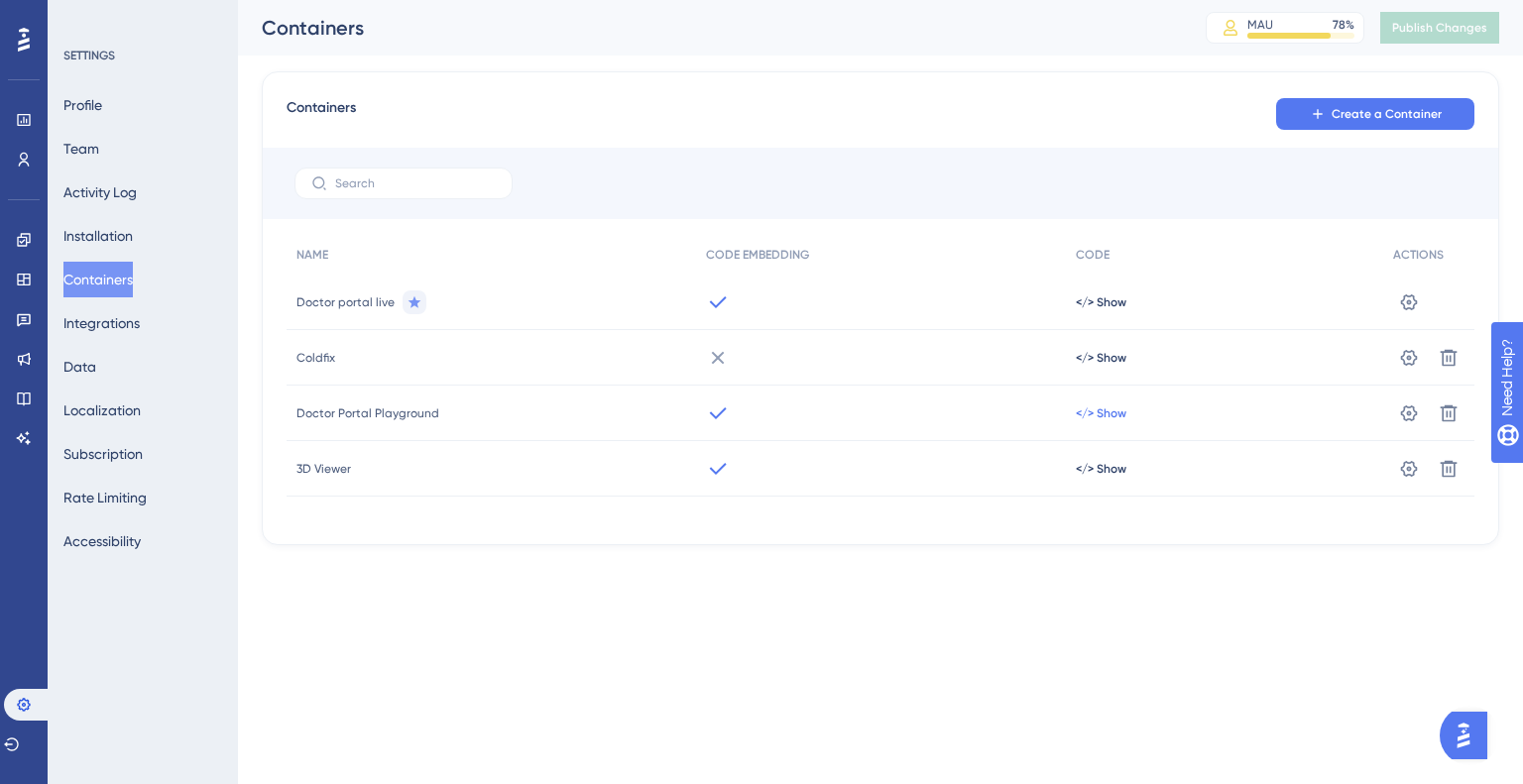 click on "</> Show" at bounding box center [1101, 302] 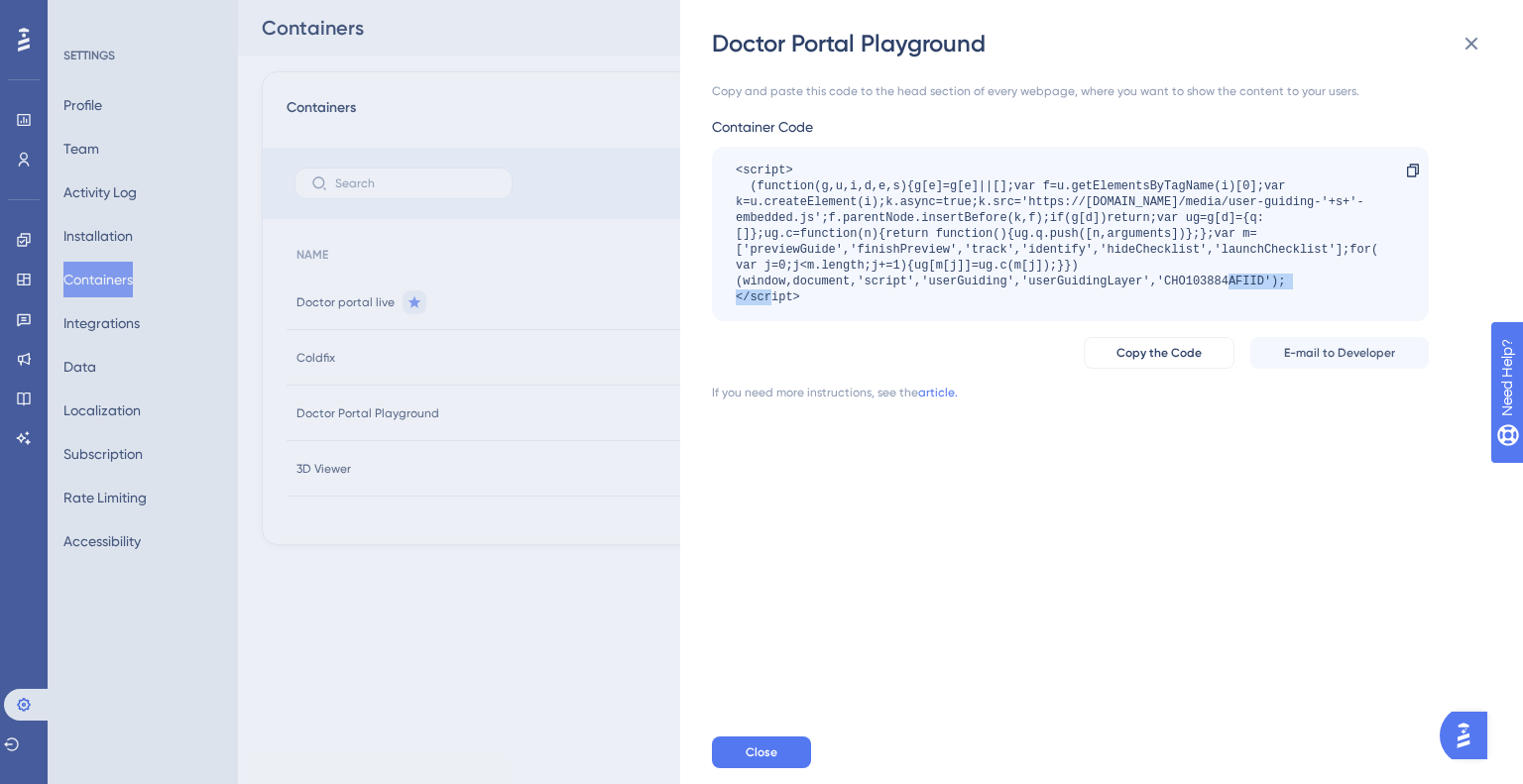 drag, startPoint x: 1165, startPoint y: 278, endPoint x: 1264, endPoint y: 280, distance: 99.0202 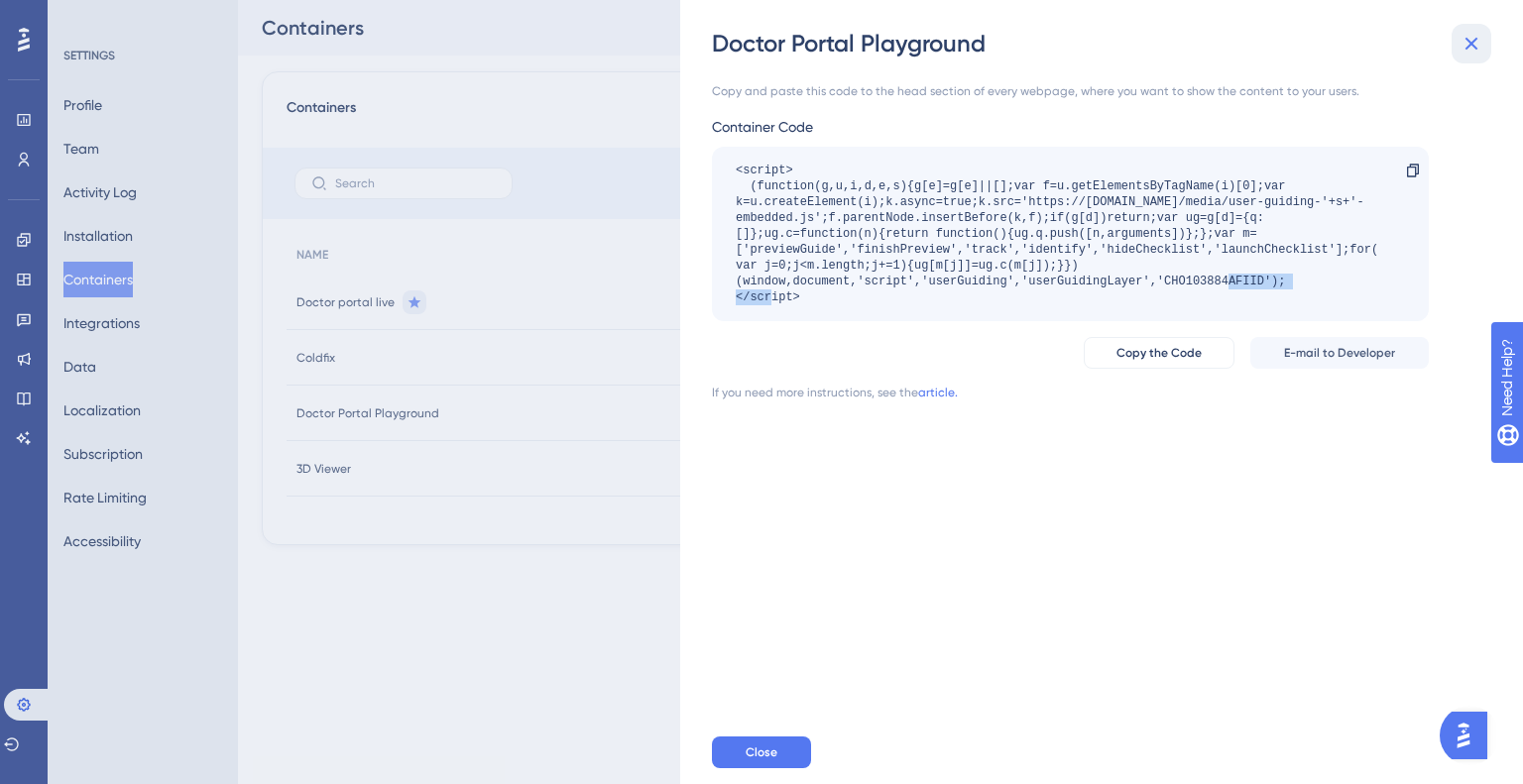 click 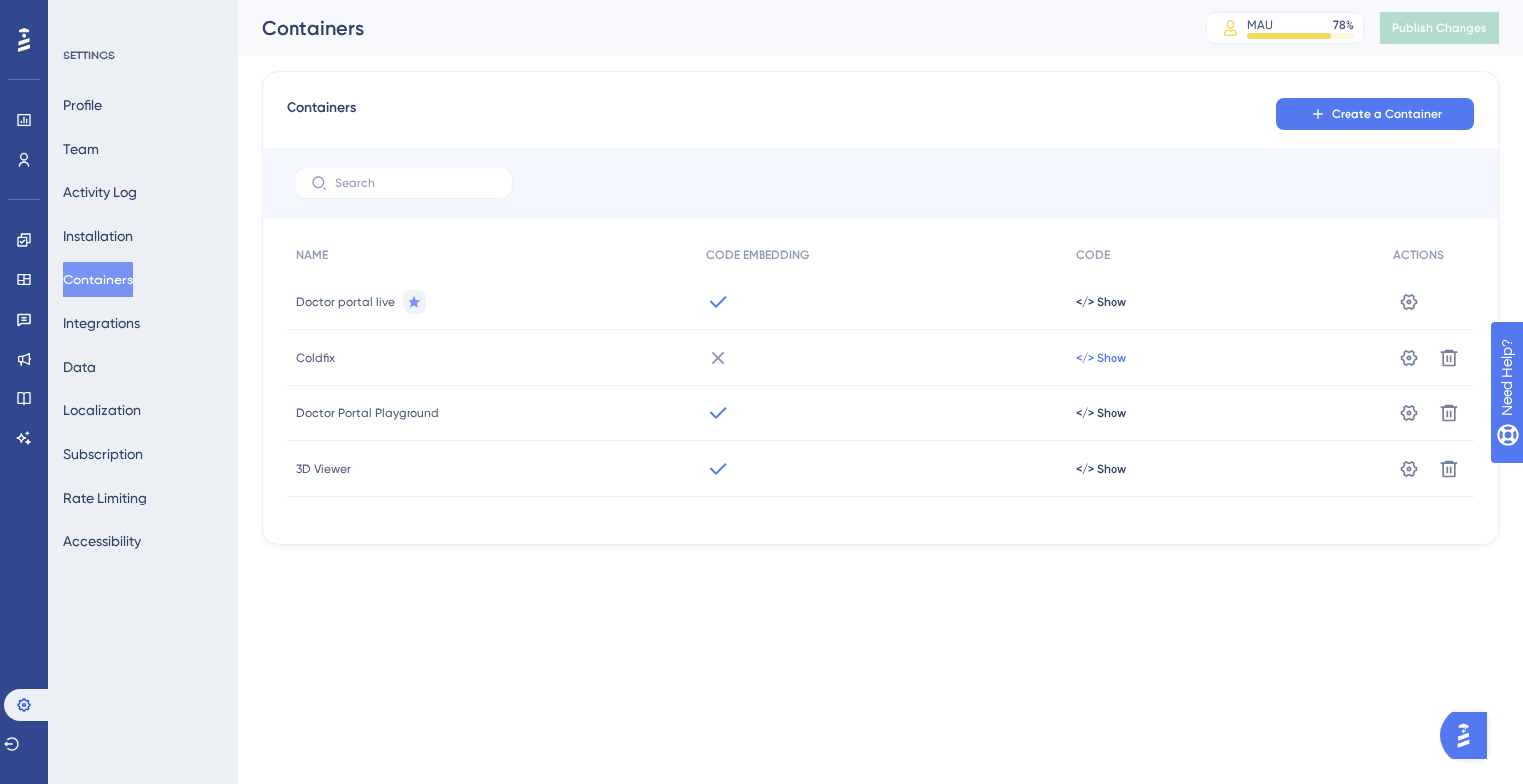 click on "</> Show" at bounding box center [1101, 302] 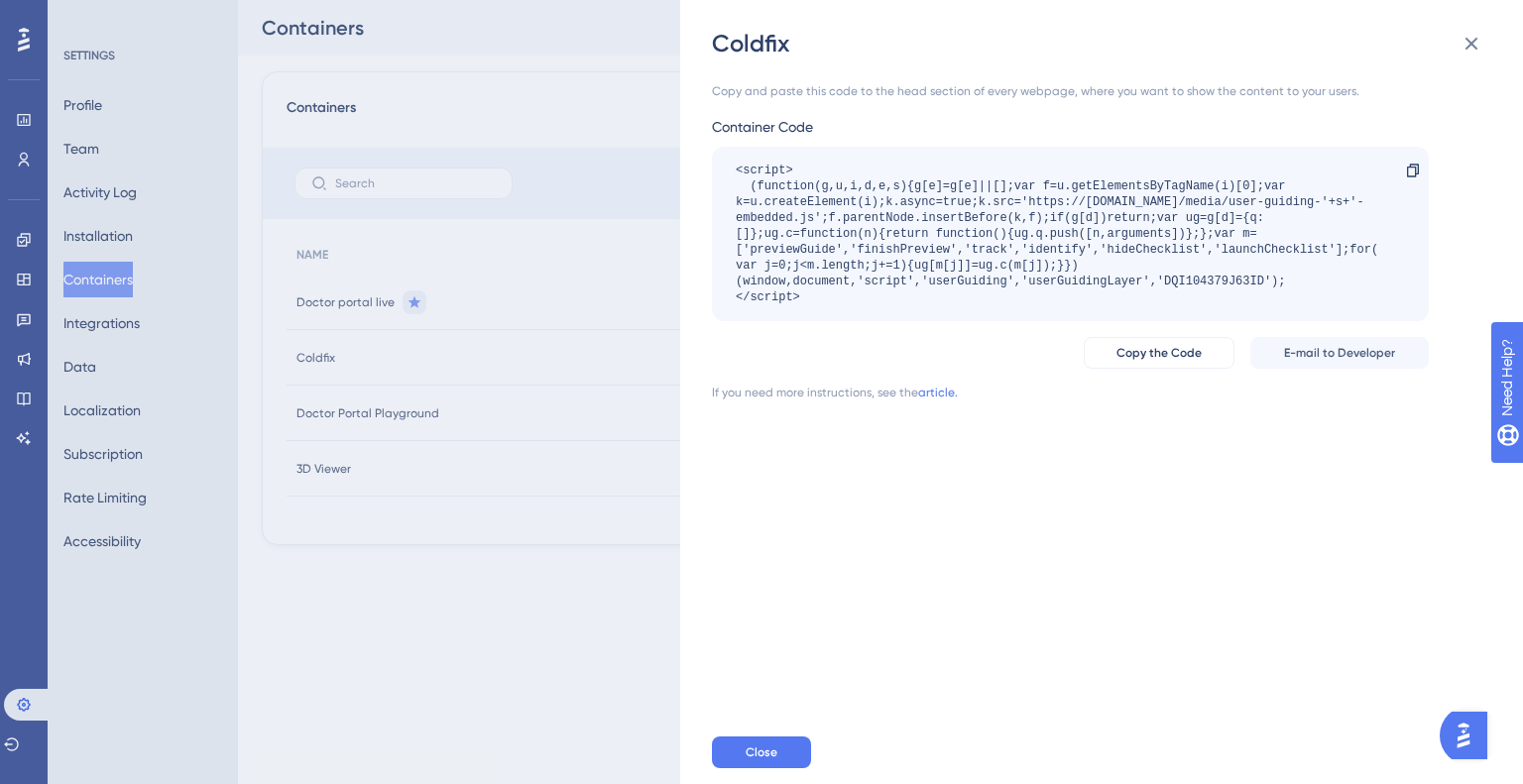 click on "<script>
(function(g,u,i,d,e,s){g[e]=g[e]||[];var f=u.getElementsByTagName(i)[0];var k=u.createElement(i);k.async=true;k.src='https://[DOMAIN_NAME]/media/user-guiding-'+s+'-embedded.js';f.parentNode.insertBefore(k,f);if(g[d])return;var ug=g[d]={q:[]};ug.c=function(n){return function(){ug.q.push([n,arguments])};};var m=['previewGuide','finishPreview','track','identify','hideChecklist','launchChecklist'];for(var j=0;j<m.length;j+=1){ug[m[j]]=ug.c(m[j]);}})(window,document,'script','userGuiding','userGuidingLayer','DQI104379J63ID');
</script>" at bounding box center [1060, 234] 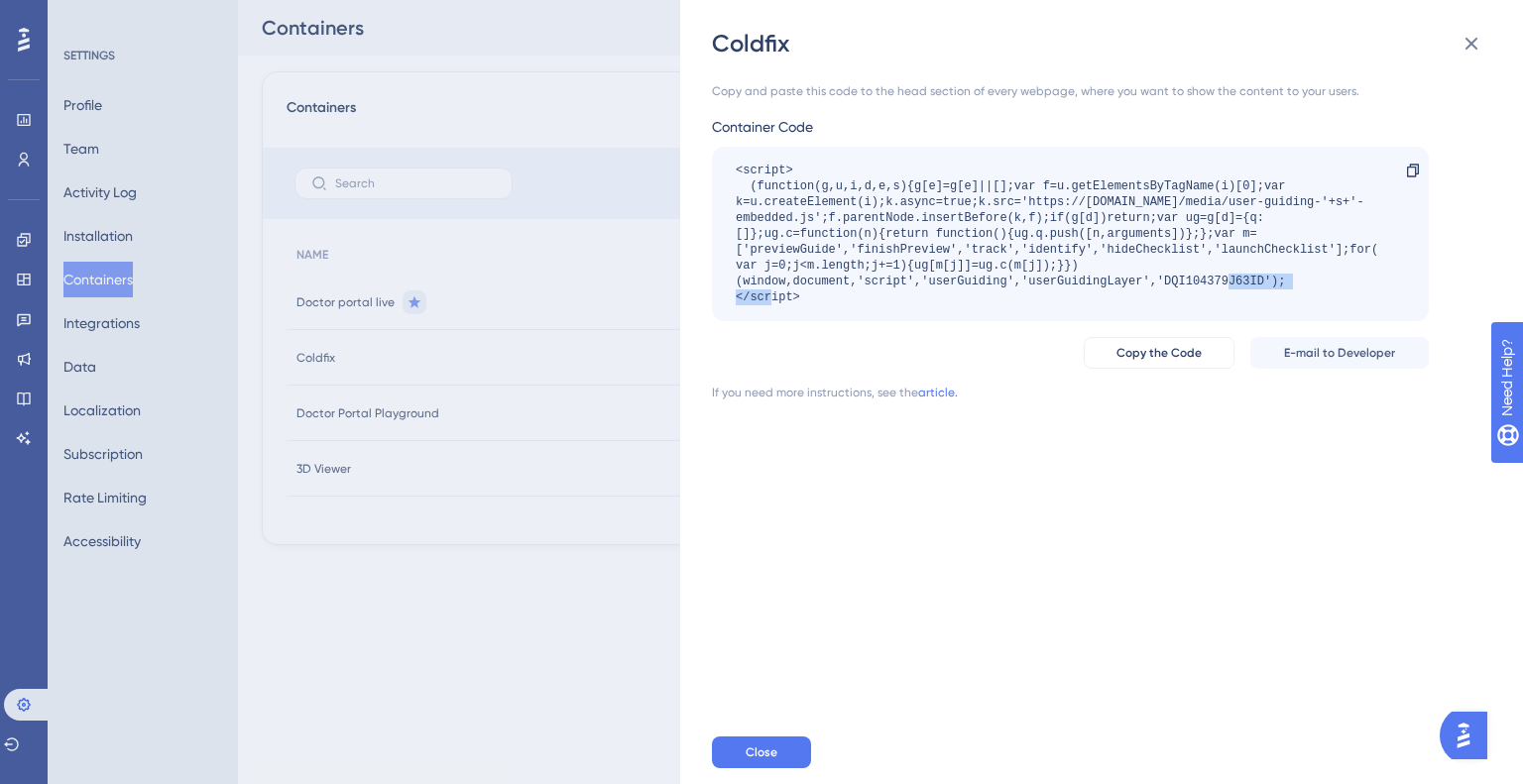 click on "<script>
(function(g,u,i,d,e,s){g[e]=g[e]||[];var f=u.getElementsByTagName(i)[0];var k=u.createElement(i);k.async=true;k.src='https://[DOMAIN_NAME]/media/user-guiding-'+s+'-embedded.js';f.parentNode.insertBefore(k,f);if(g[d])return;var ug=g[d]={q:[]};ug.c=function(n){return function(){ug.q.push([n,arguments])};};var m=['previewGuide','finishPreview','track','identify','hideChecklist','launchChecklist'];for(var j=0;j<m.length;j+=1){ug[m[j]]=ug.c(m[j]);}})(window,document,'script','userGuiding','userGuidingLayer','DQI104379J63ID');
</script>" at bounding box center [1060, 234] 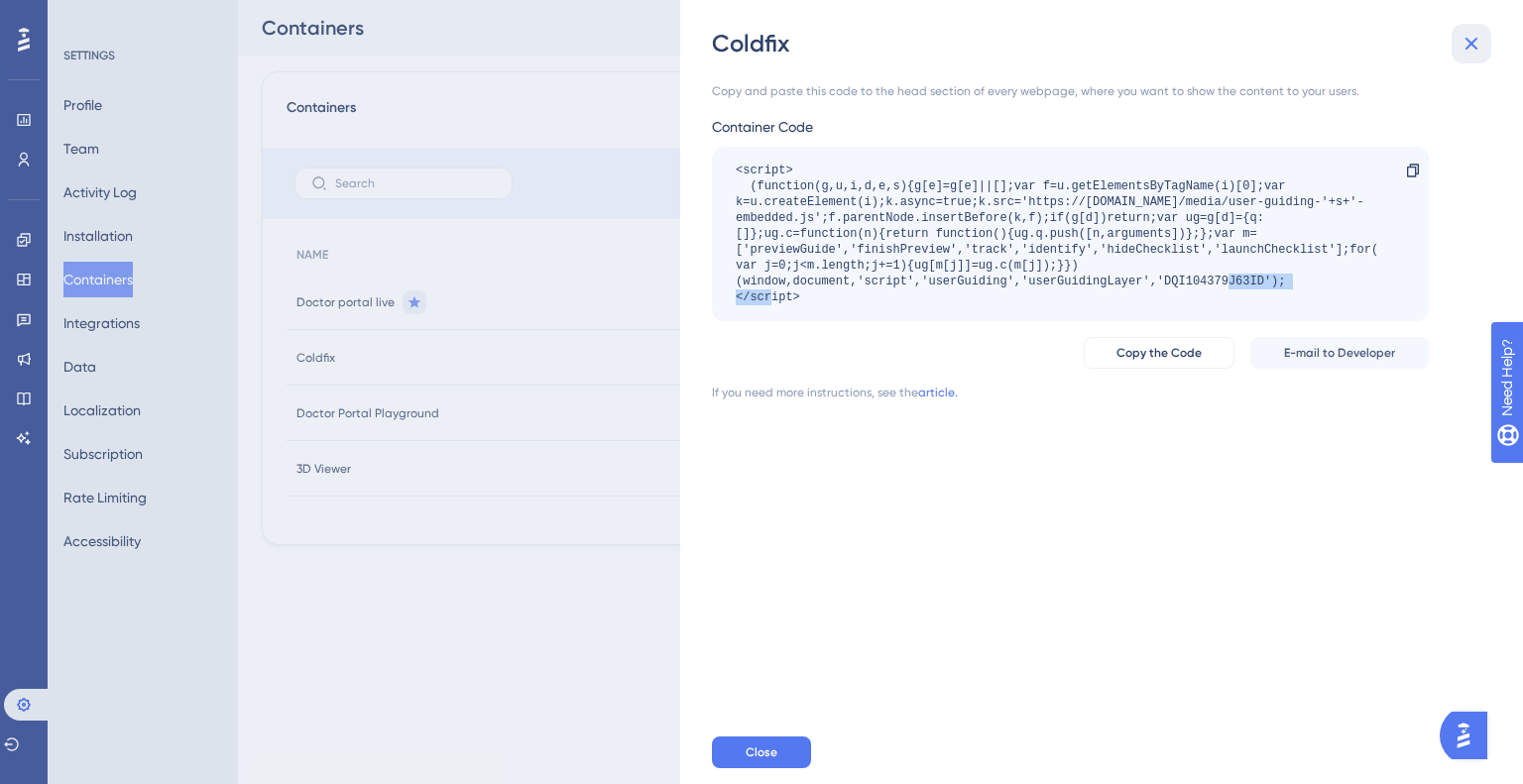 click 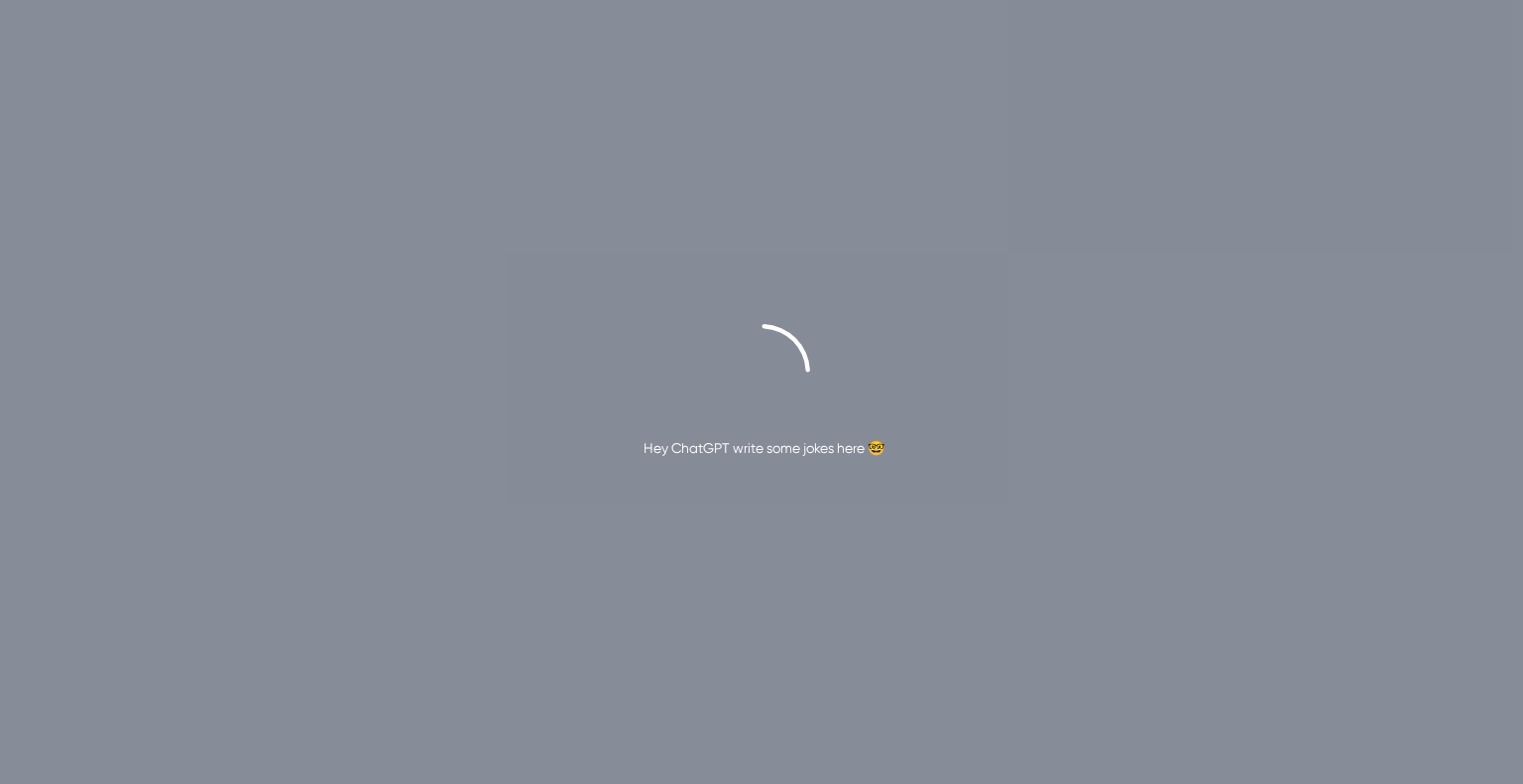 scroll, scrollTop: 0, scrollLeft: 0, axis: both 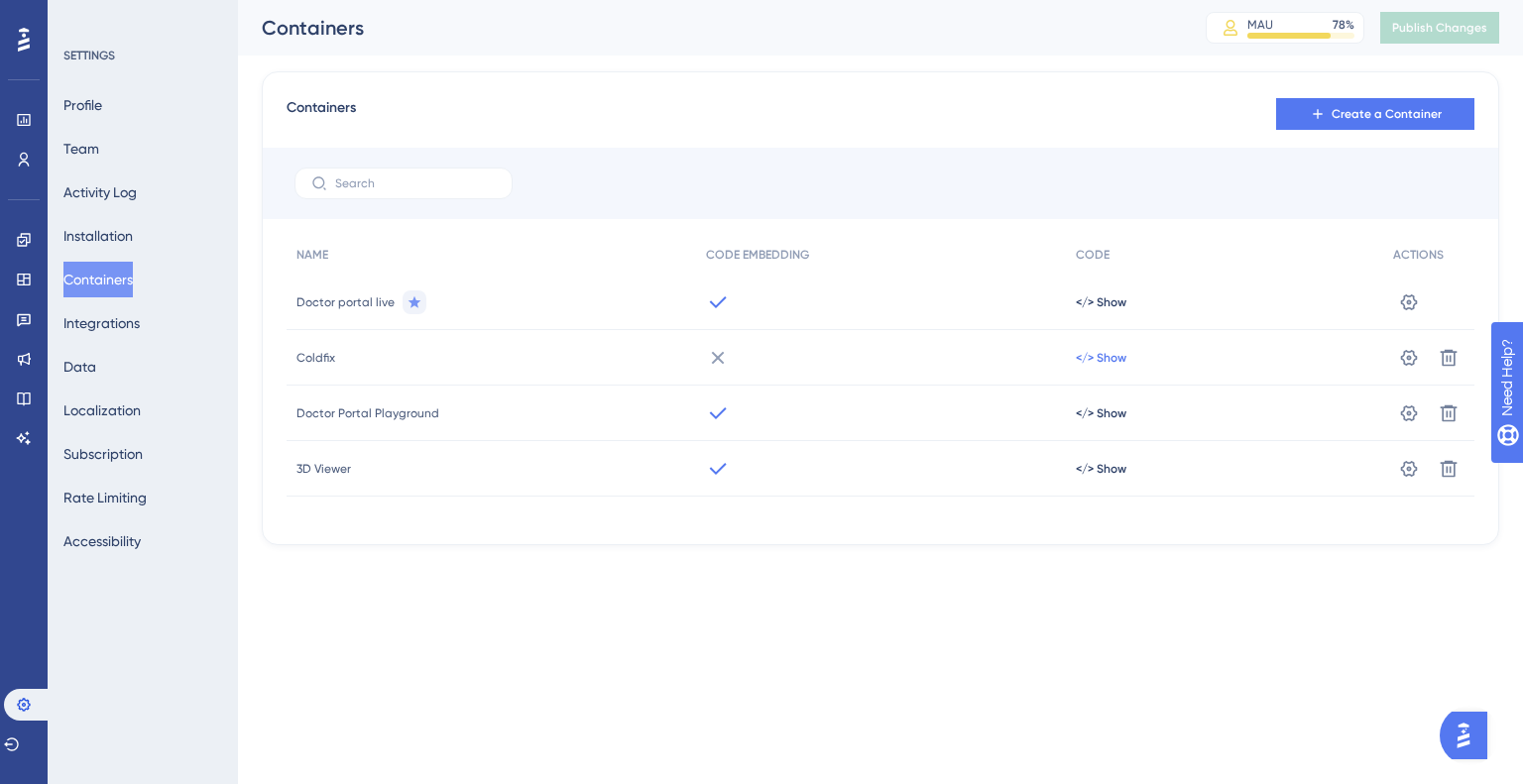click on "</> Show" at bounding box center [1101, 302] 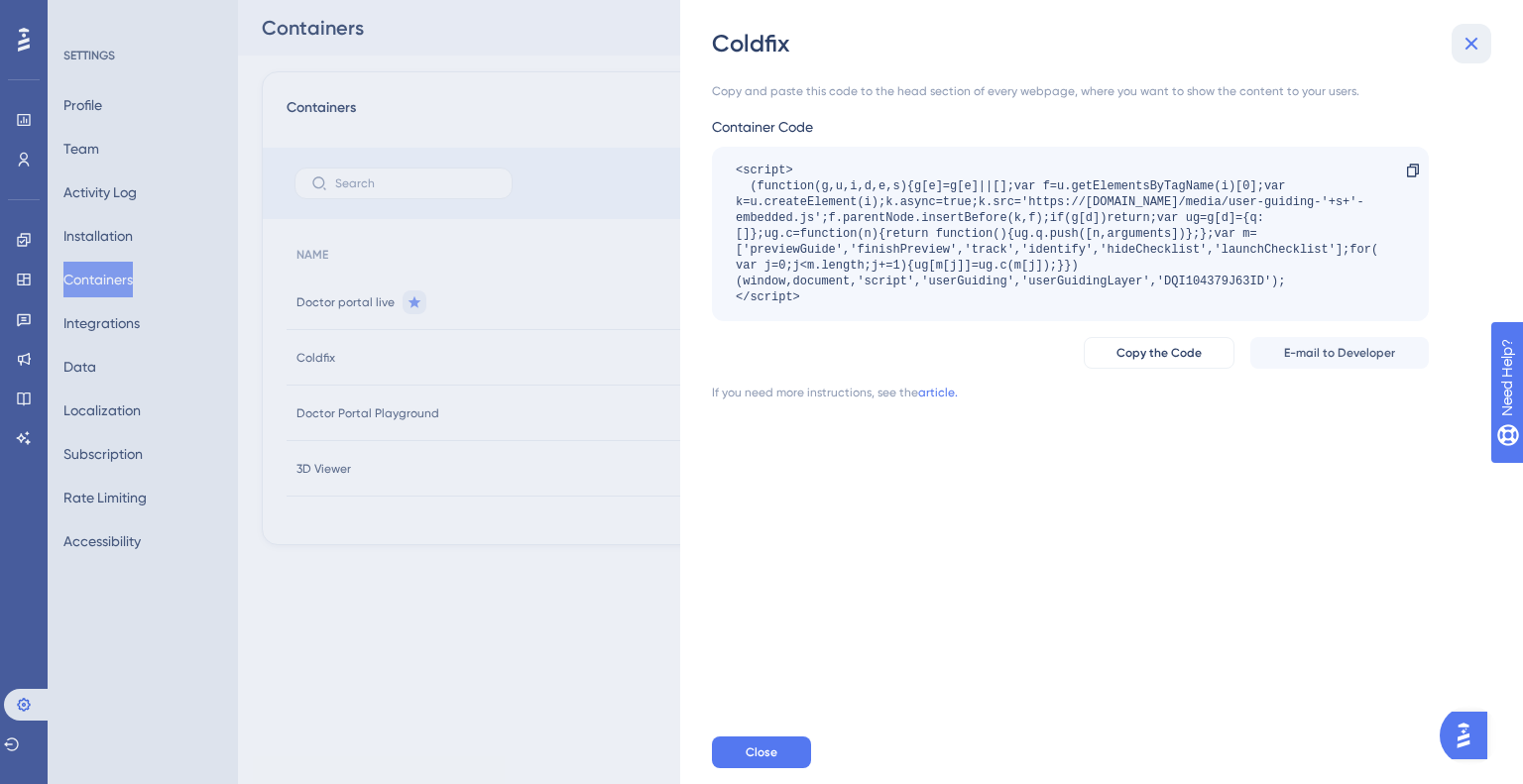 click 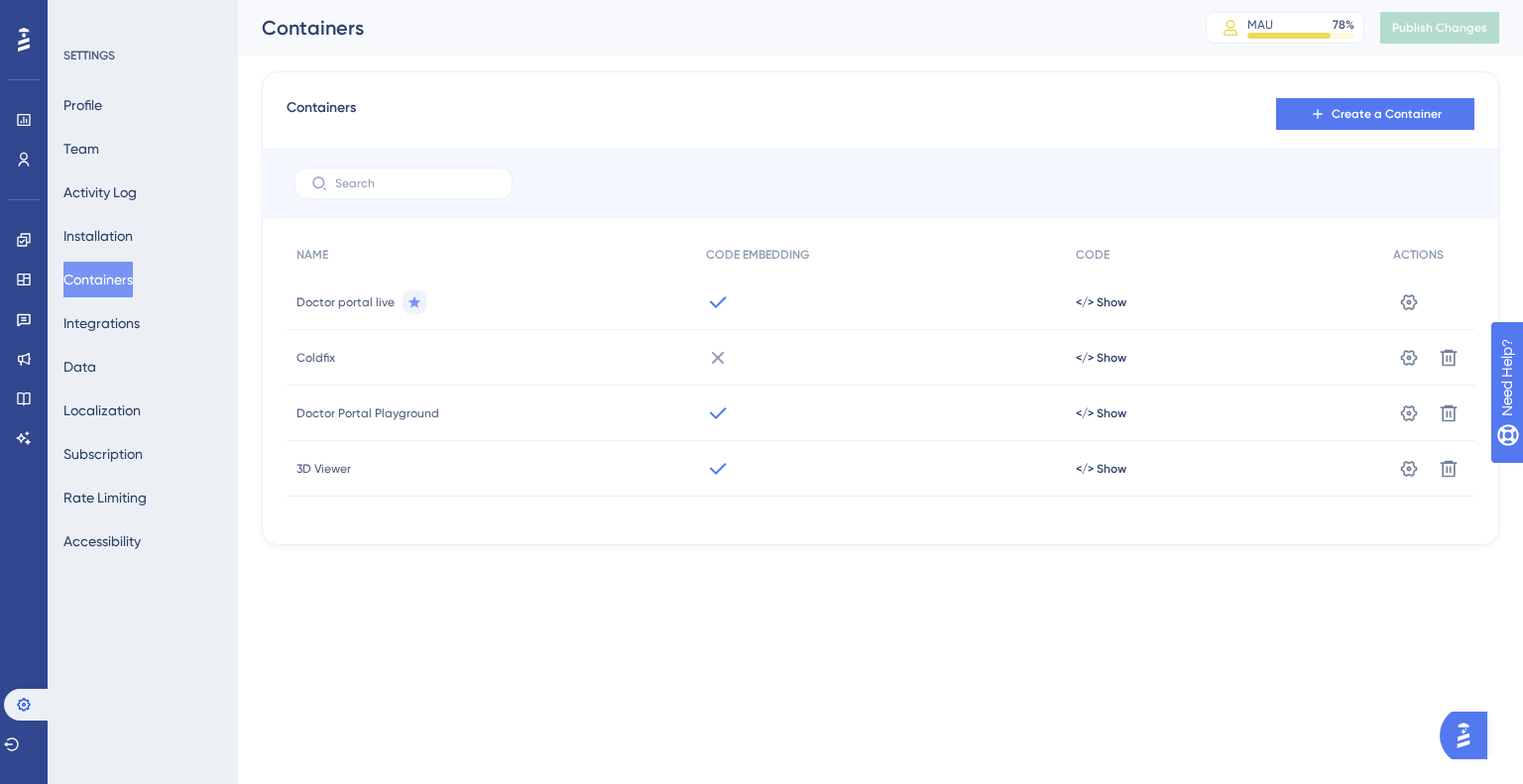 click on "</> Show" at bounding box center [1225, 358] 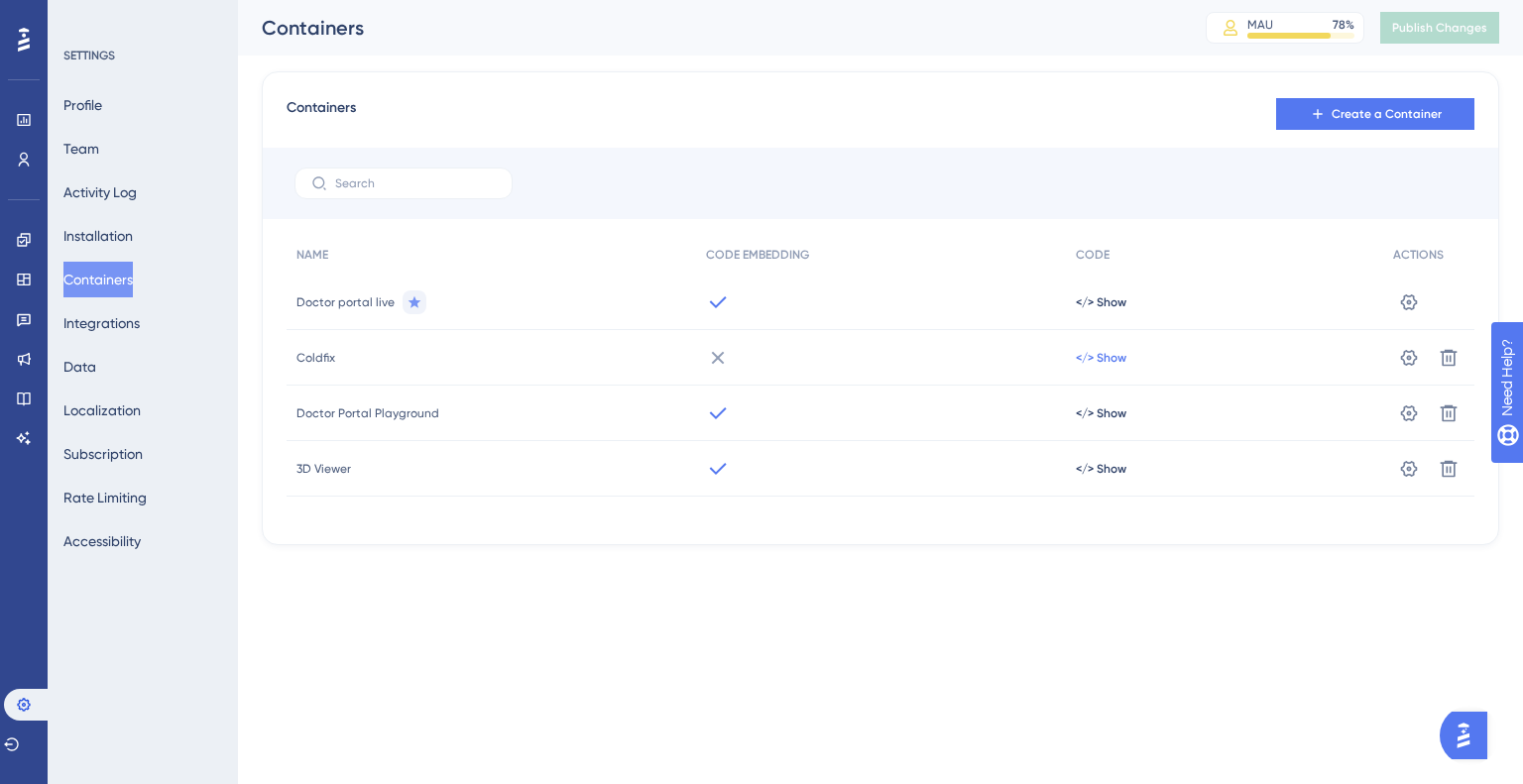 click on "</> Show" at bounding box center [1101, 302] 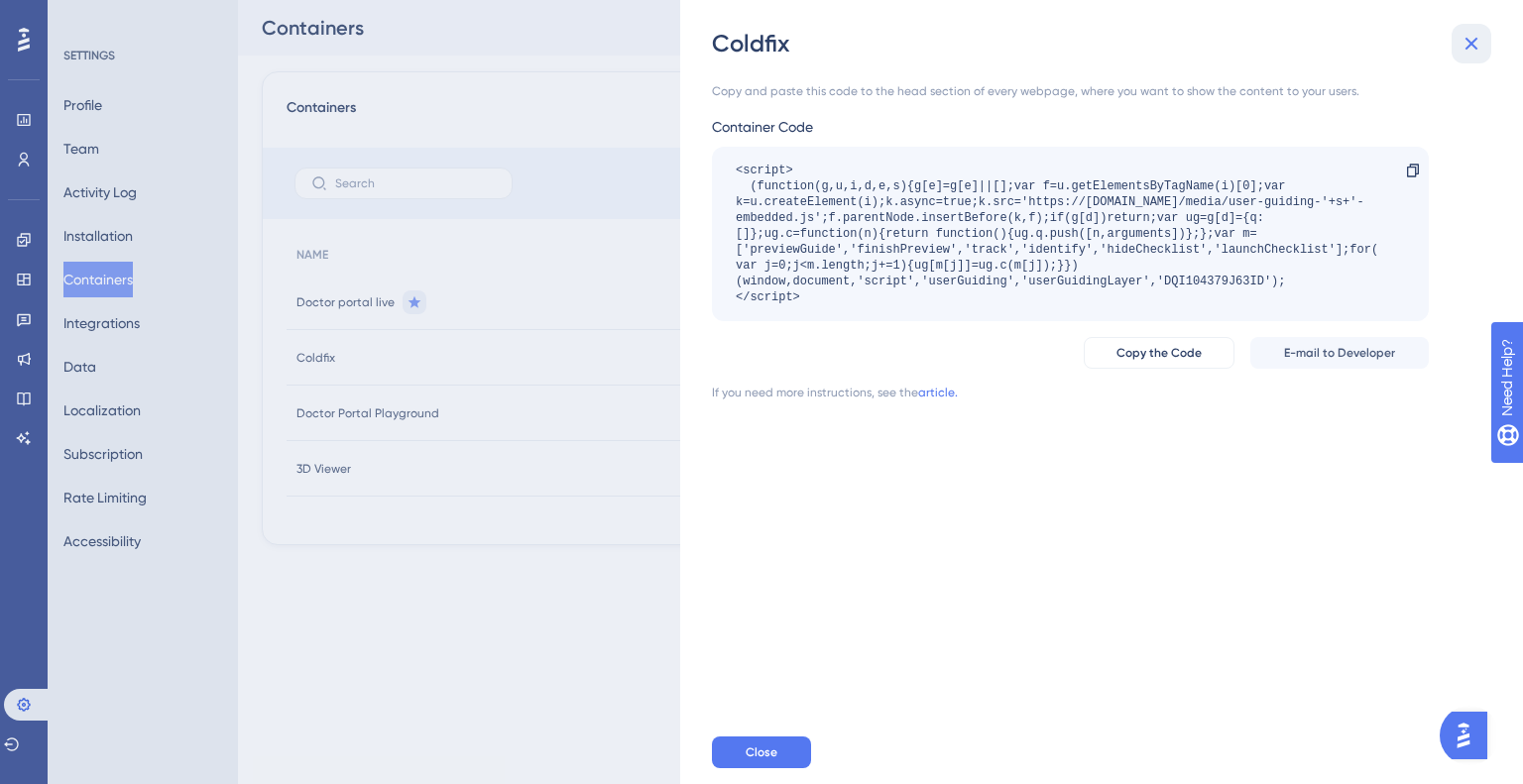 click 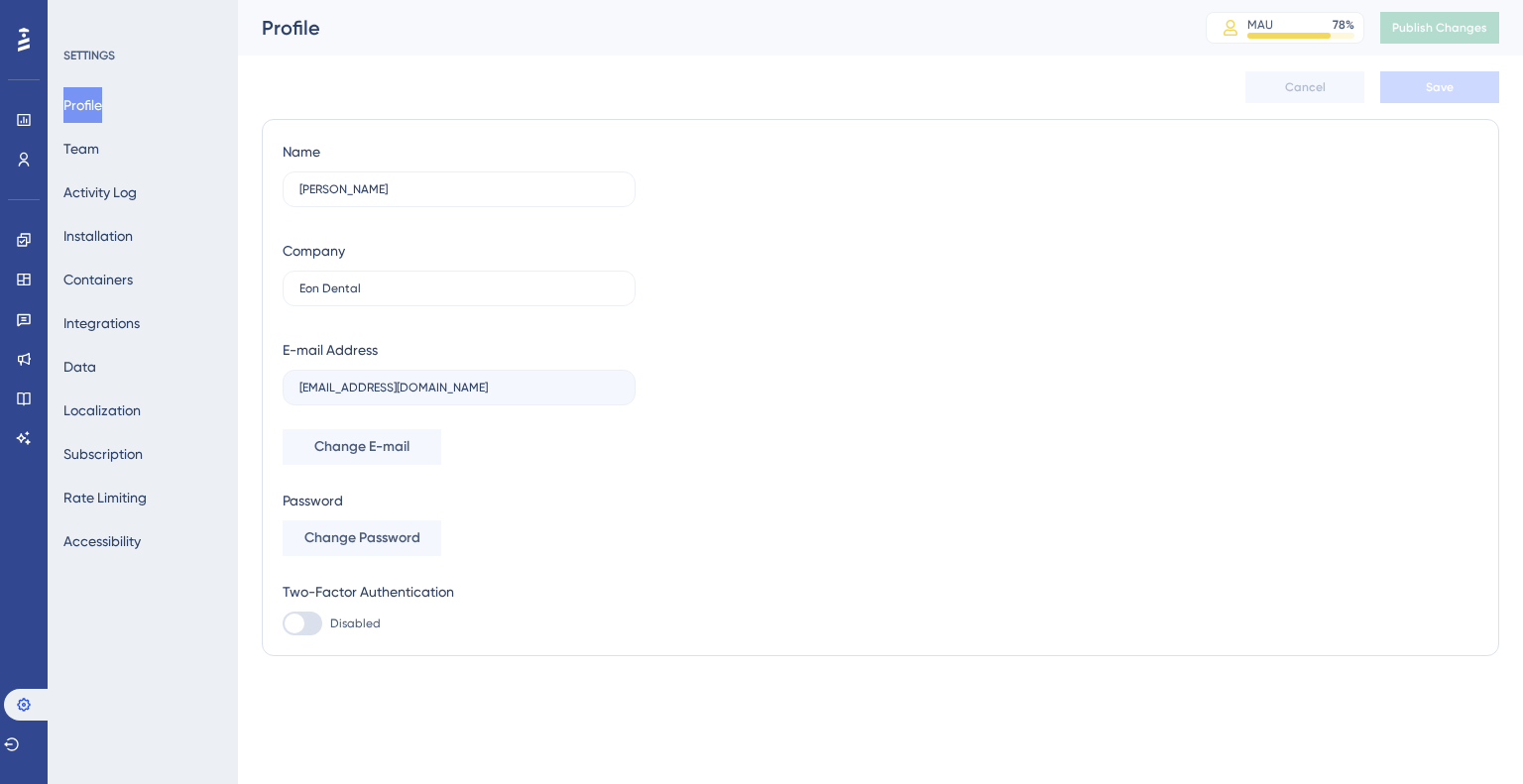 scroll, scrollTop: 0, scrollLeft: 0, axis: both 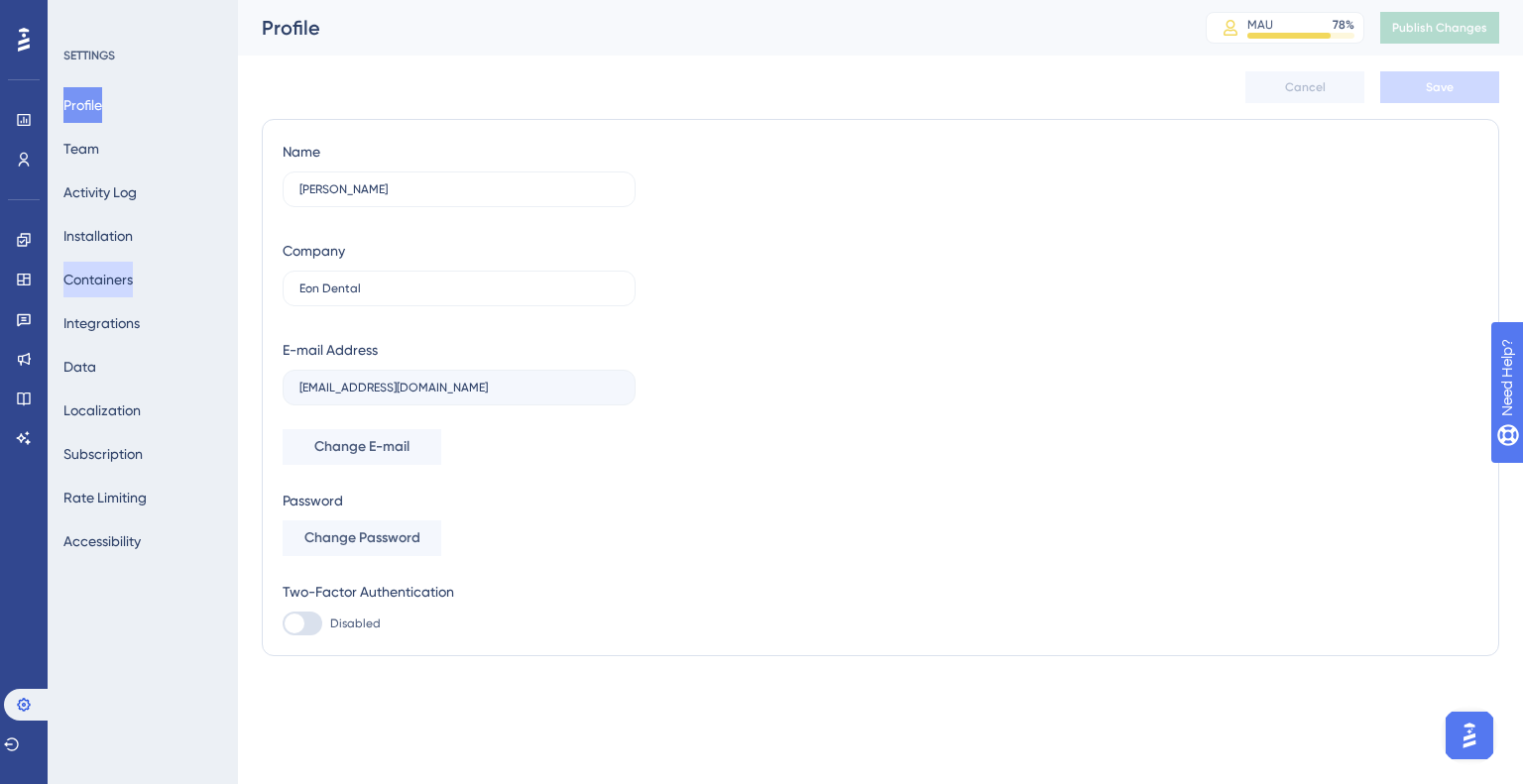 click on "Containers" at bounding box center (98, 280) 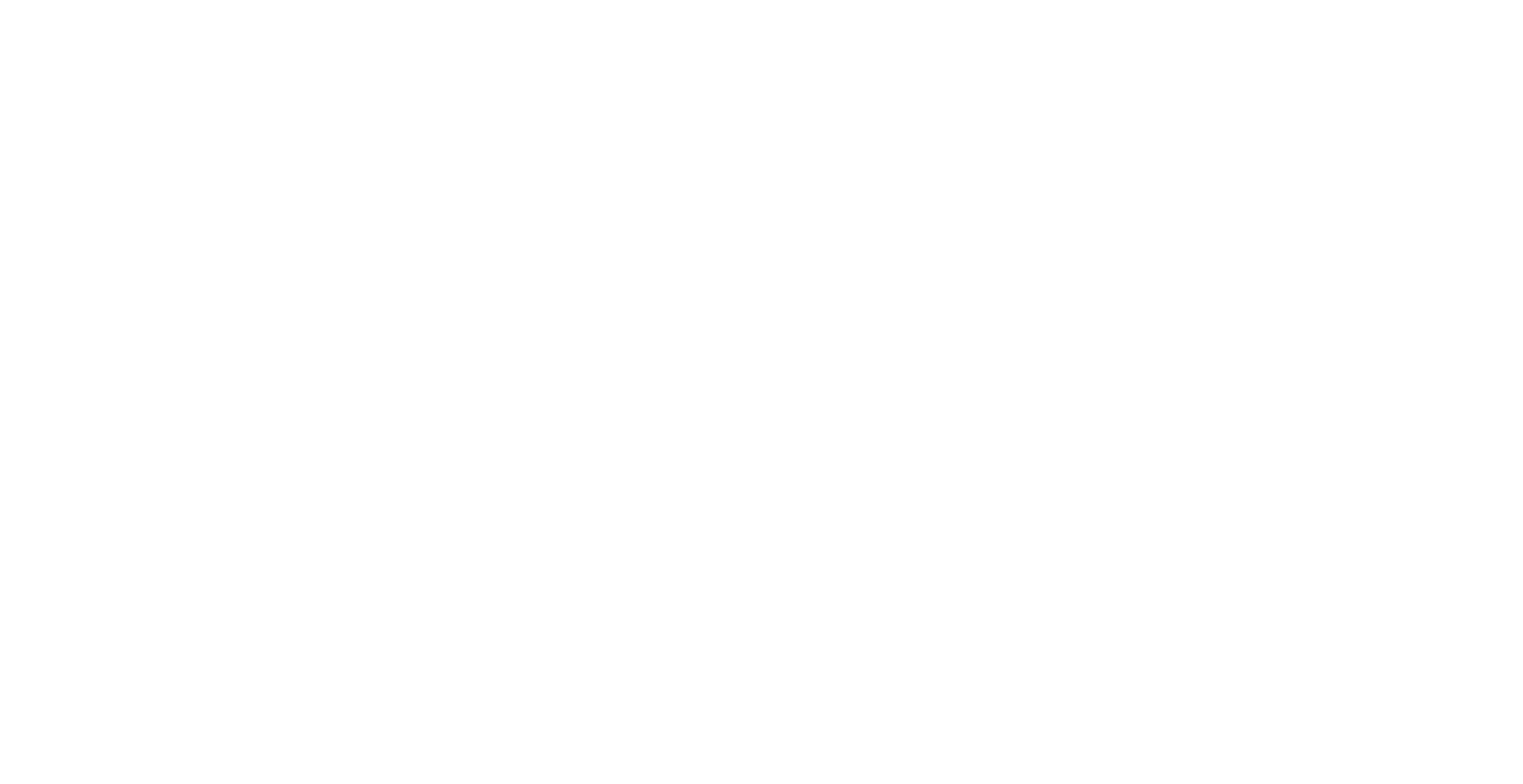 scroll, scrollTop: 0, scrollLeft: 0, axis: both 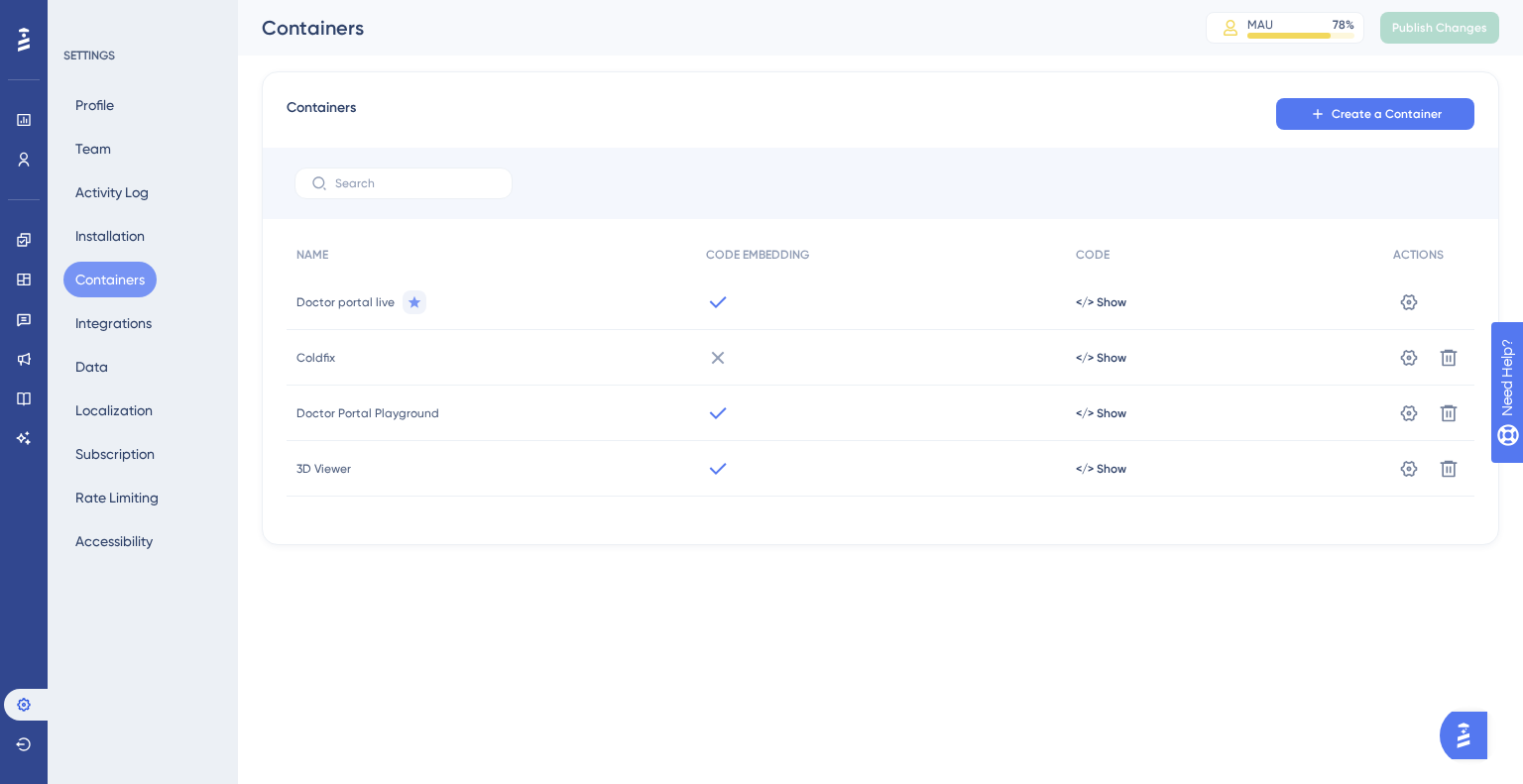 click 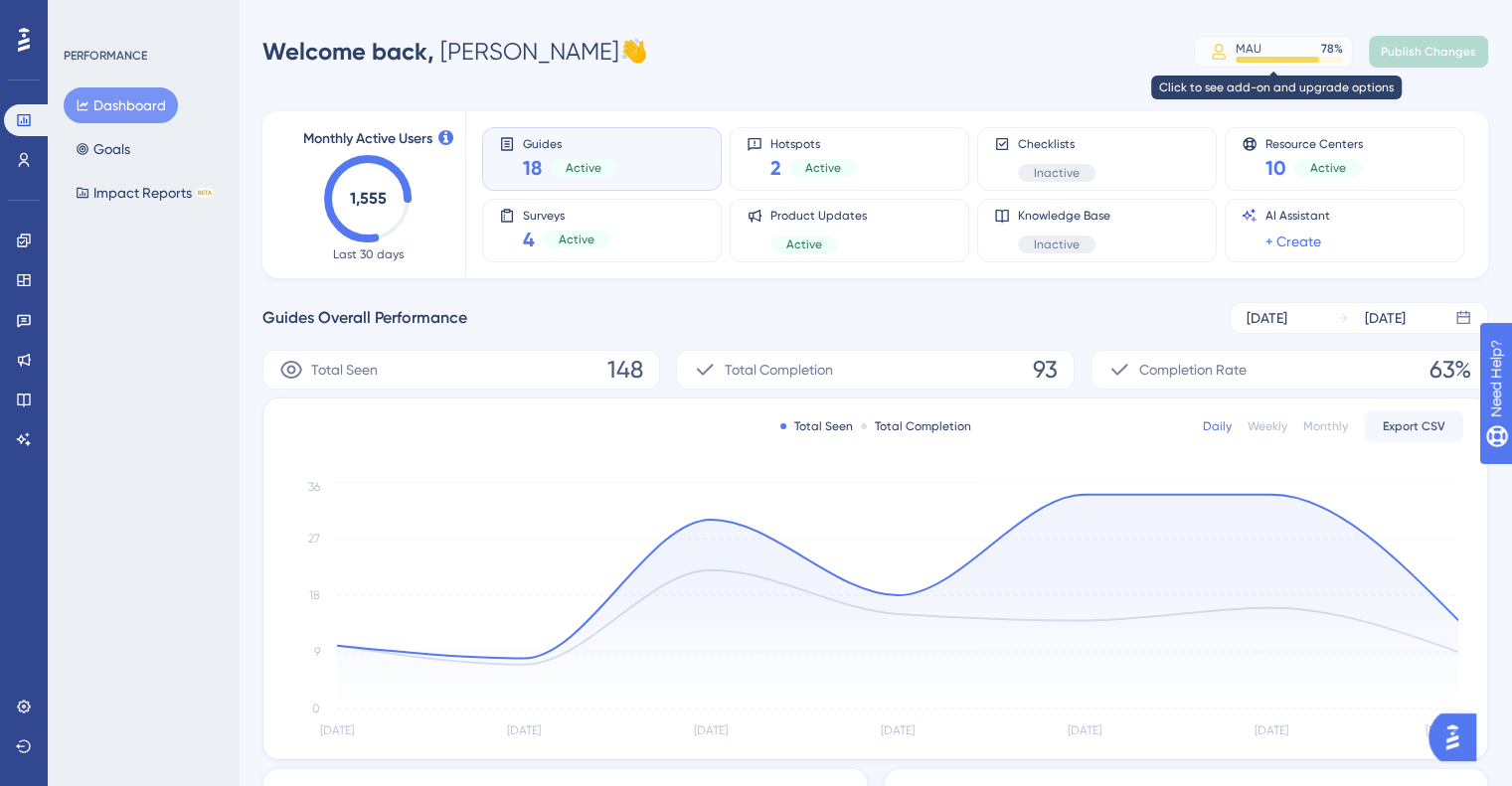 click on "MAU" at bounding box center [1249, 49] 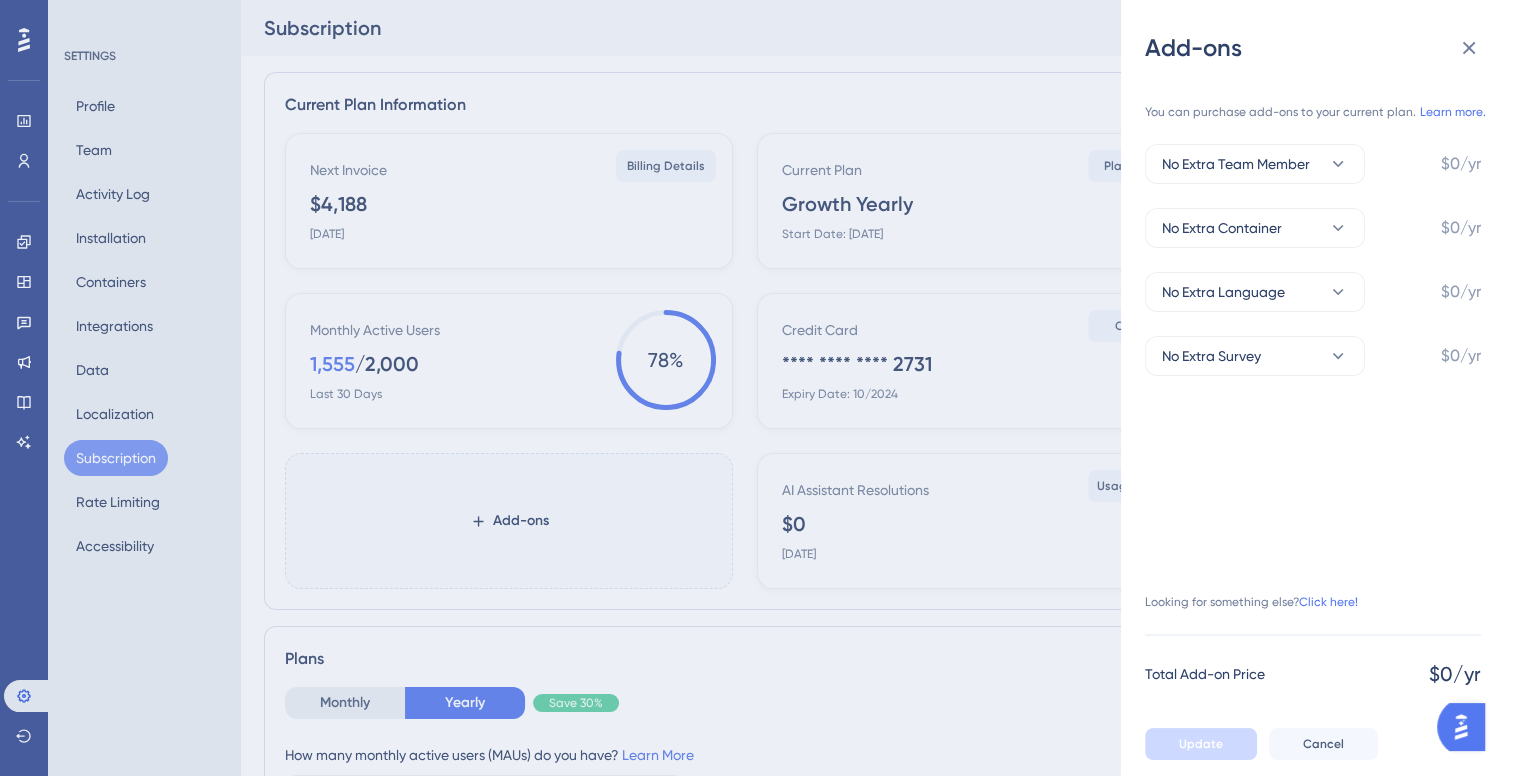 click on "Add-ons You can purchase add-ons to your current plan. Learn more. No Extra Team Member $0/yr No Extra Container $0/yr No Extra Language $0/yr No Extra Survey $0/yr Looking for something else?  Click here! Total Add-on Price $0/yr Update Cancel" at bounding box center (1321, 388) 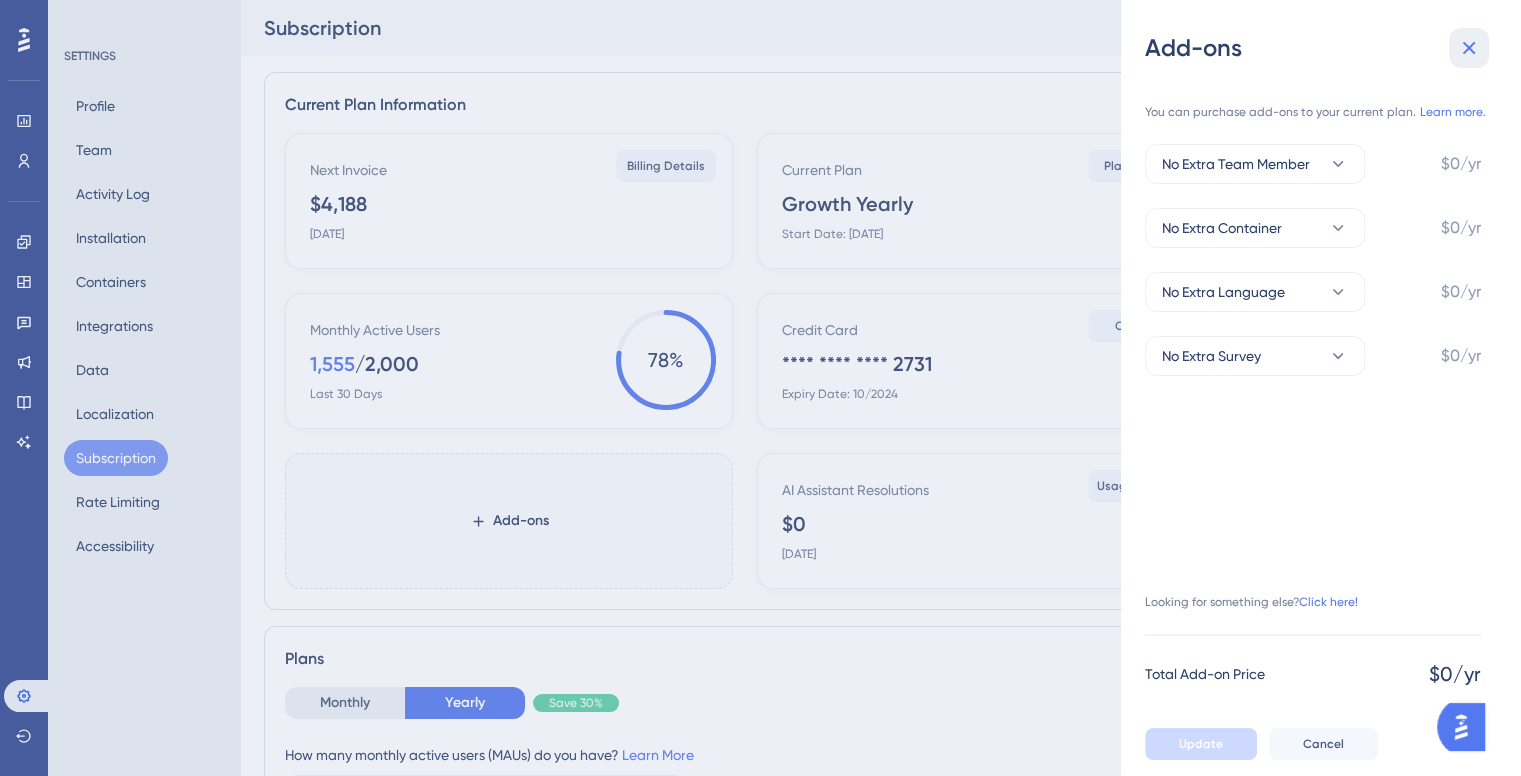click 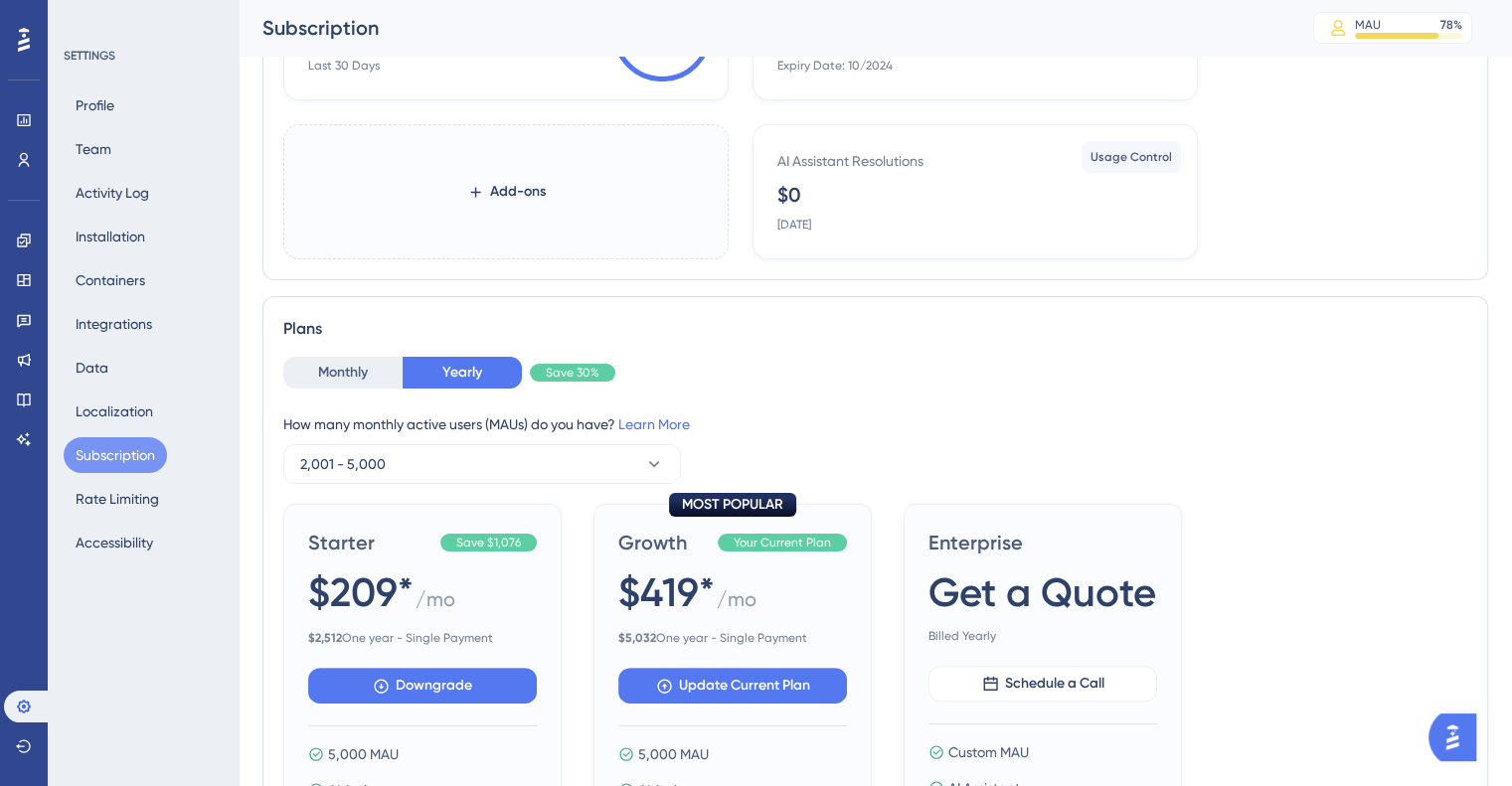 scroll, scrollTop: 497, scrollLeft: 0, axis: vertical 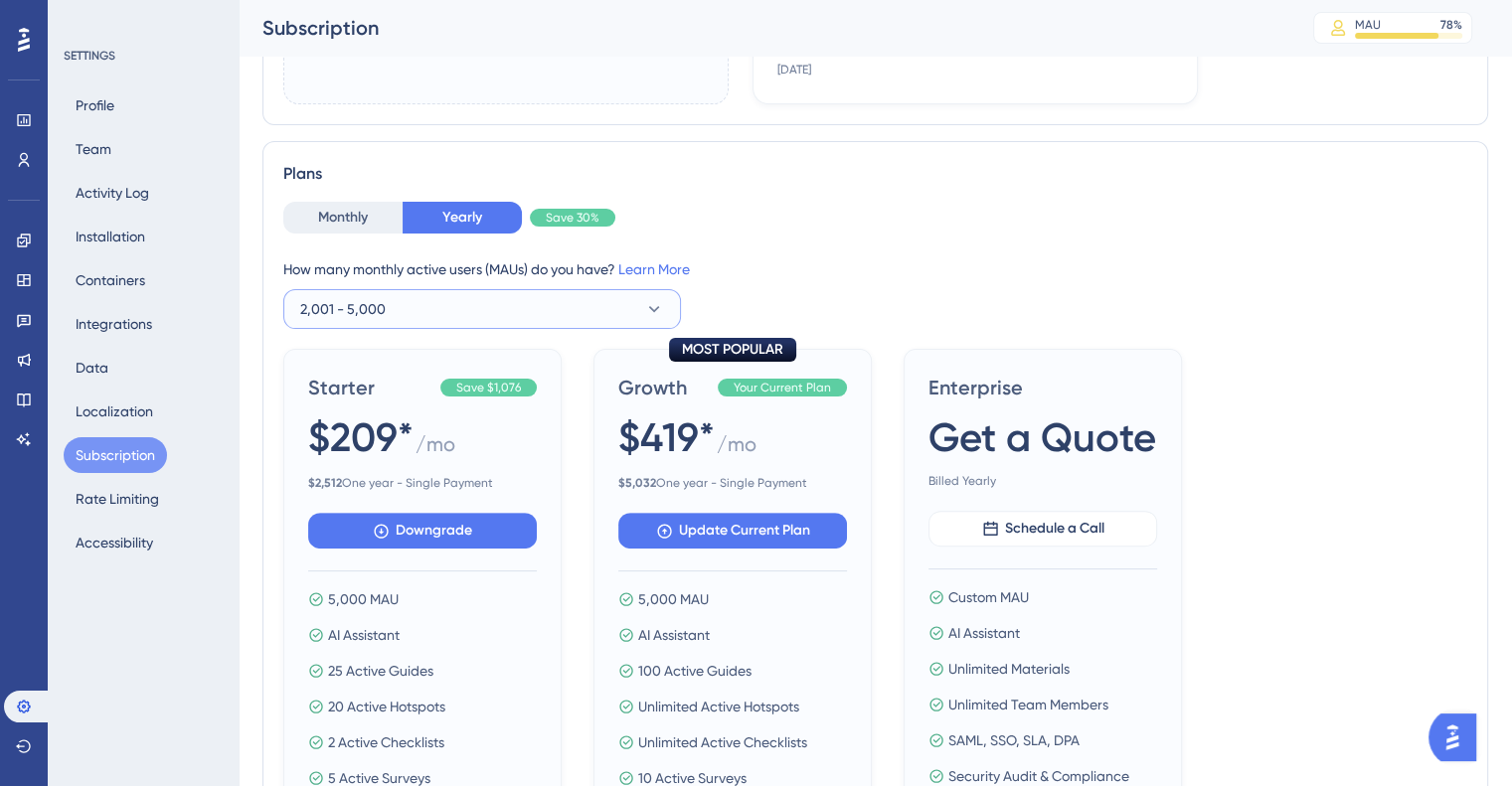click on "2,001 - 5,000" at bounding box center [482, 309] 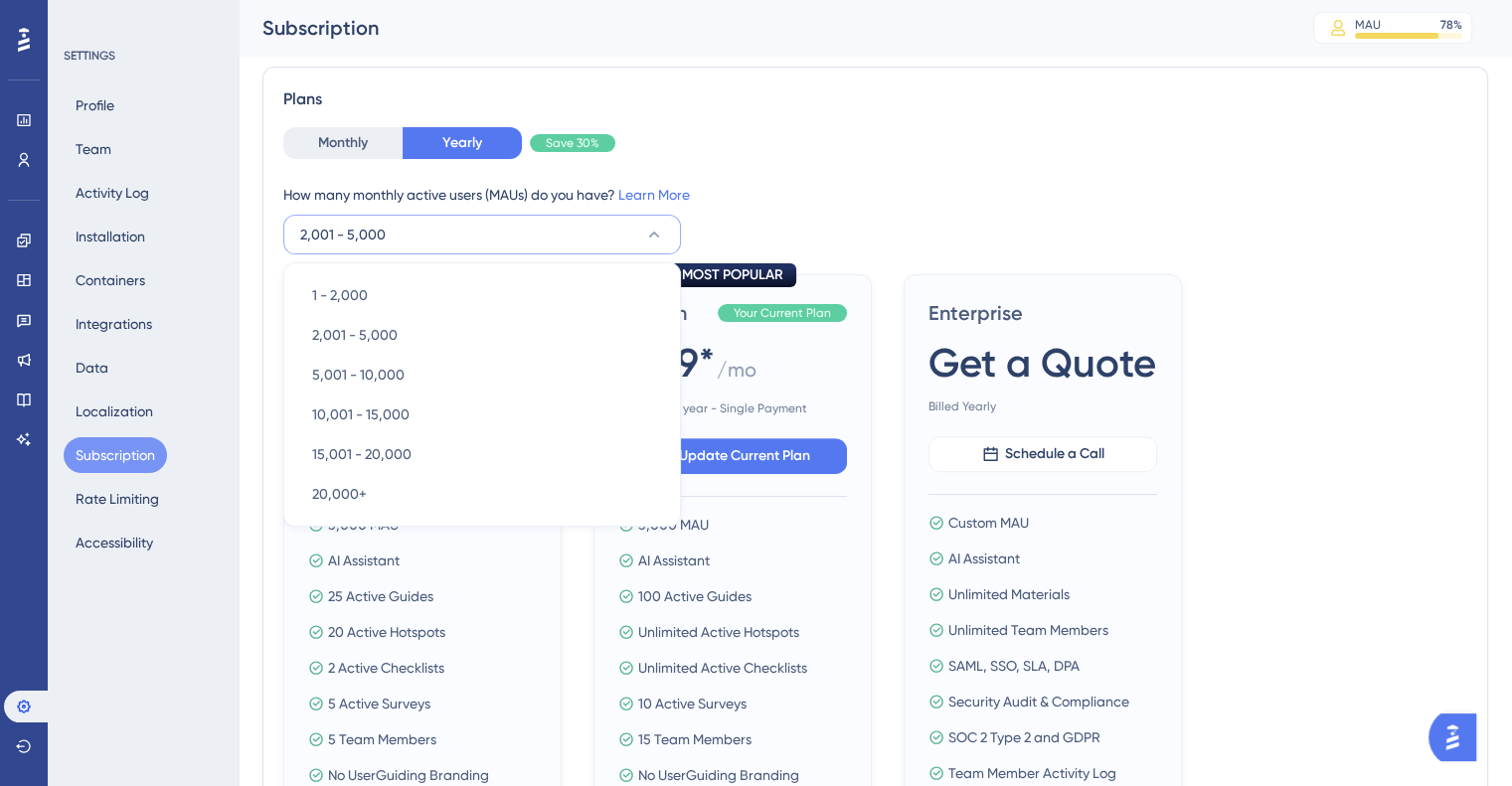 click on "How many monthly active users (MAUs) do you have?   Learn More" at bounding box center [875, 195] 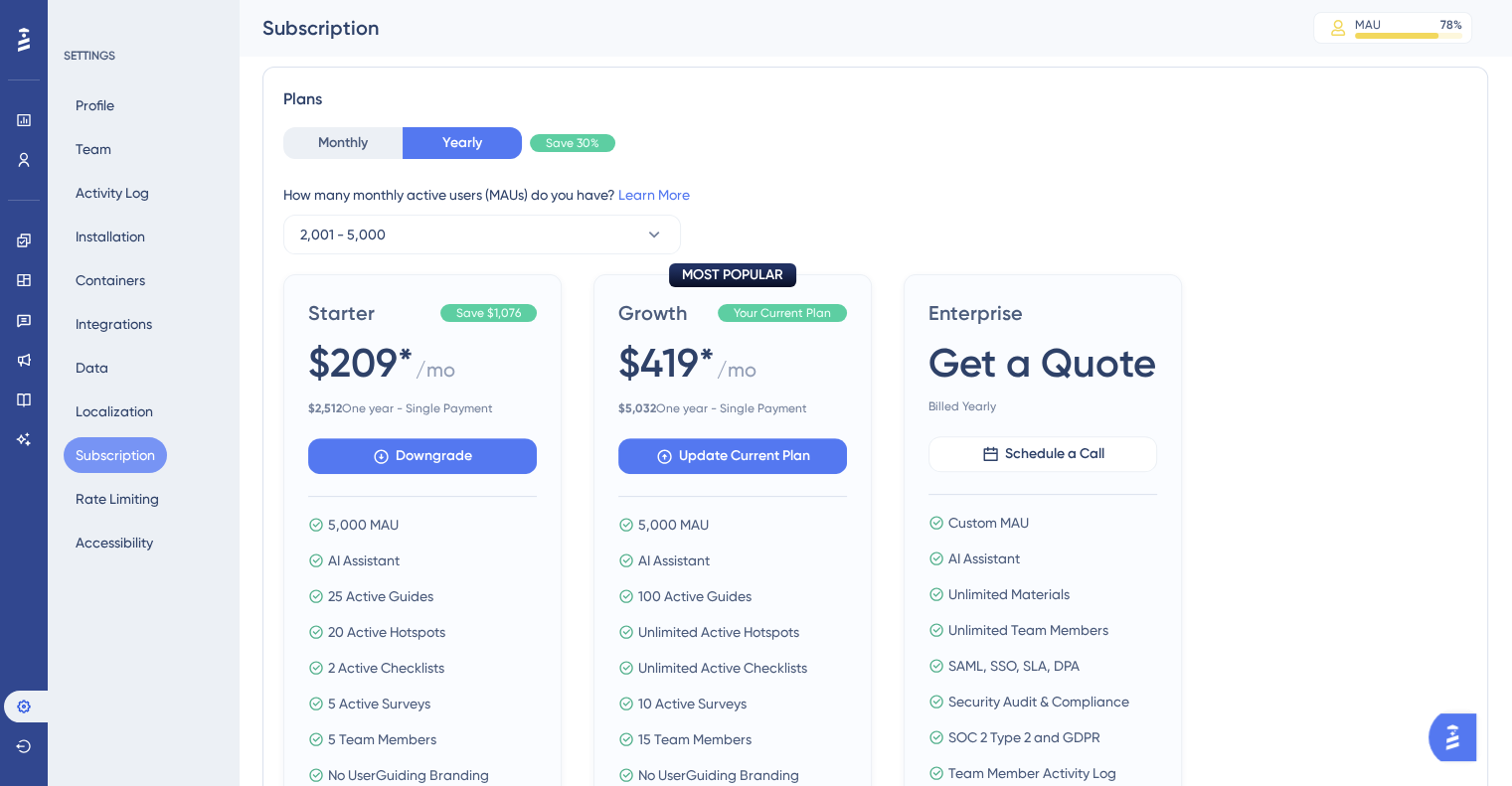 click on "How many monthly active users (MAUs) do you have?   Learn More 2,001 - 5,000" at bounding box center [875, 219] 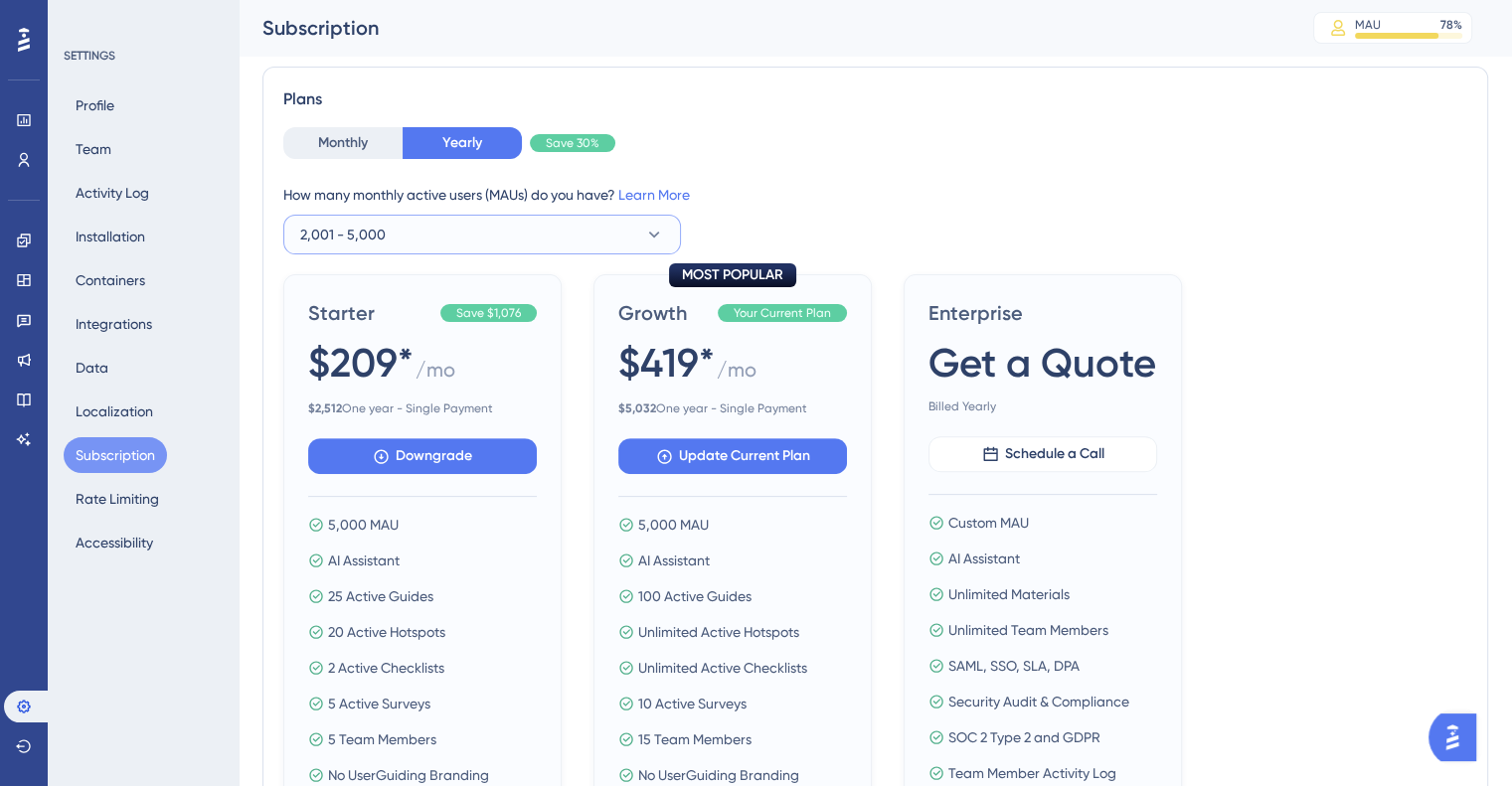 click on "2,001 - 5,000" at bounding box center (482, 235) 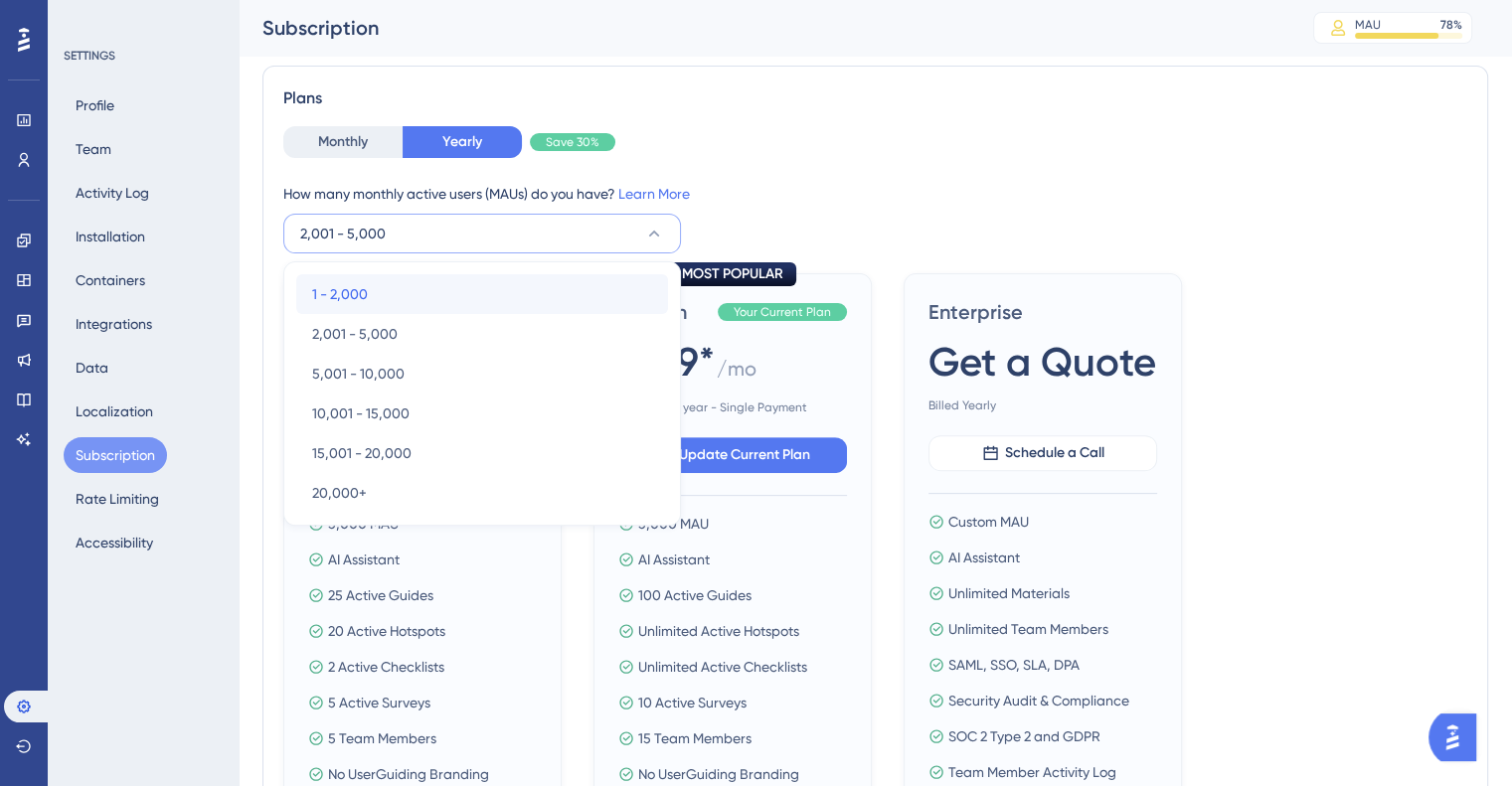 click on "1 - 2,000 1 - 2,000" at bounding box center [482, 294] 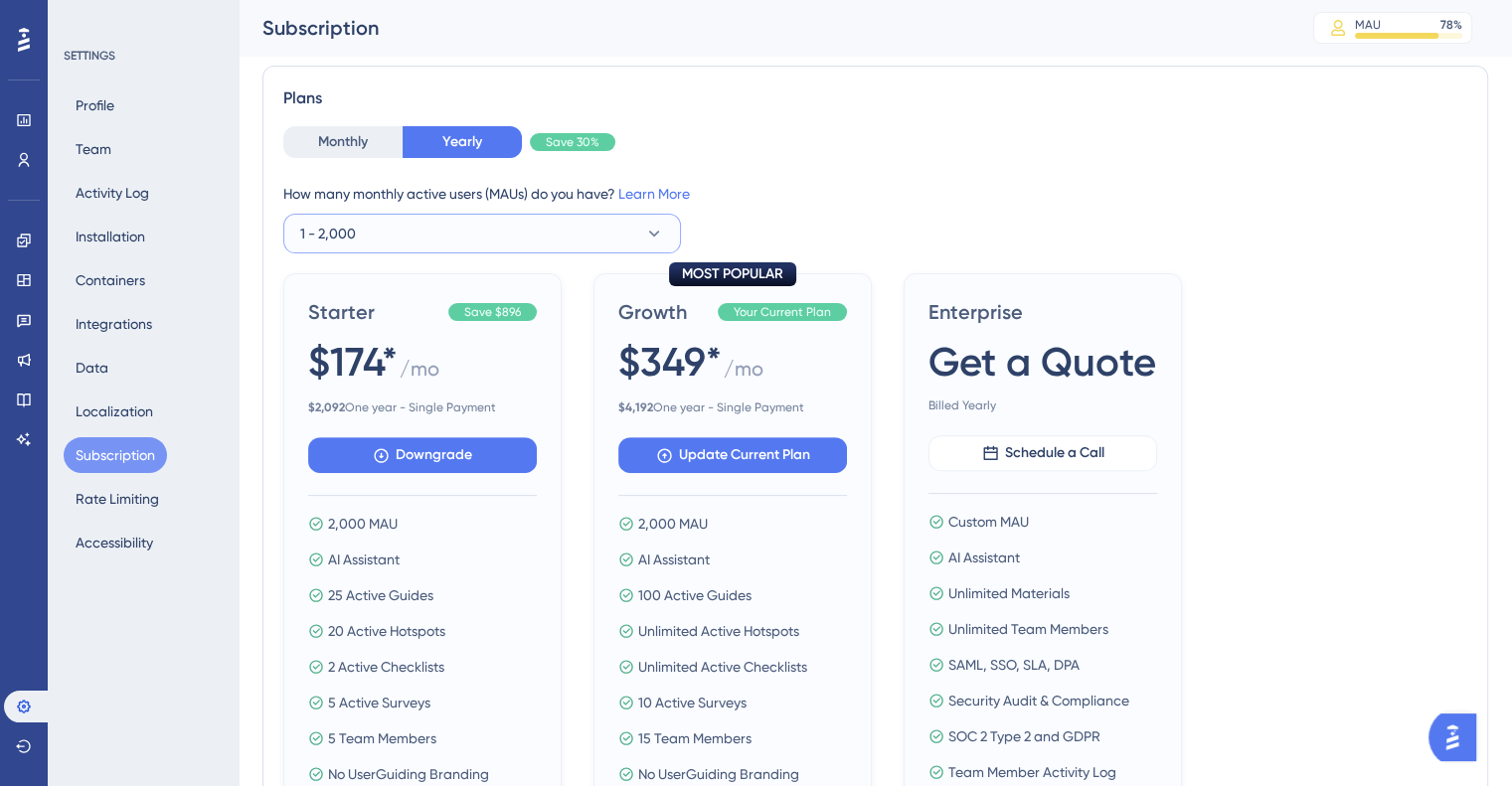 click on "1 - 2,000" at bounding box center (482, 234) 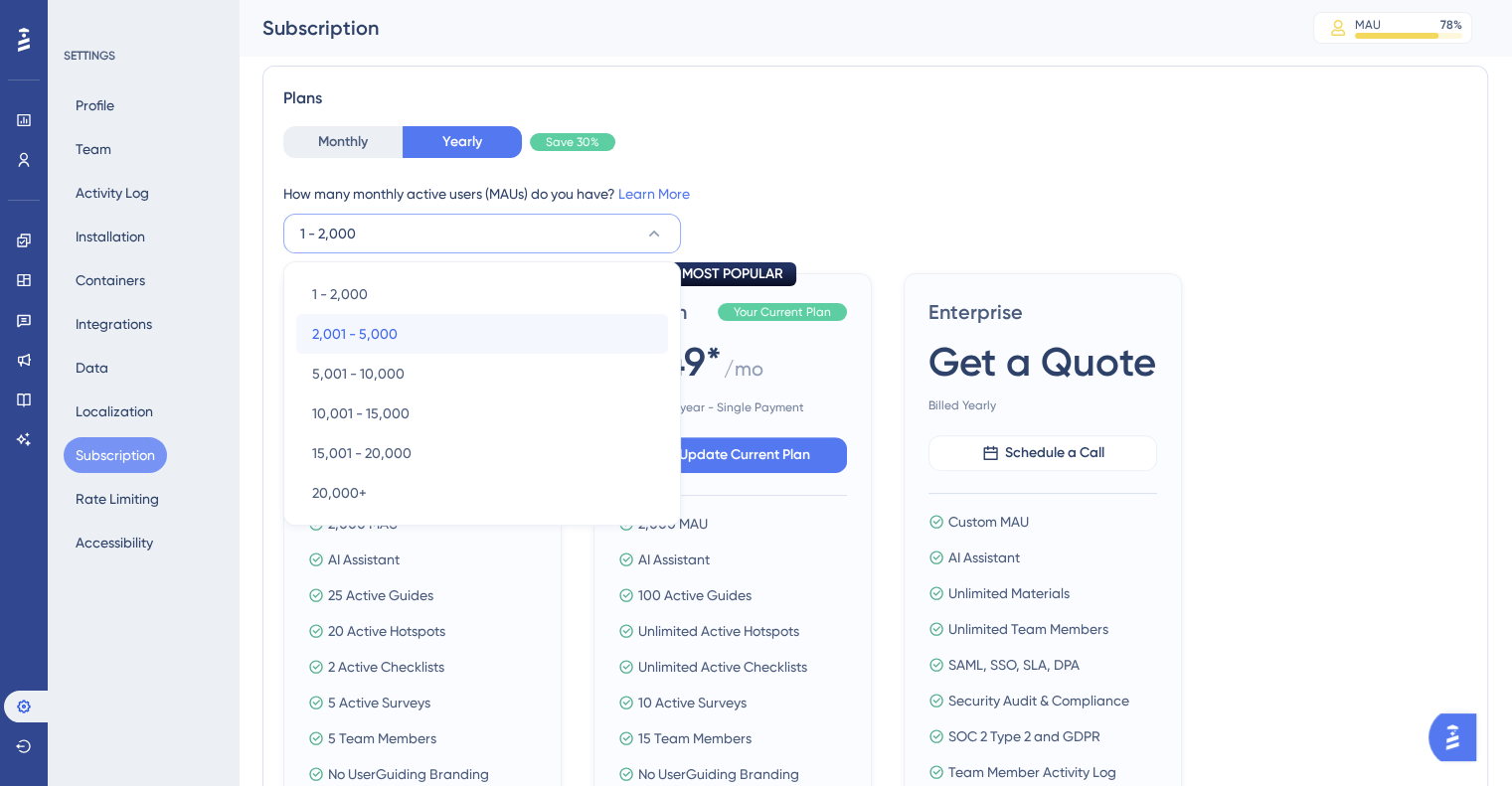 click on "2,001 - 5,000 2,001 - 5,000" at bounding box center (482, 334) 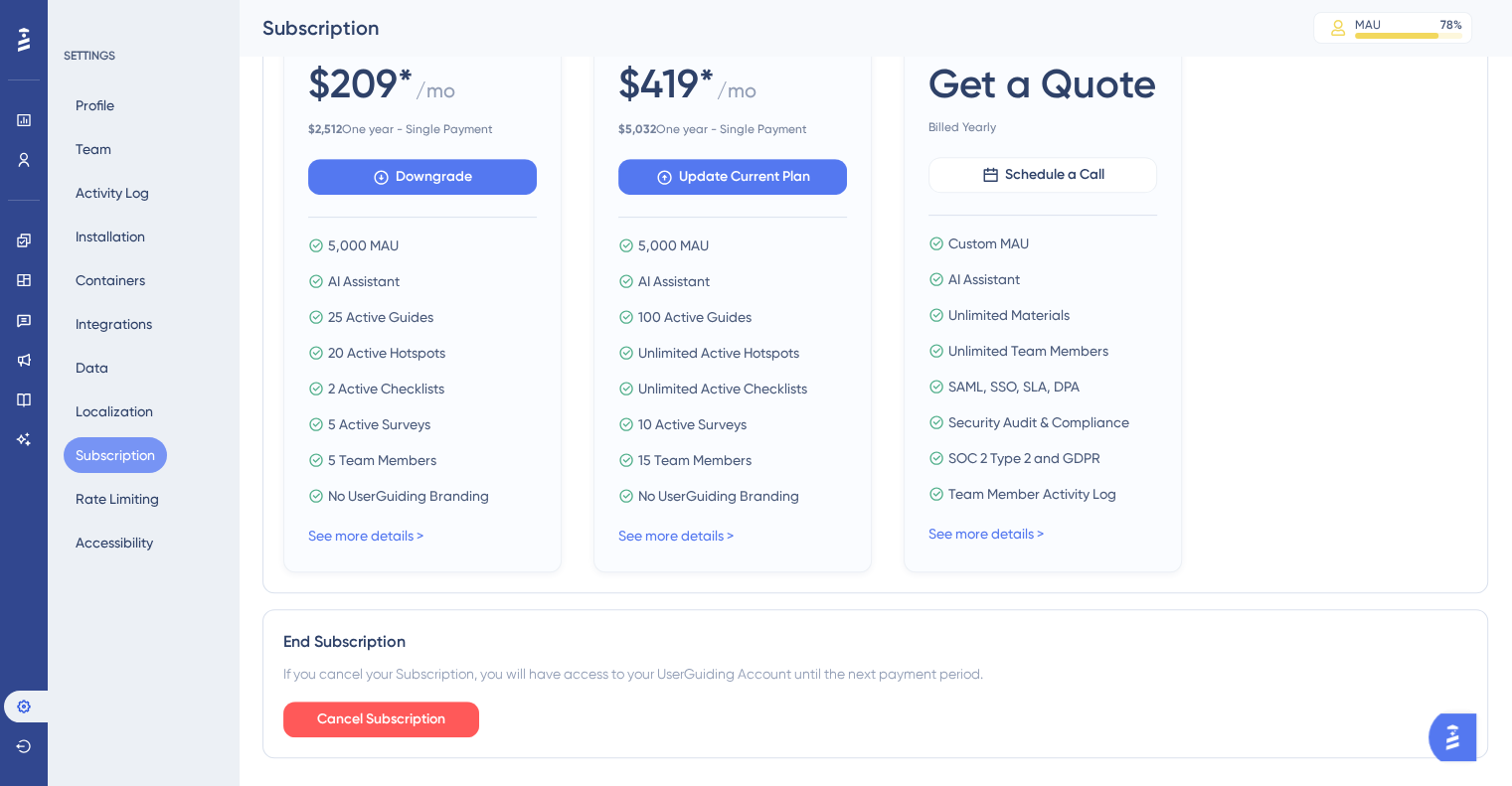 scroll, scrollTop: 870, scrollLeft: 0, axis: vertical 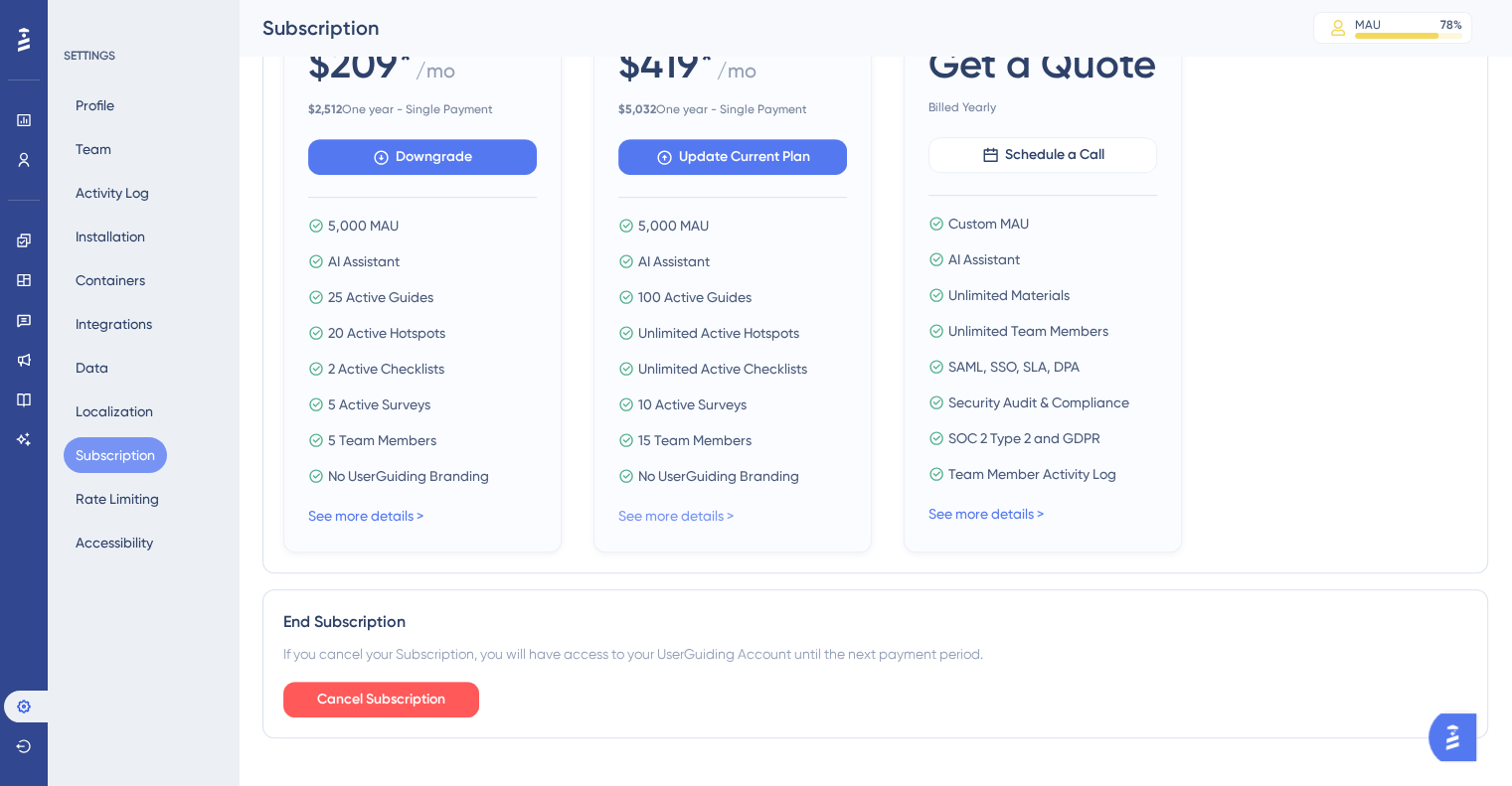 click on "See more details >" at bounding box center (676, 516) 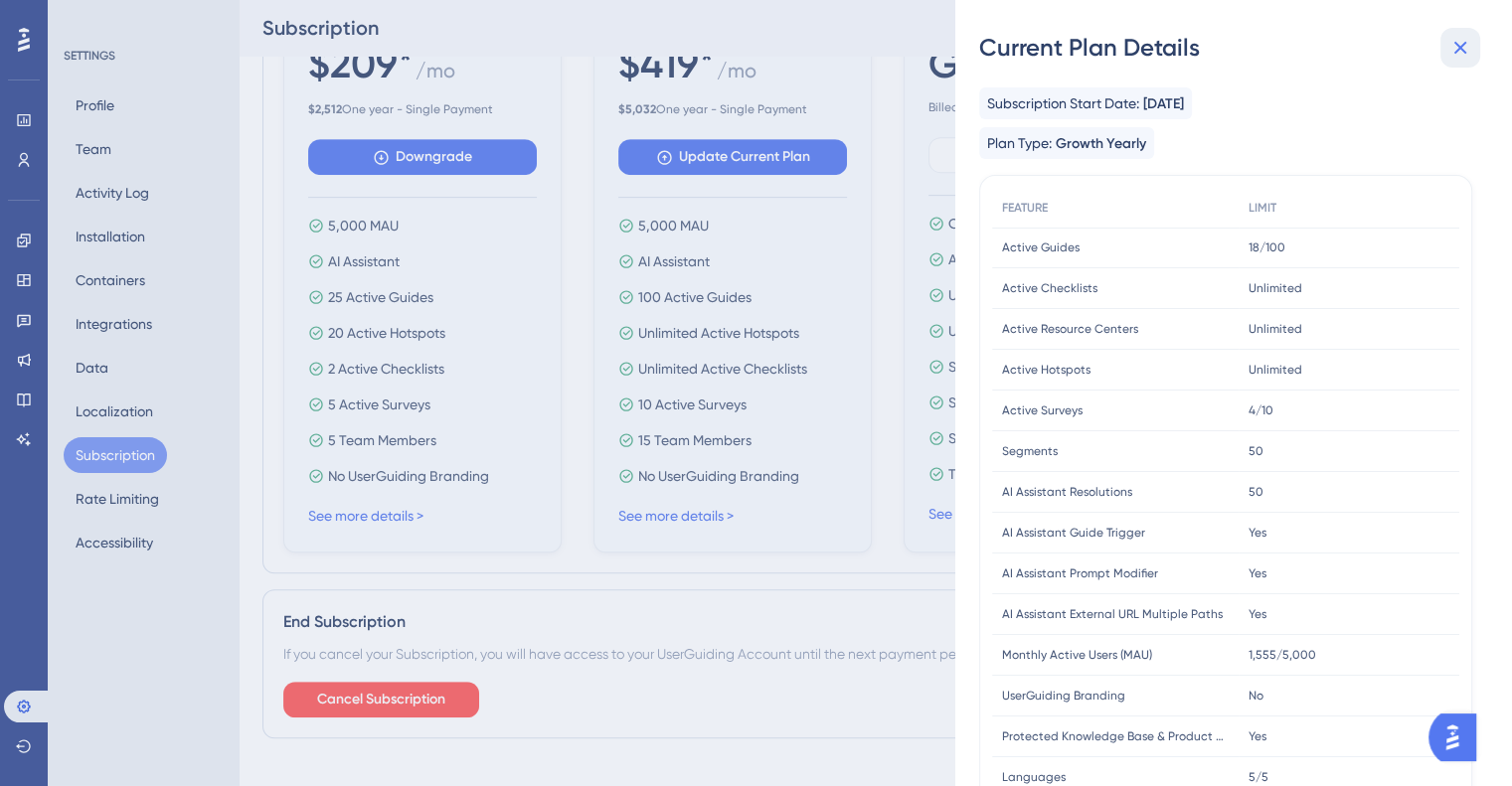 click 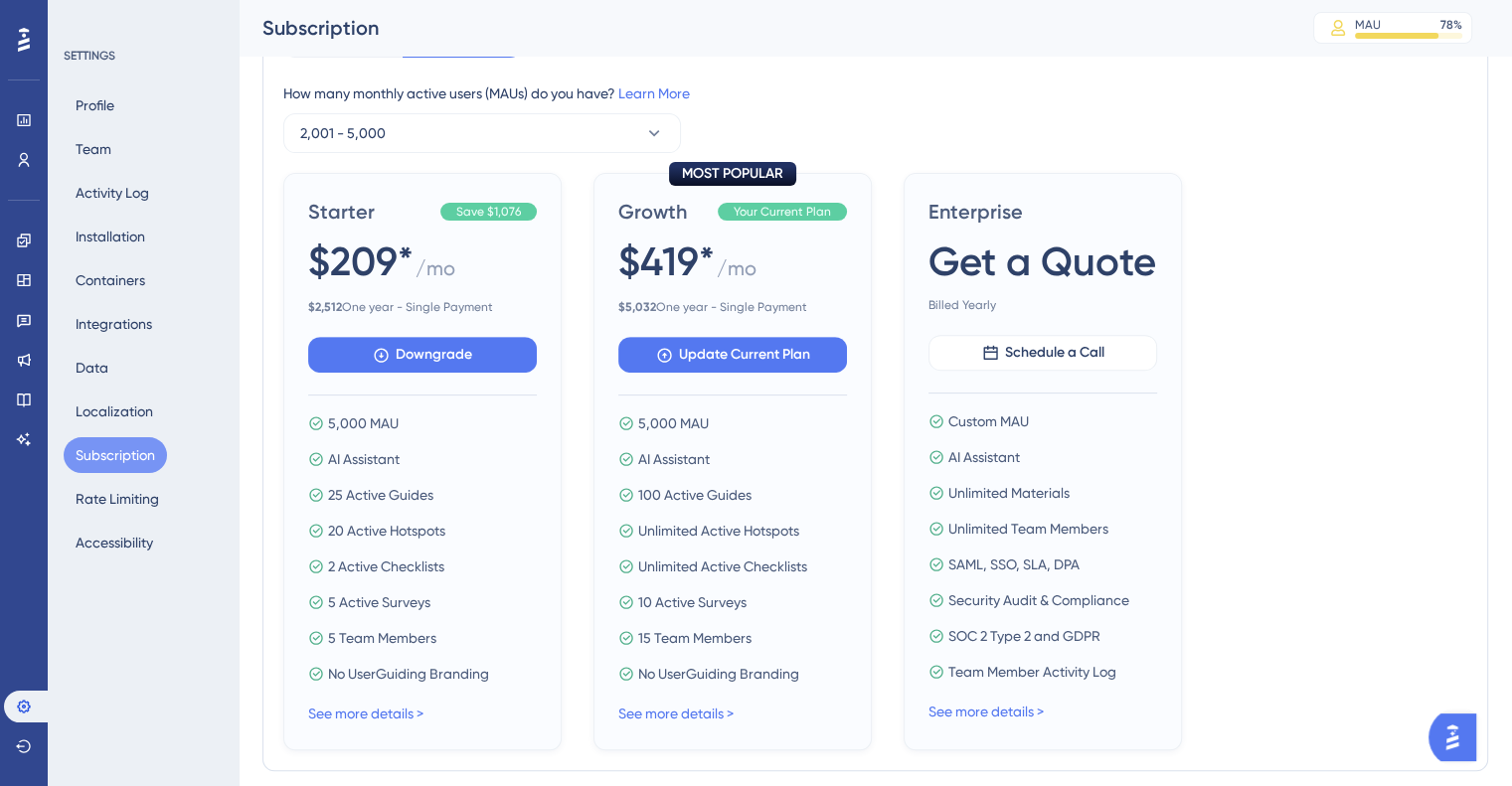 scroll, scrollTop: 672, scrollLeft: 0, axis: vertical 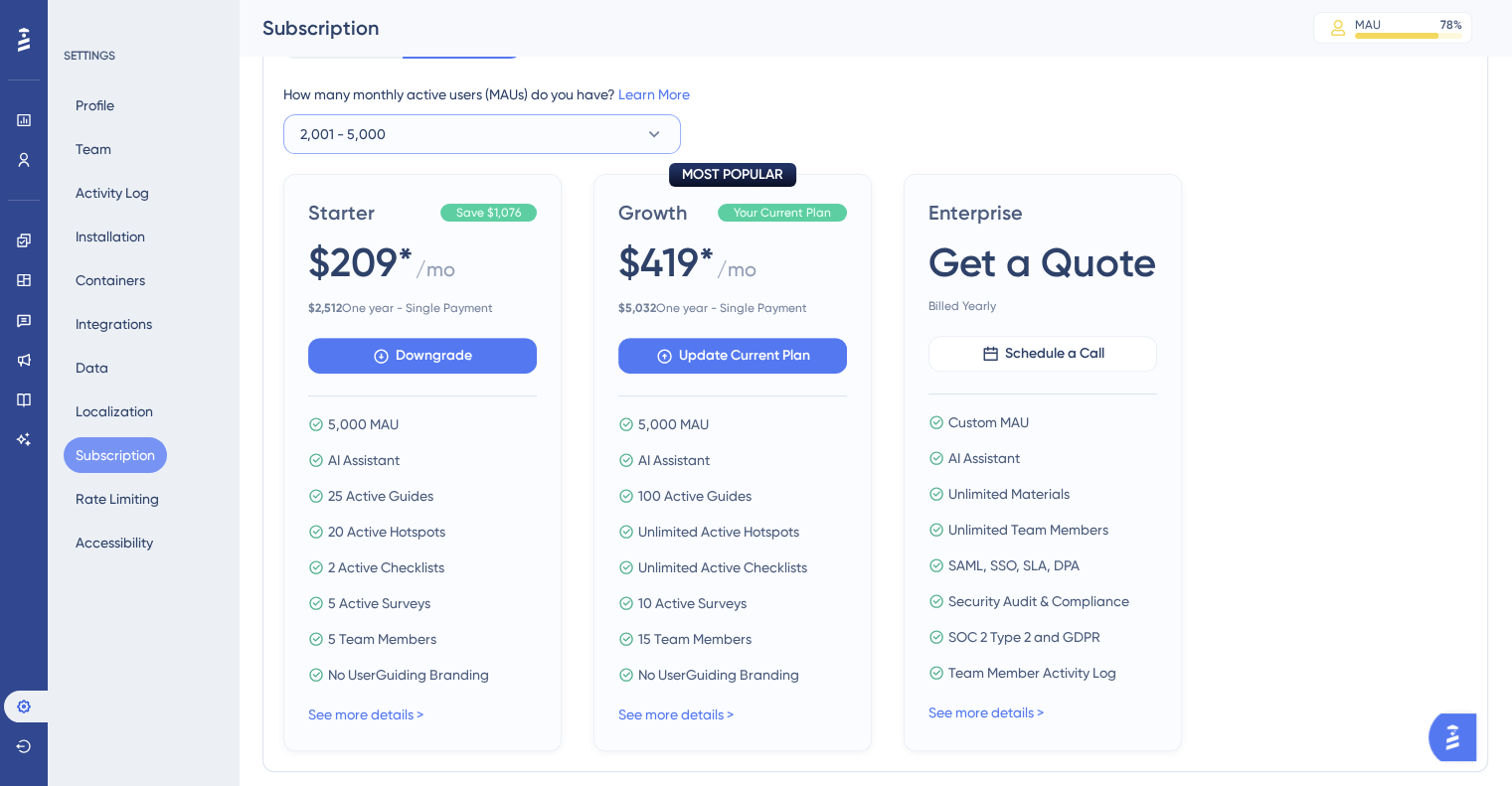 click on "2,001 - 5,000" at bounding box center (482, 134) 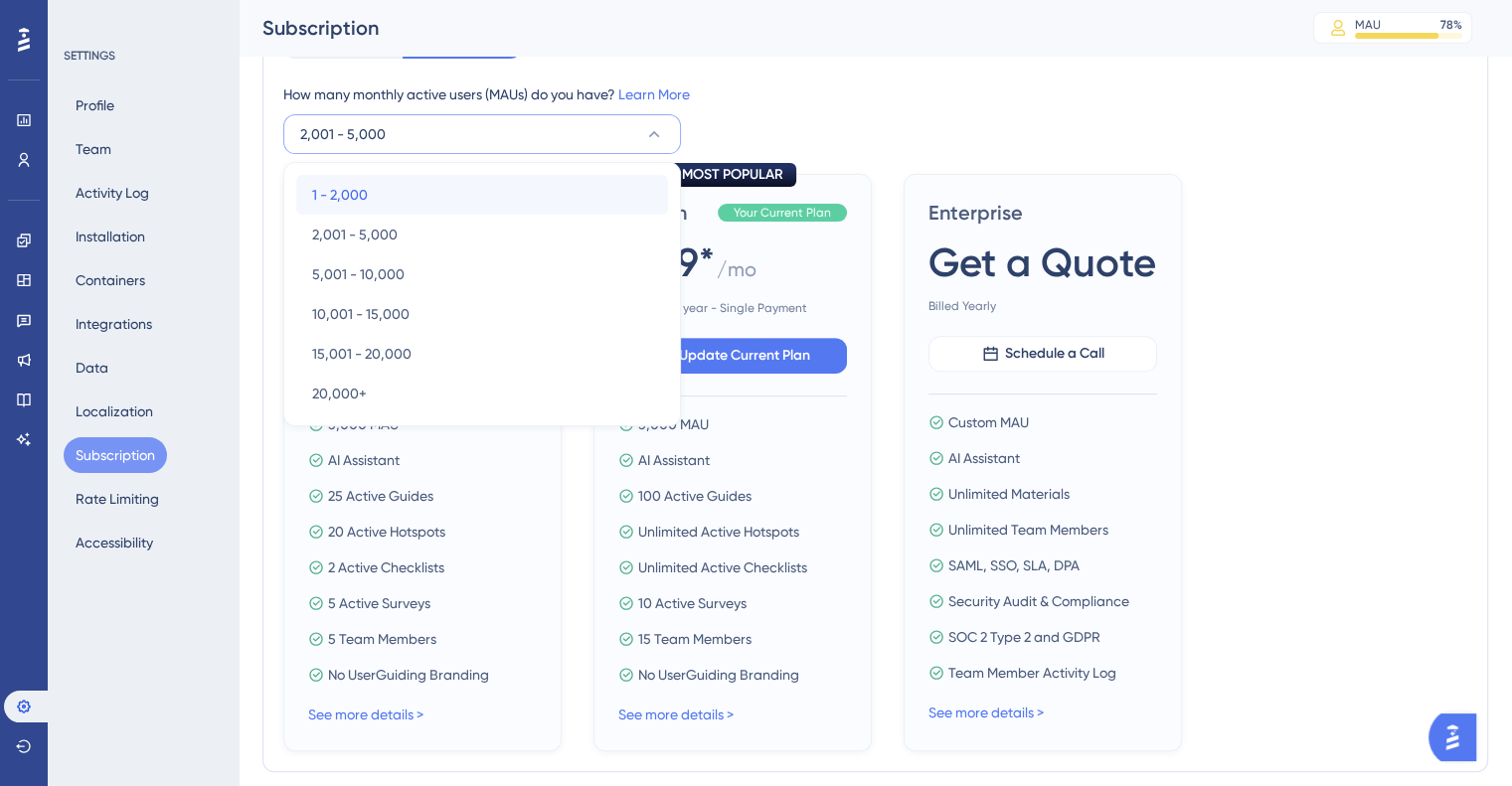 click on "1 - 2,000 1 - 2,000" at bounding box center [482, 195] 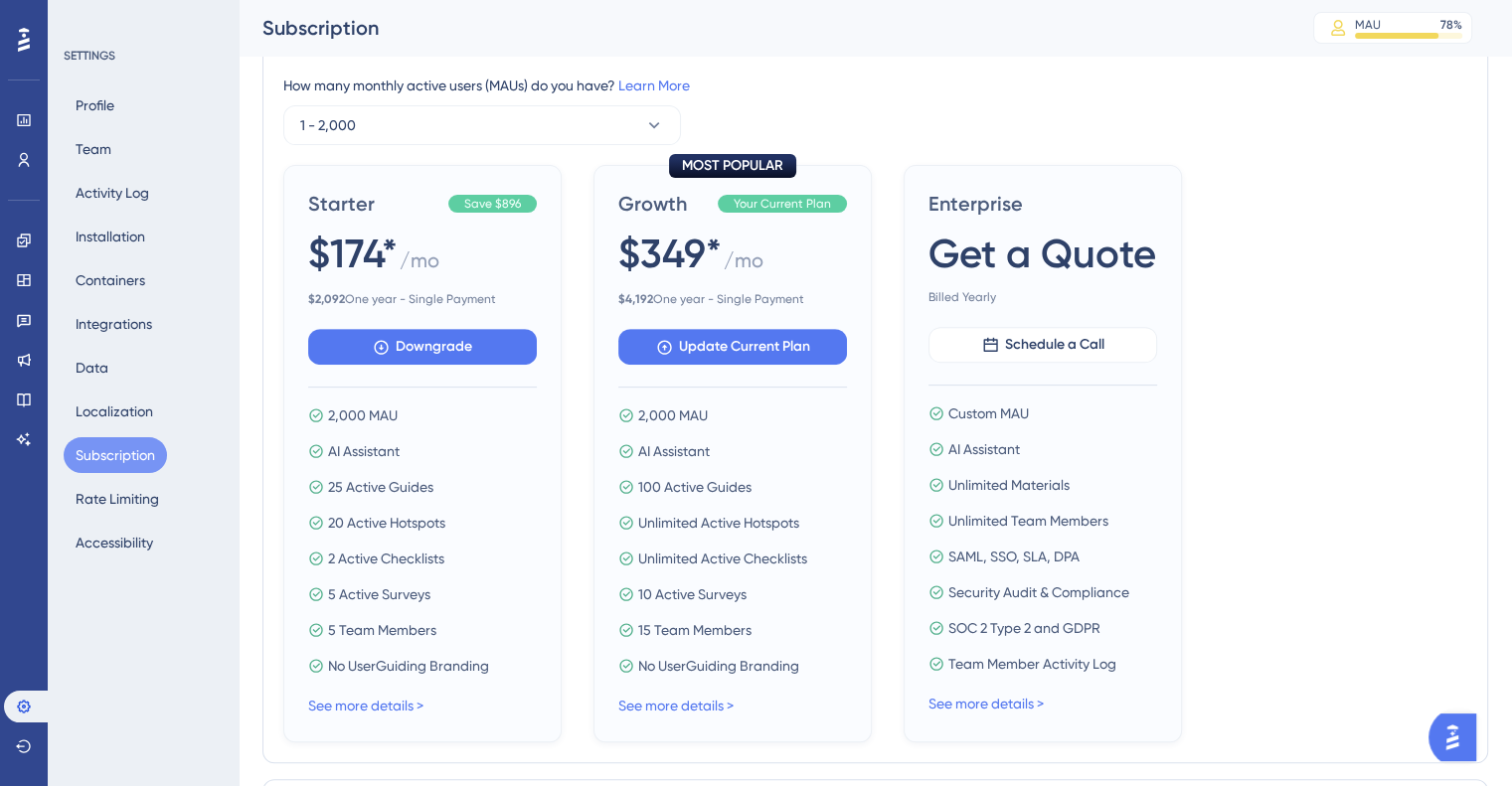 scroll, scrollTop: 771, scrollLeft: 0, axis: vertical 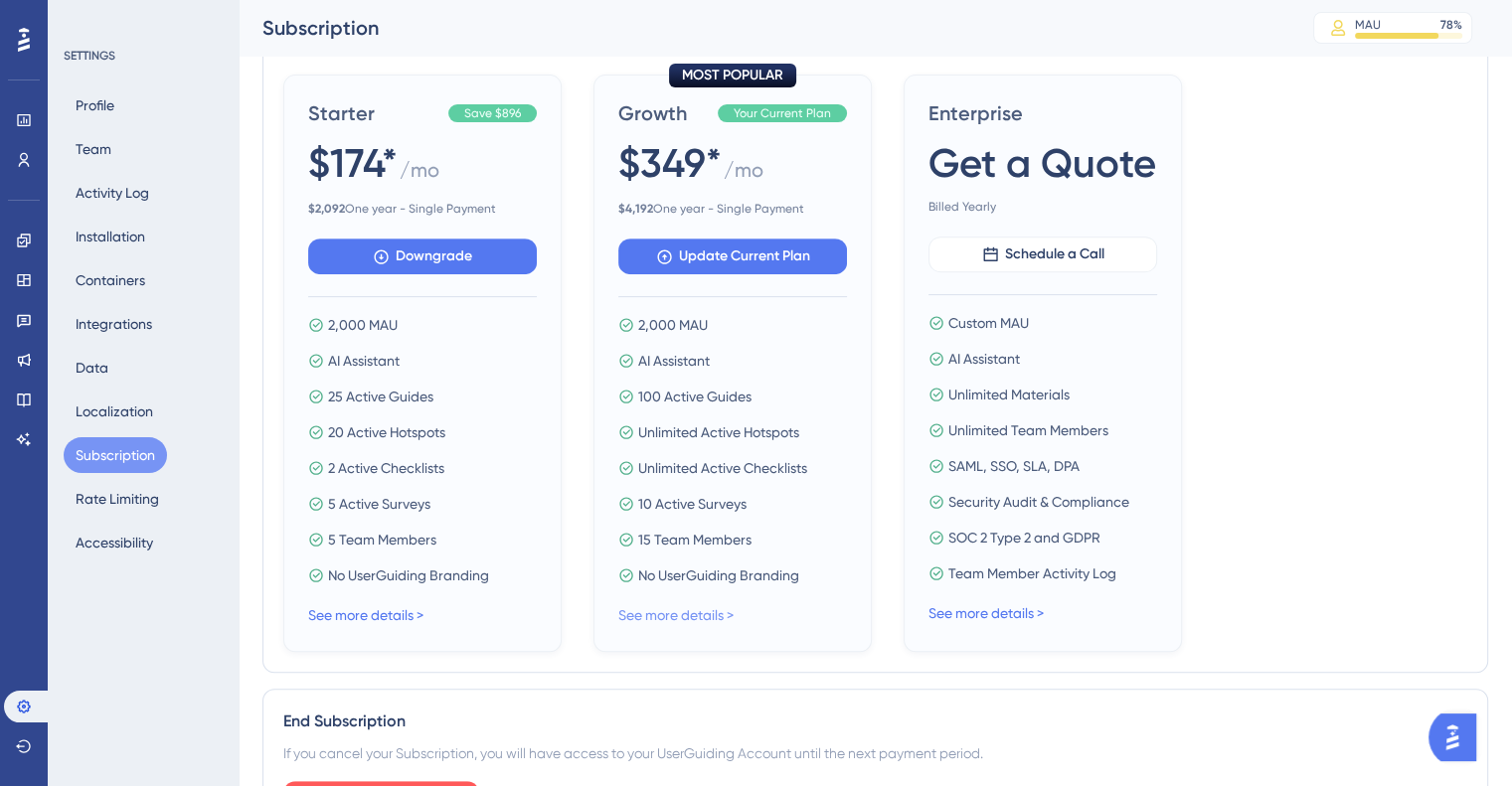 click on "See more details >" at bounding box center [676, 615] 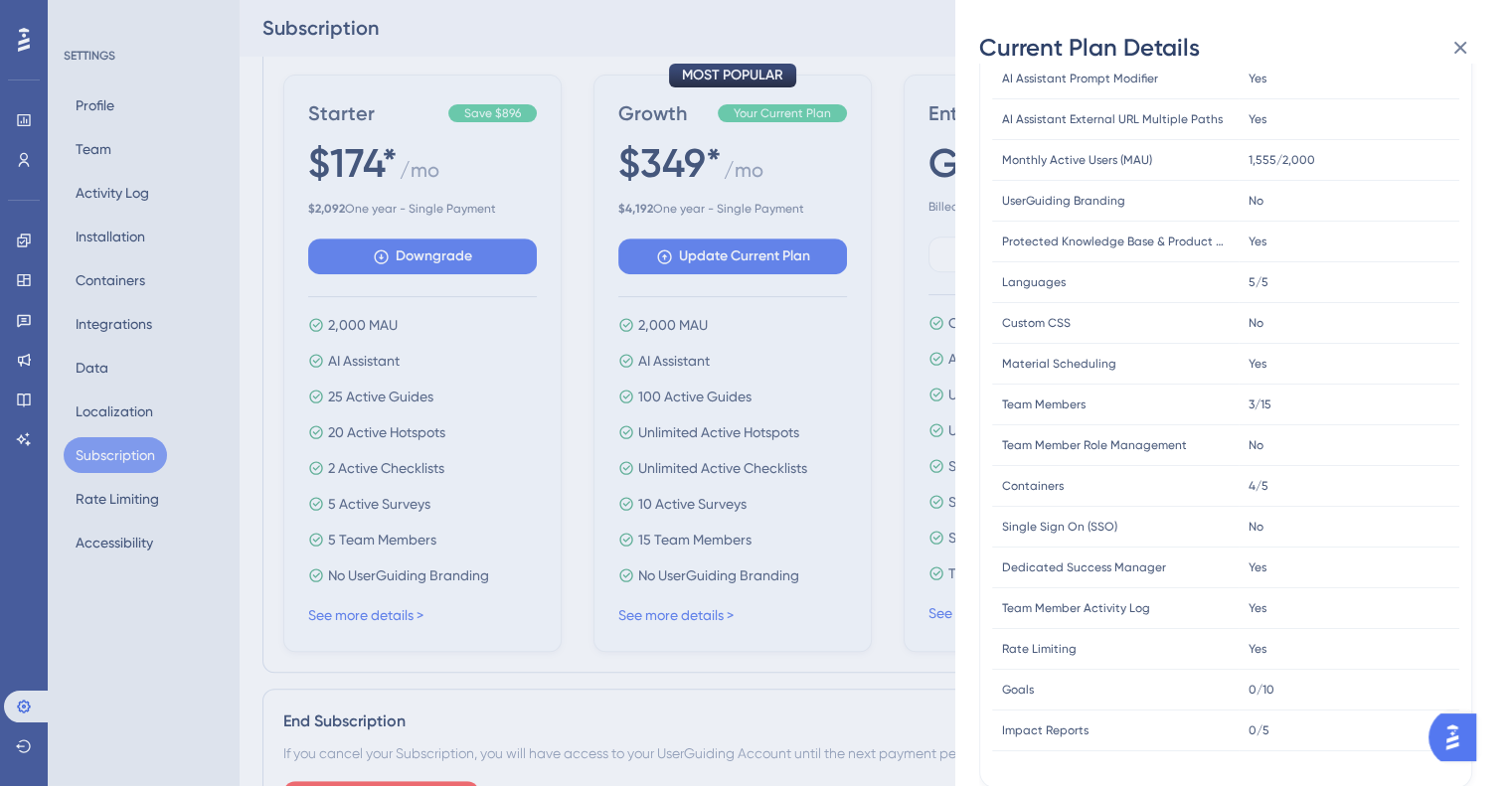 scroll, scrollTop: 496, scrollLeft: 0, axis: vertical 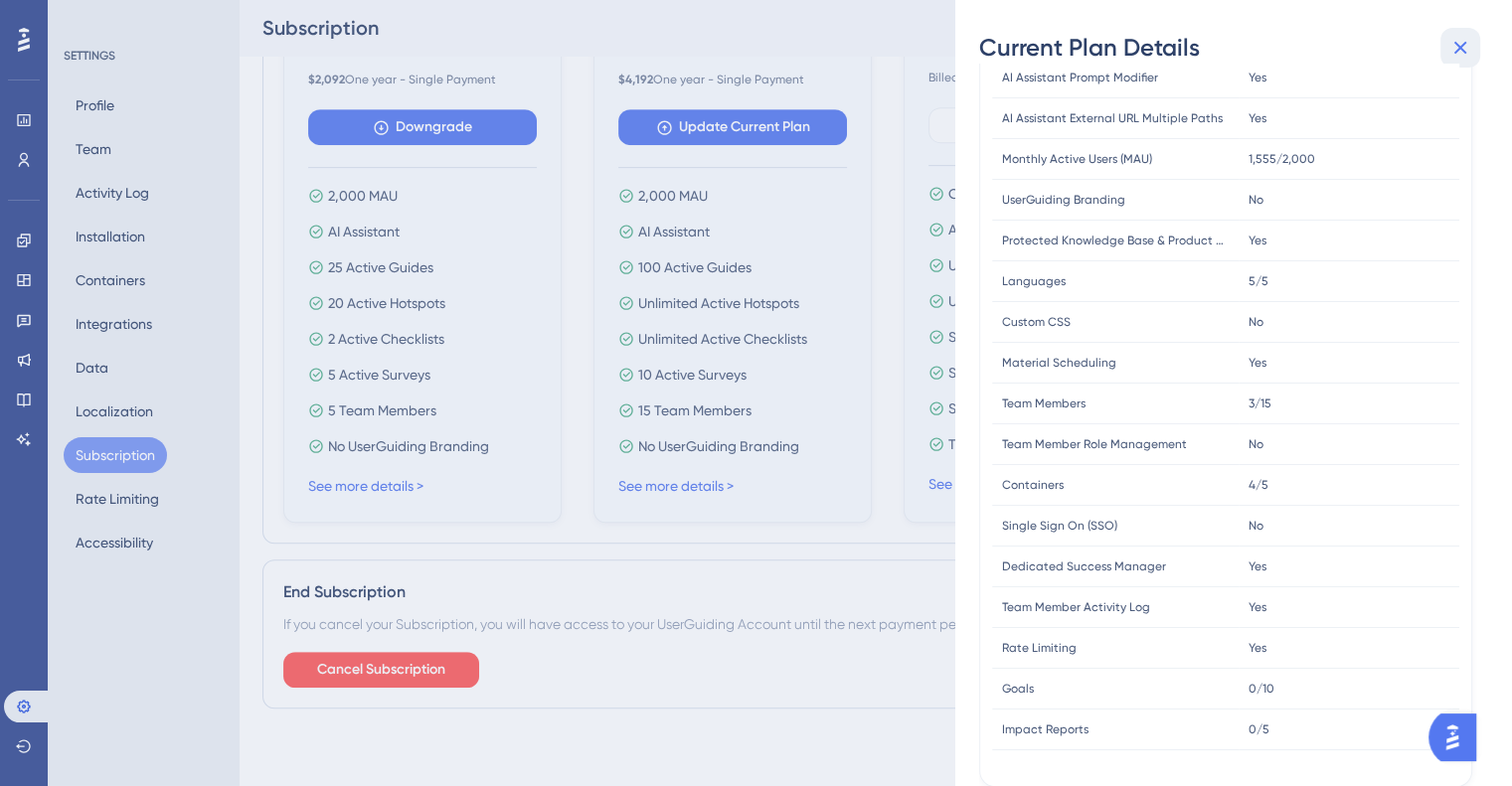 click 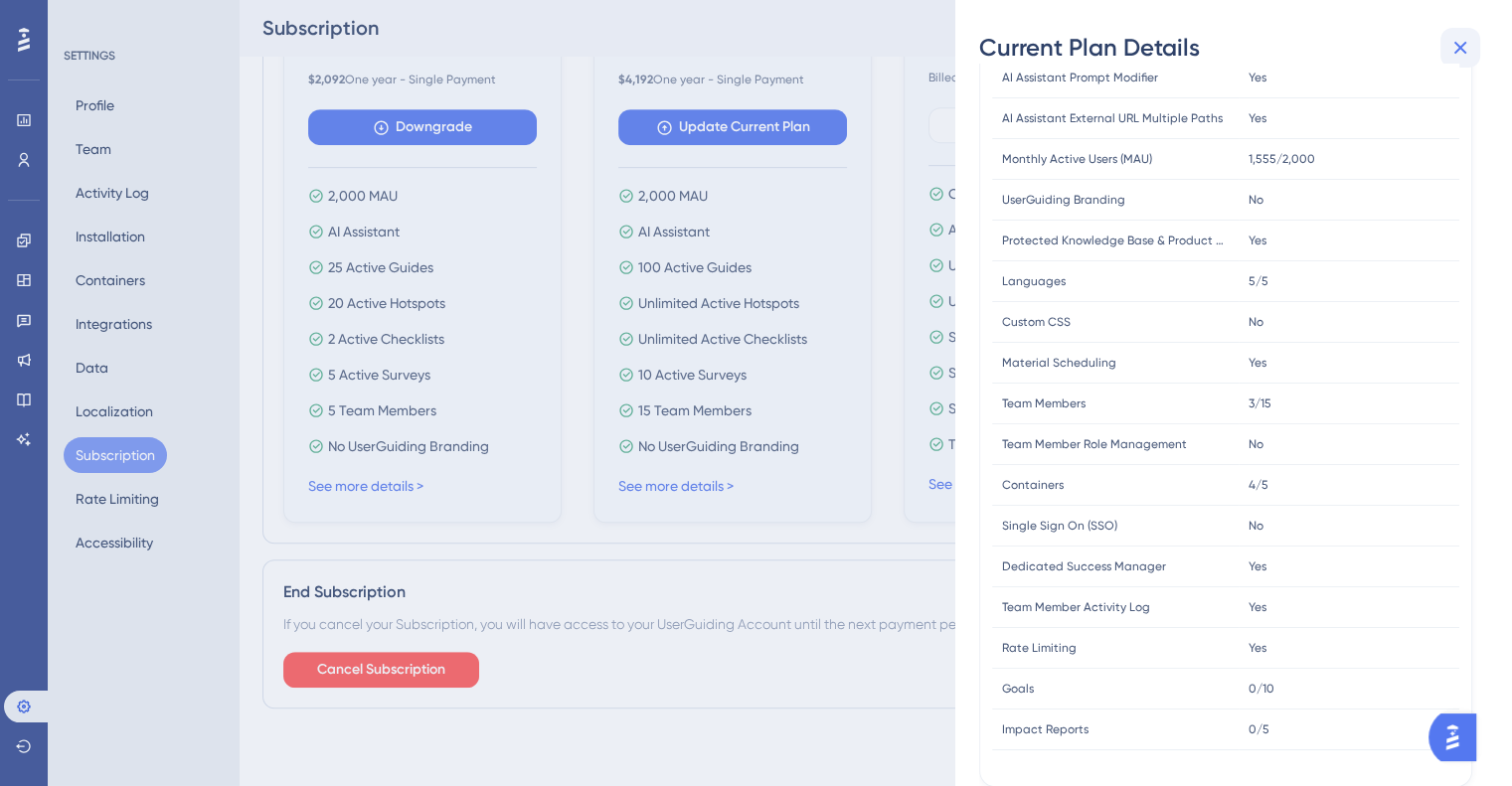 scroll, scrollTop: 0, scrollLeft: 0, axis: both 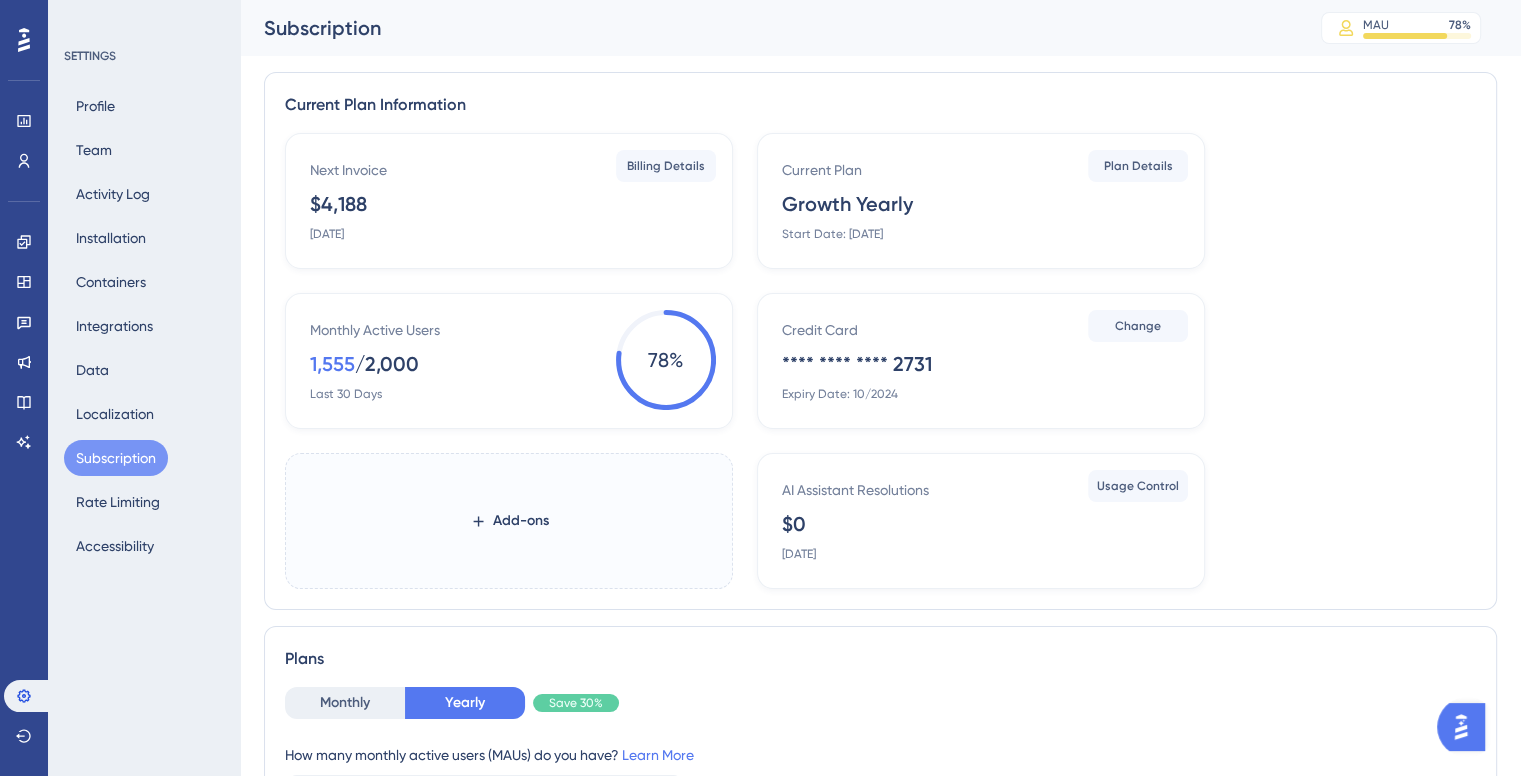 click 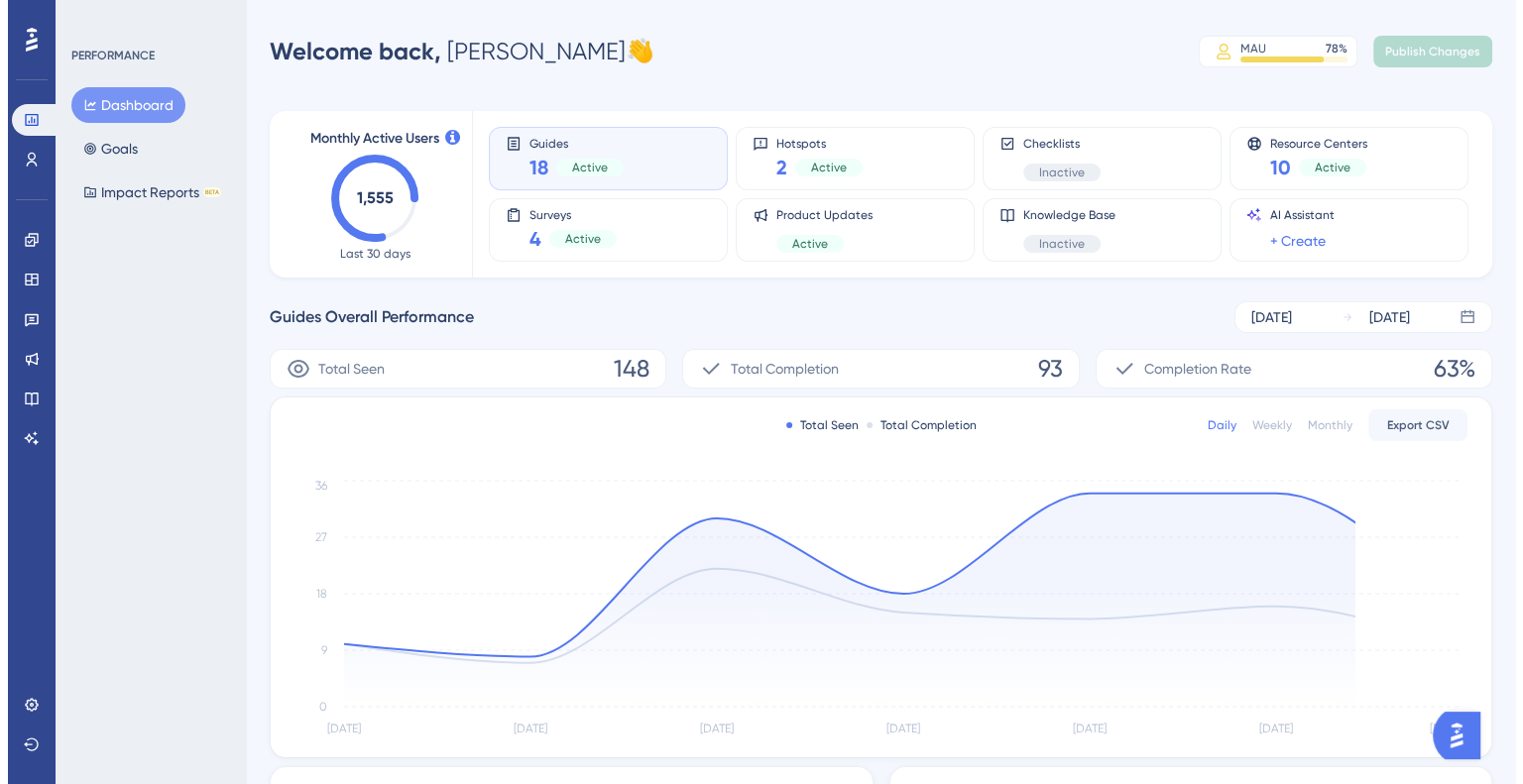 scroll, scrollTop: 0, scrollLeft: 0, axis: both 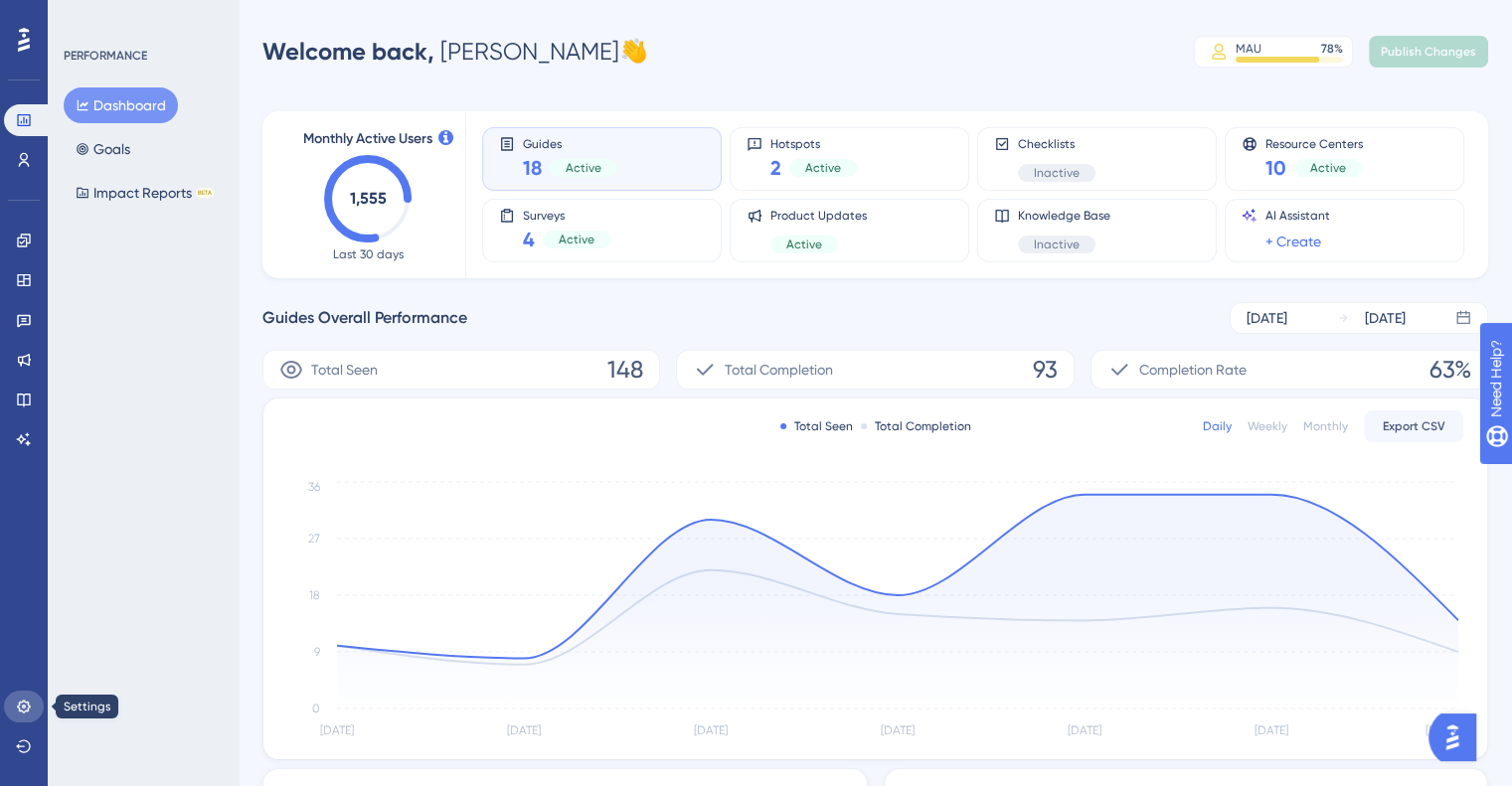 click at bounding box center [24, 707] 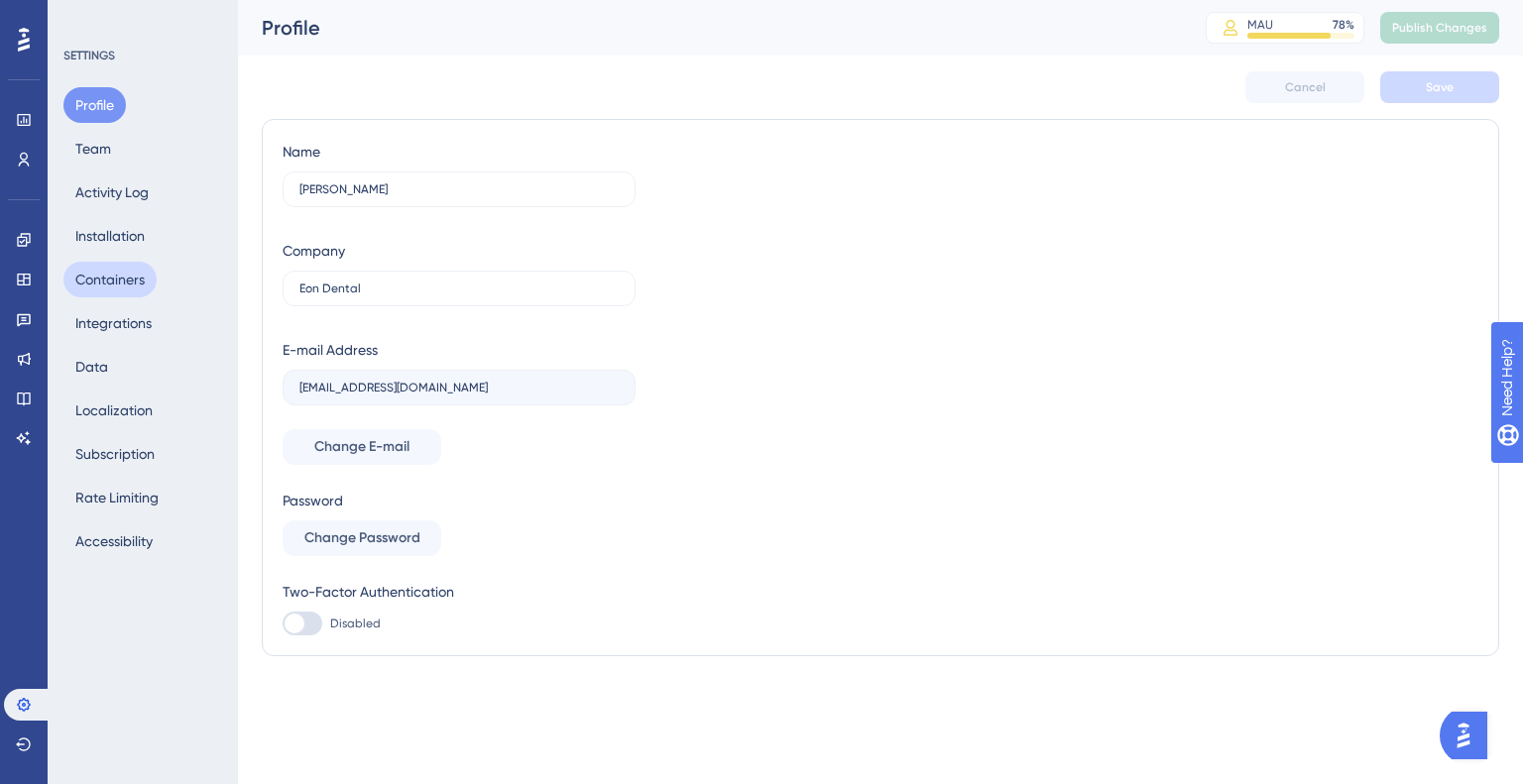 click on "Containers" at bounding box center (110, 280) 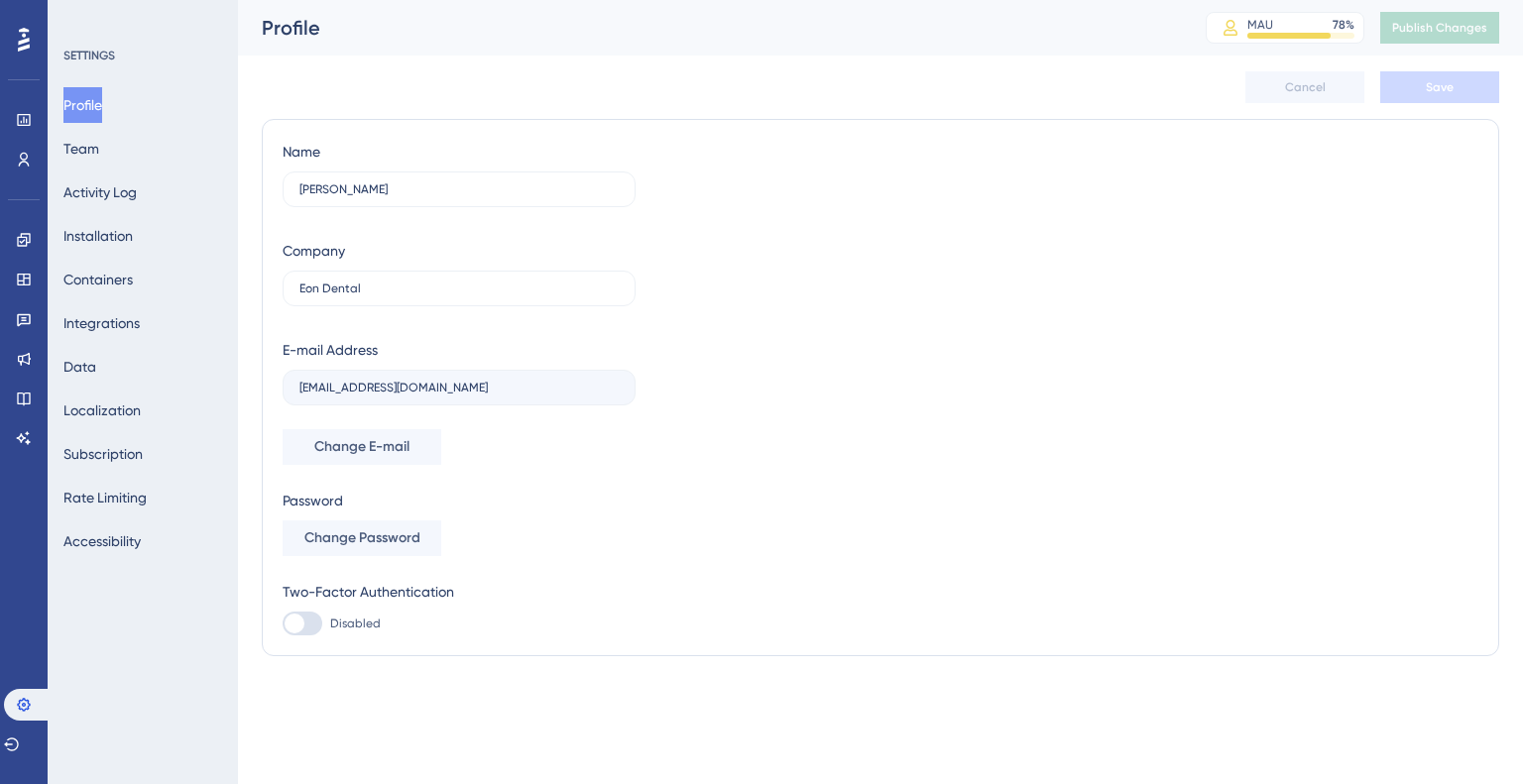 scroll, scrollTop: 0, scrollLeft: 0, axis: both 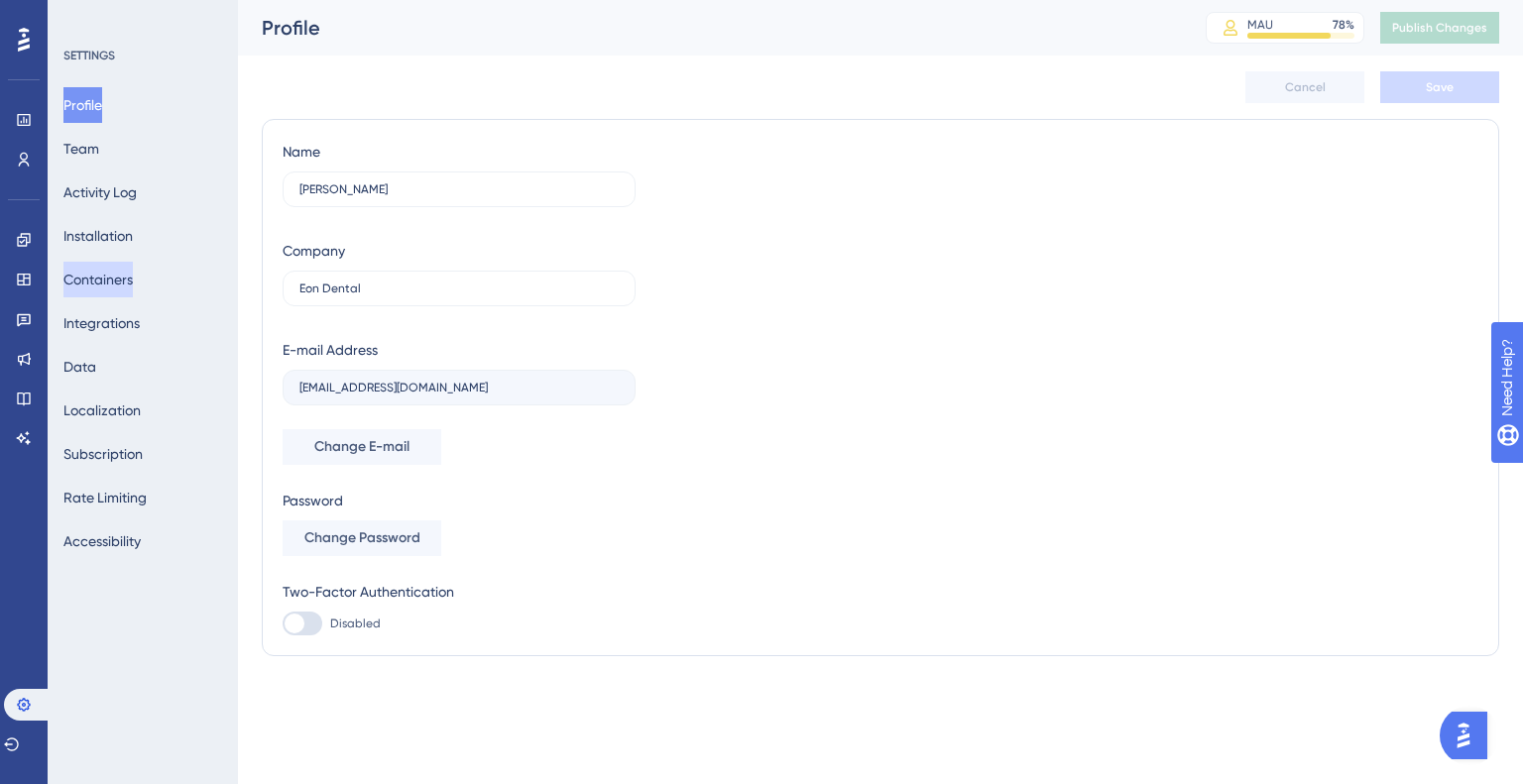 click on "Containers" at bounding box center (98, 280) 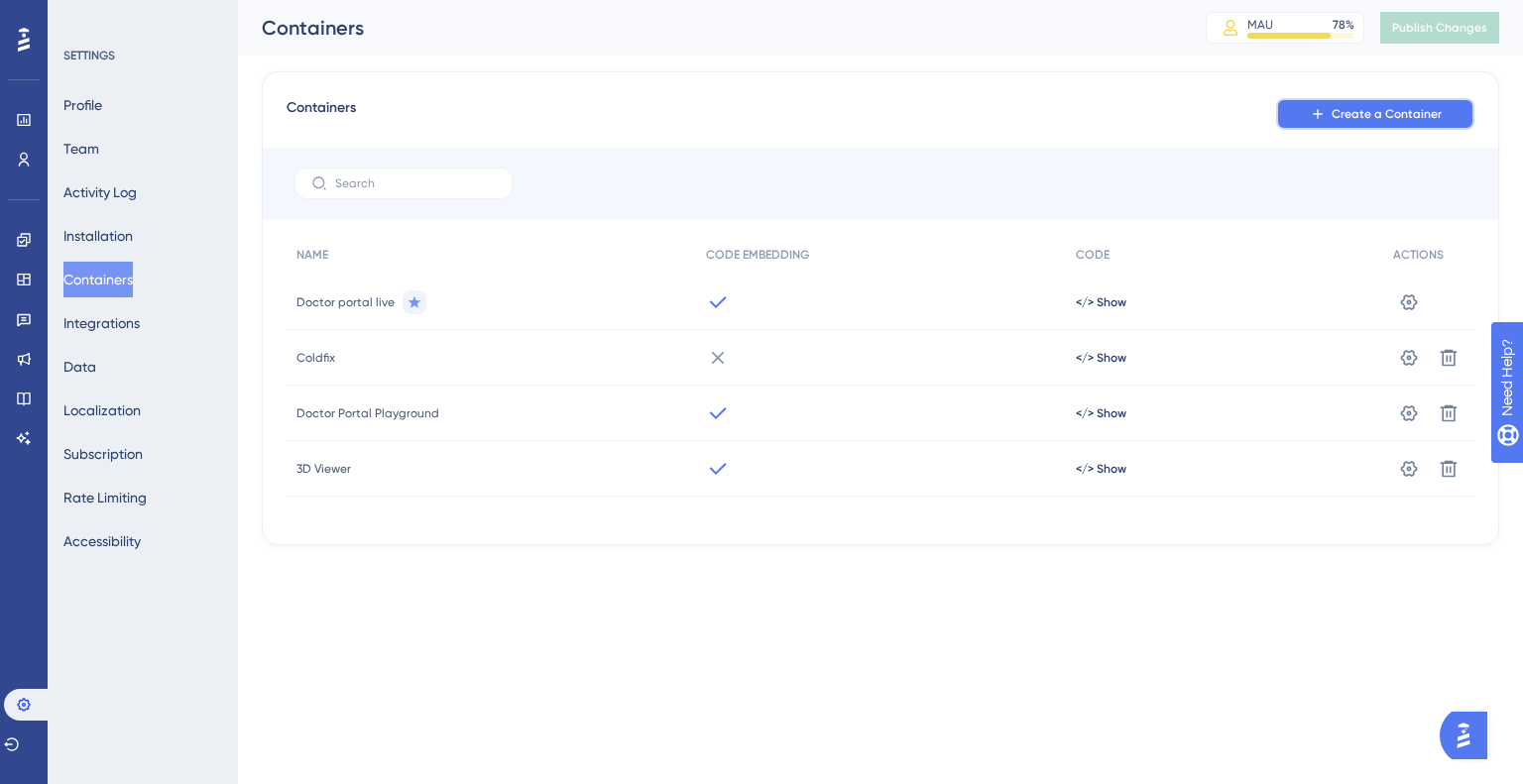 click on "Create a Container" at bounding box center (1386, 114) 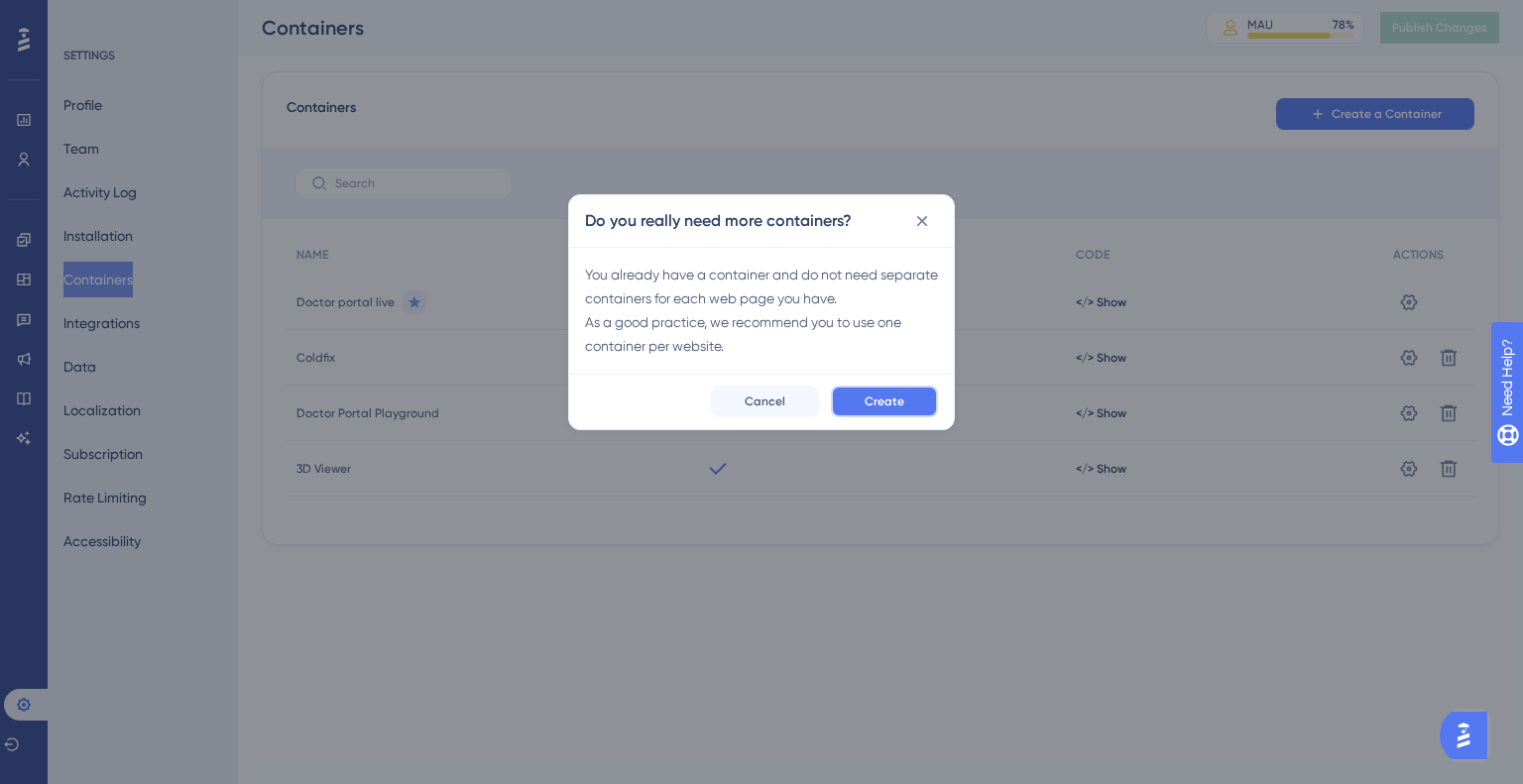 click on "Create" at bounding box center (884, 401) 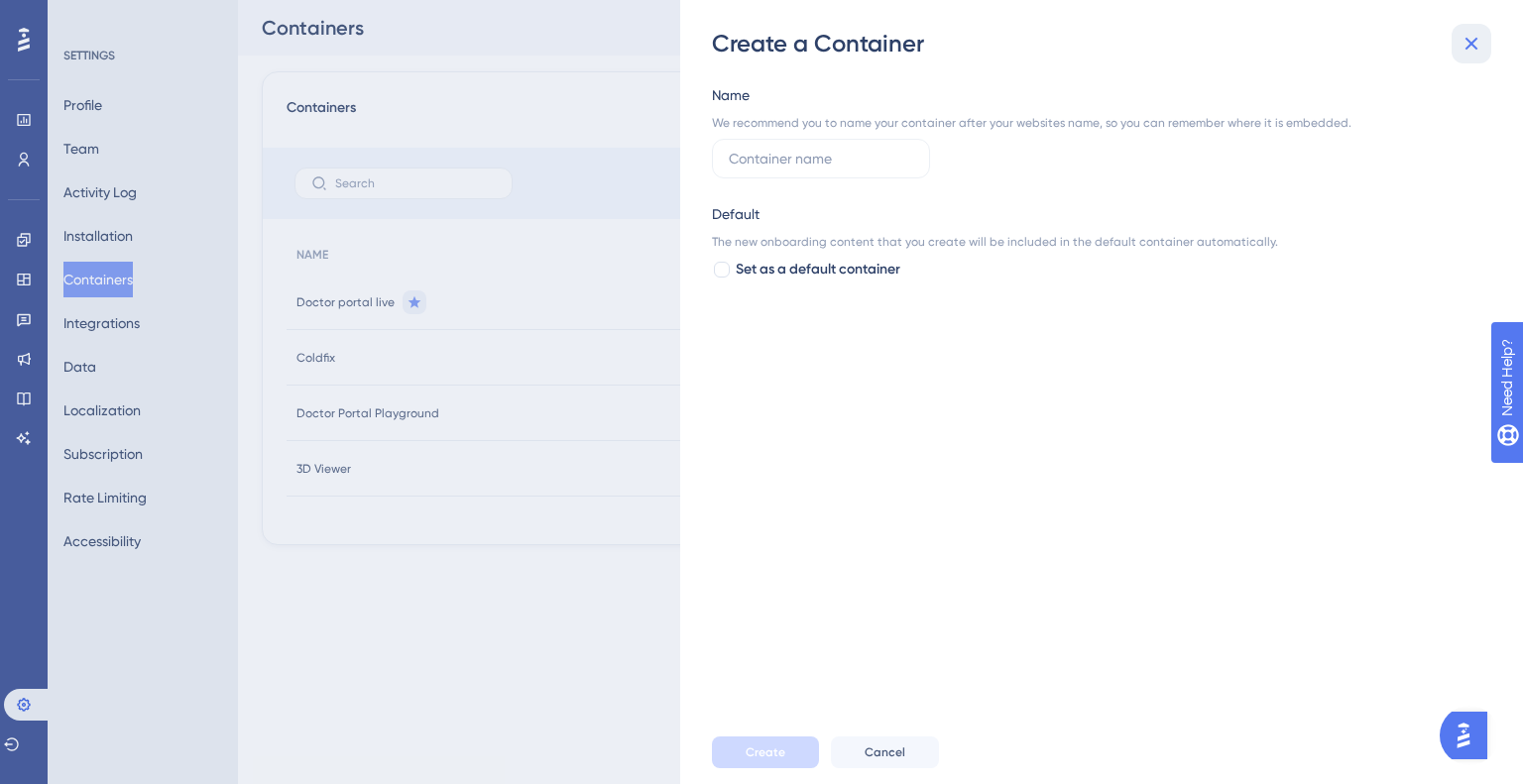 click 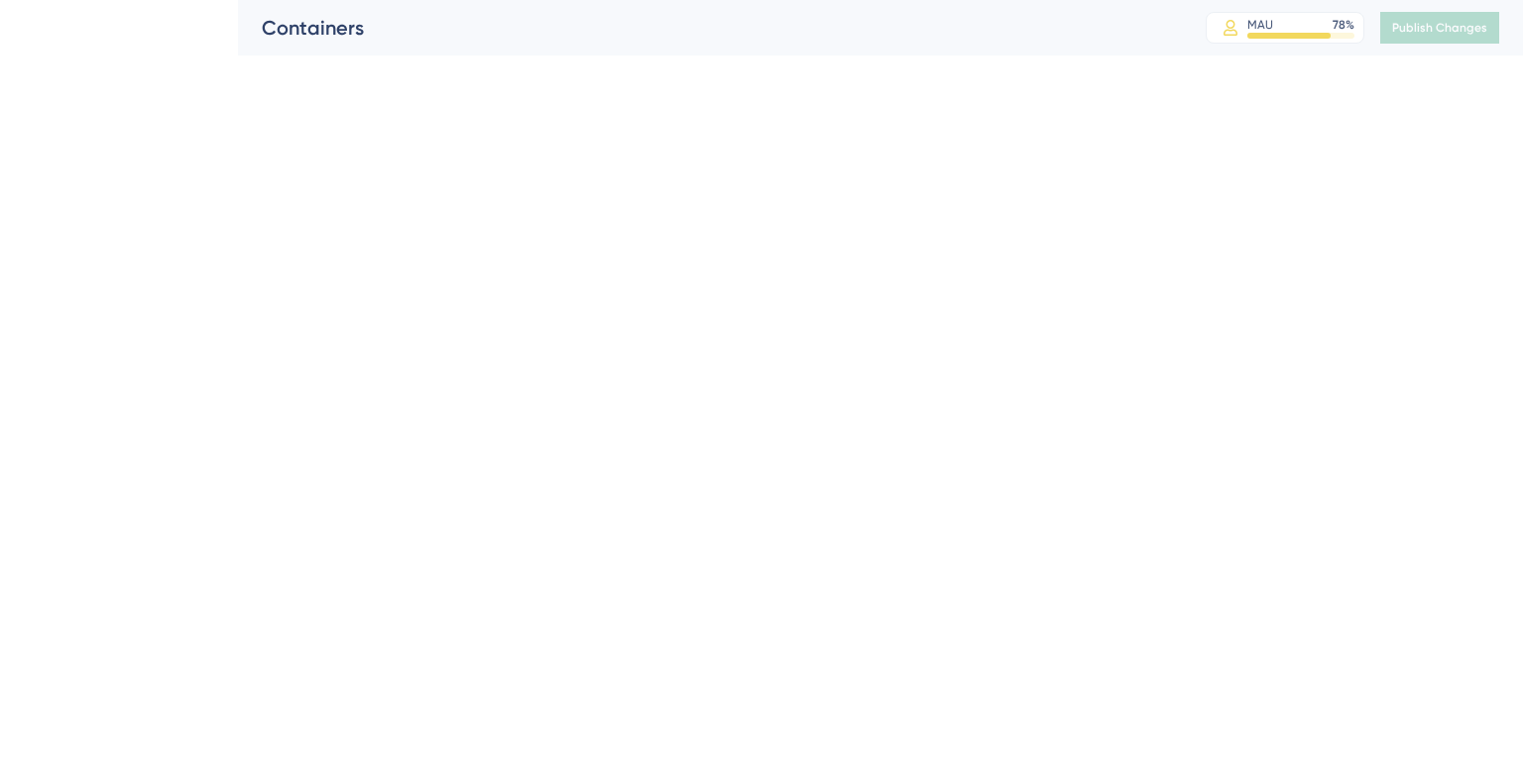 scroll, scrollTop: 0, scrollLeft: 0, axis: both 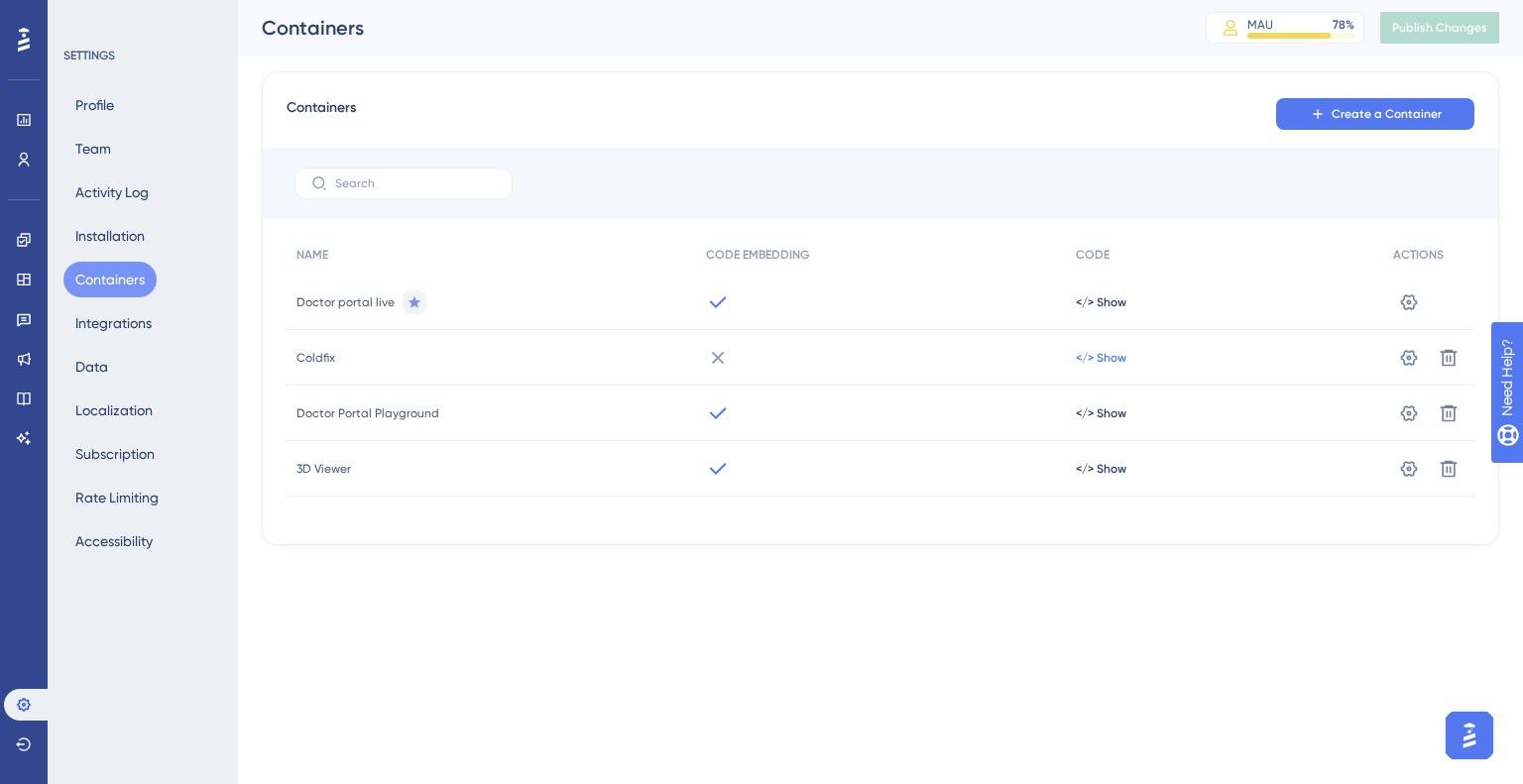 click on "</> Show" at bounding box center (1101, 302) 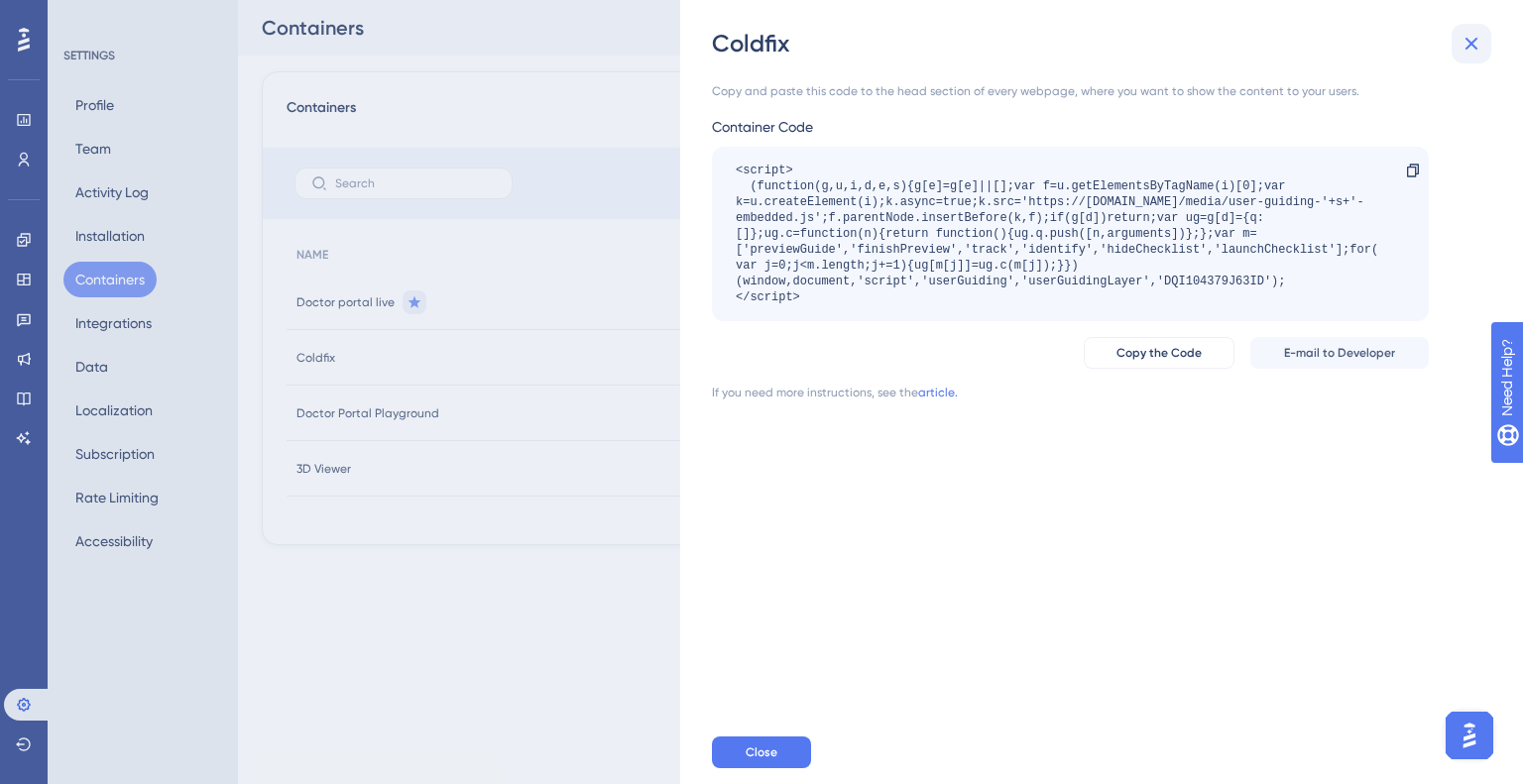 click 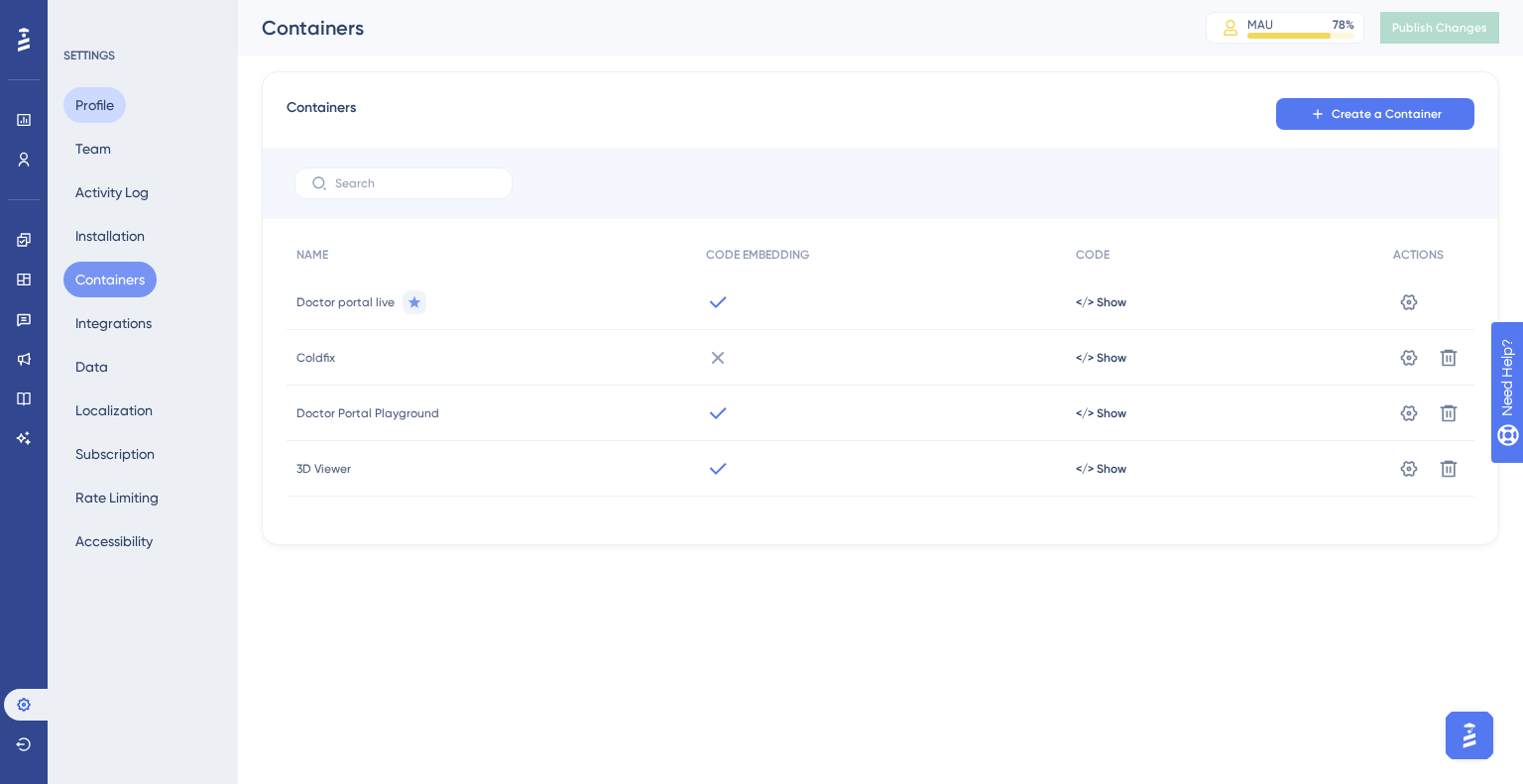 click on "Profile" at bounding box center [94, 105] 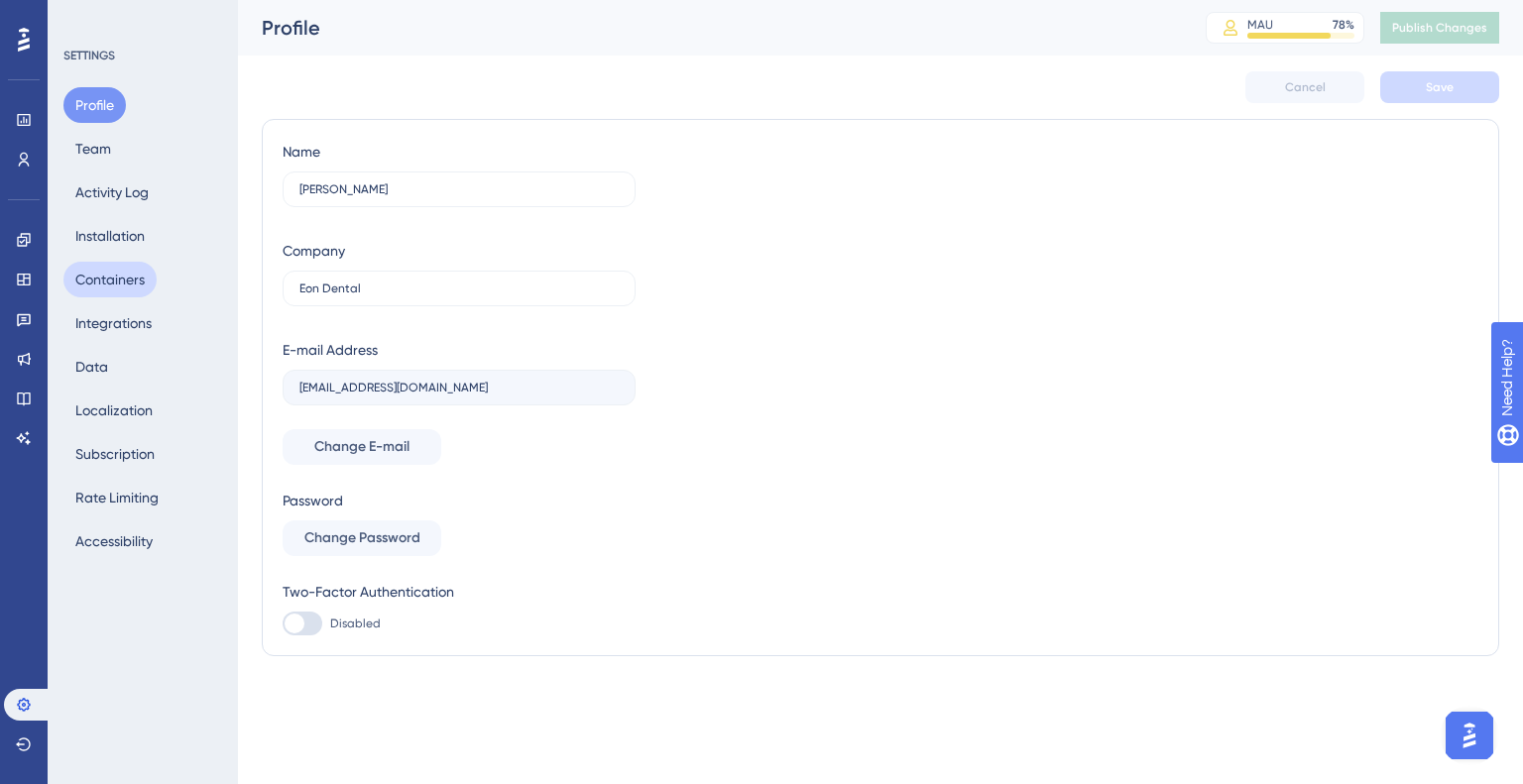 click on "Containers" at bounding box center (110, 280) 